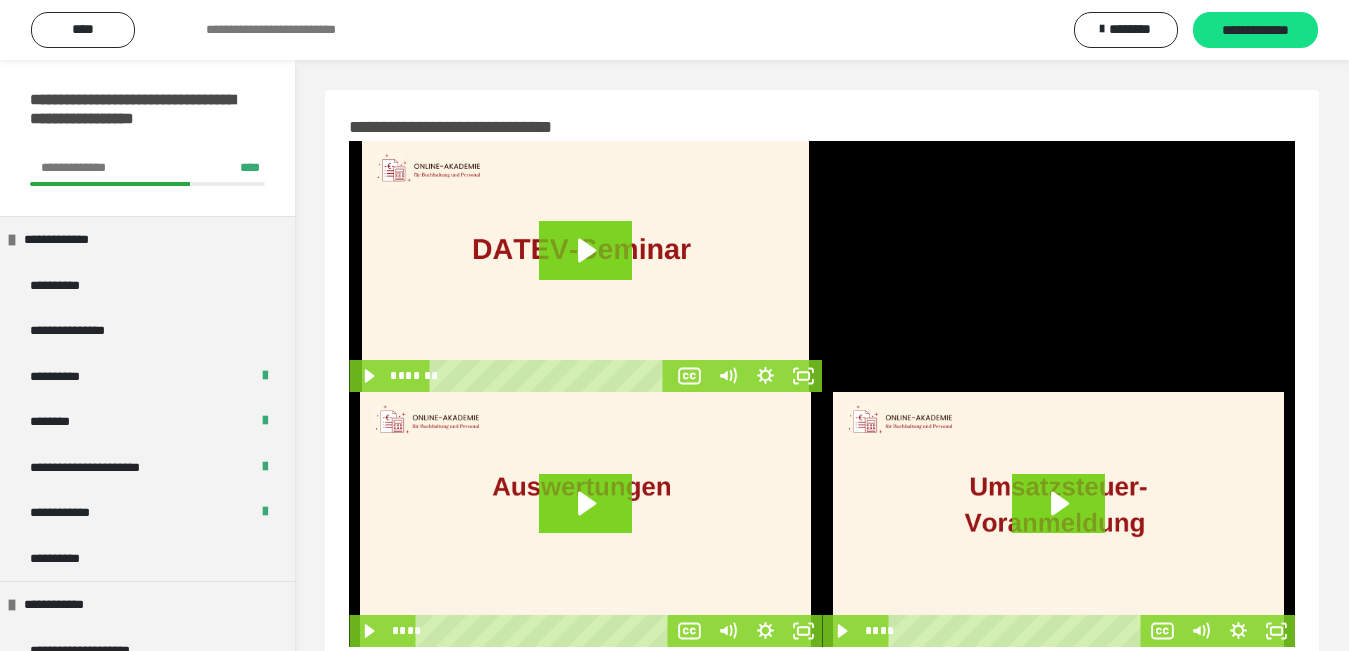 scroll, scrollTop: 0, scrollLeft: 0, axis: both 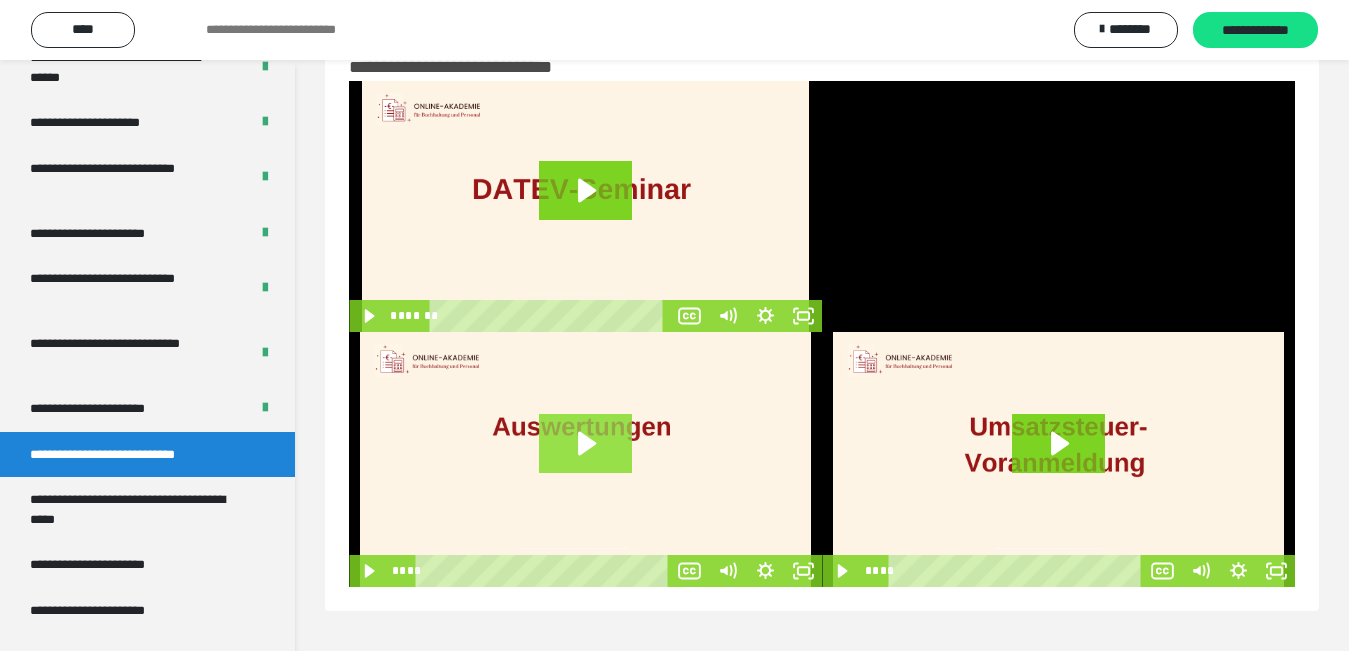 click 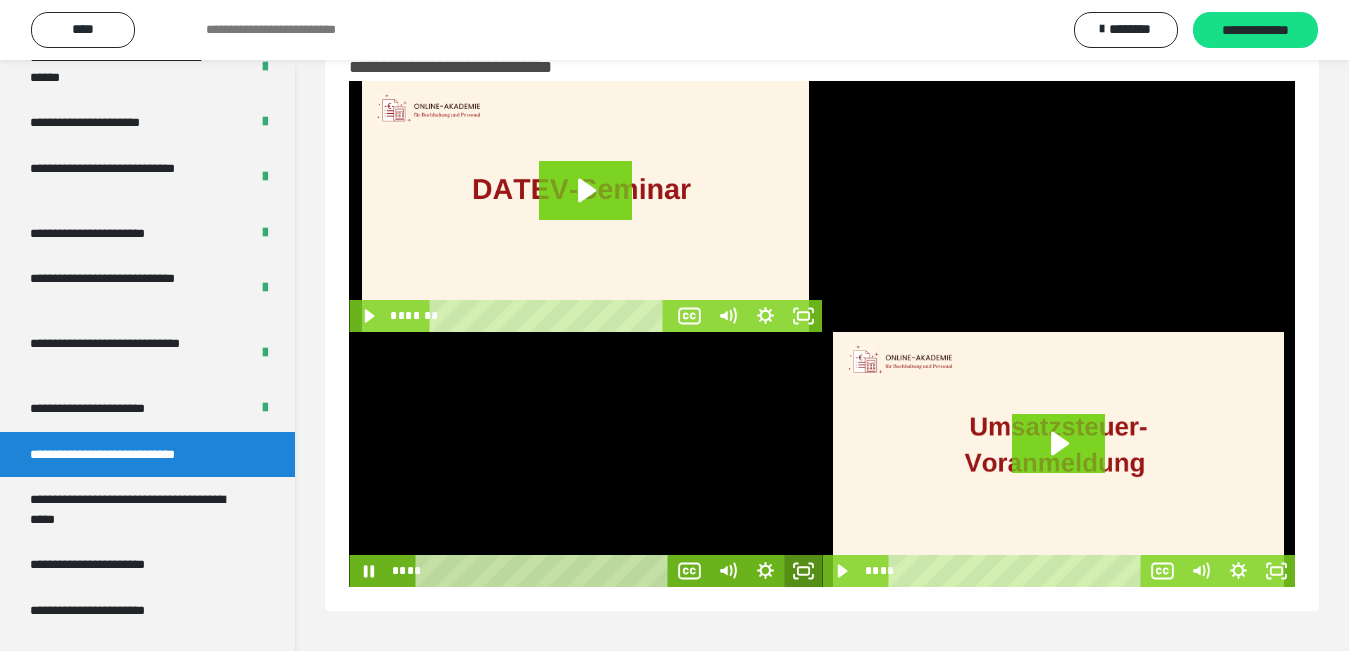 click 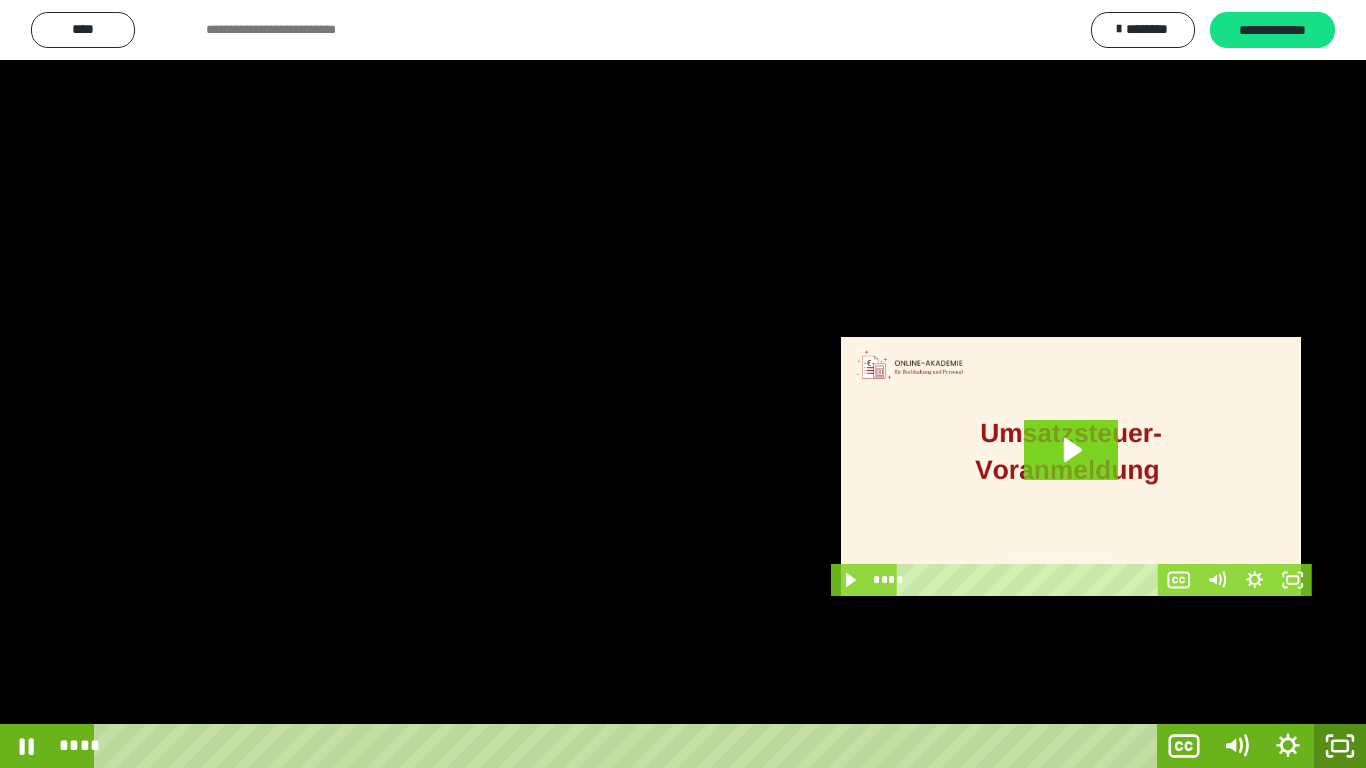 click 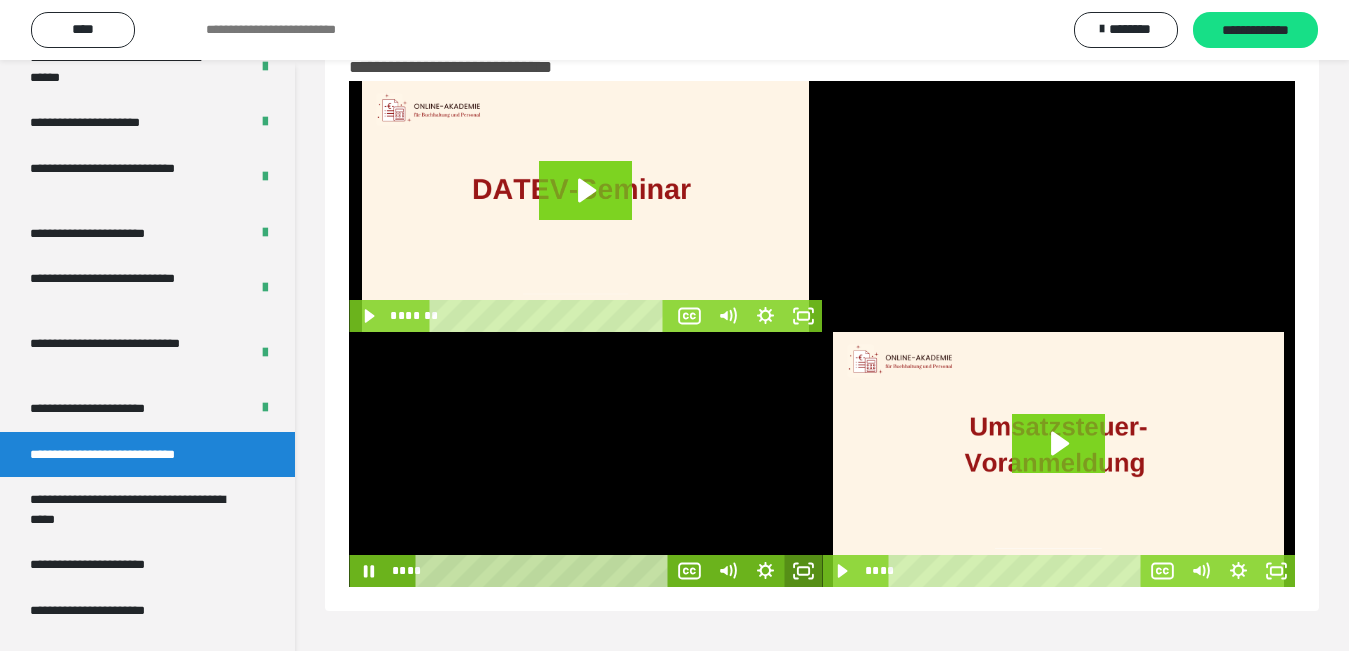 click 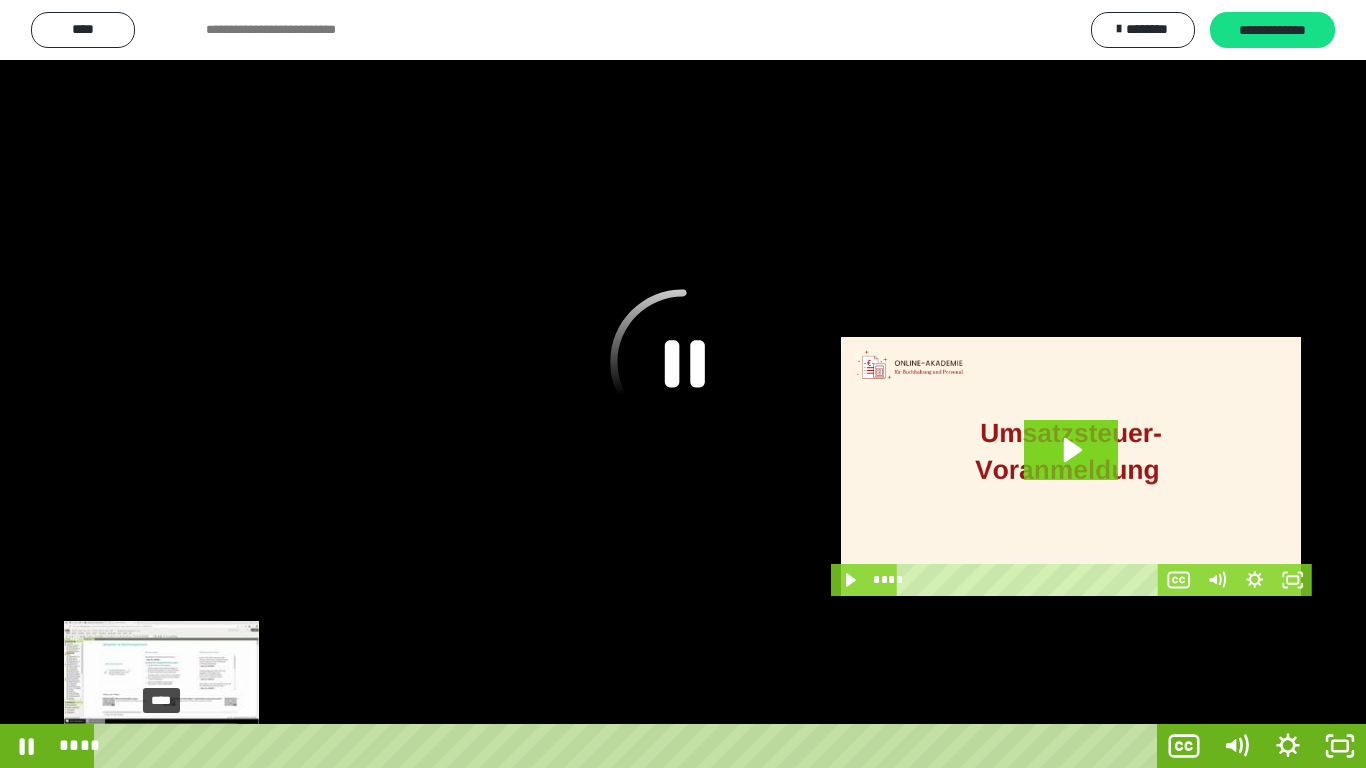 click on "****" at bounding box center [629, 746] 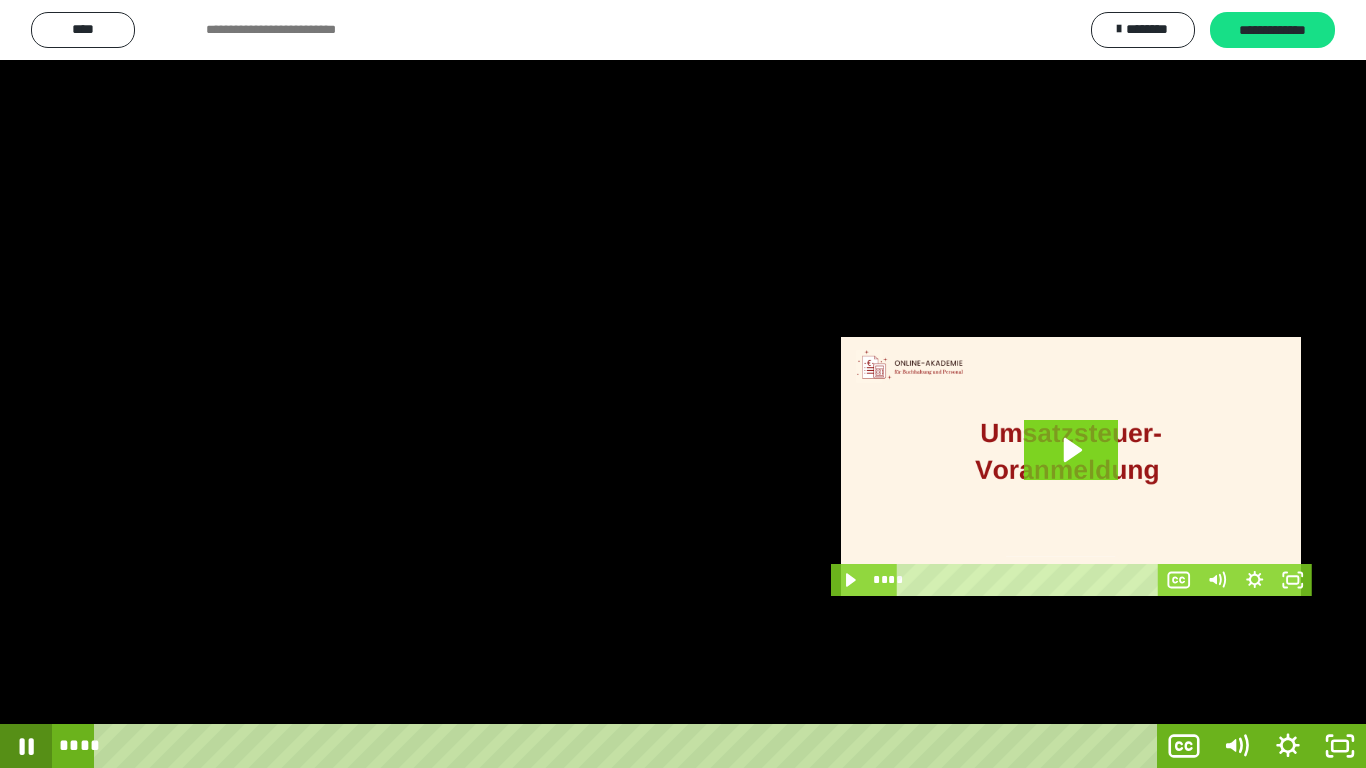 click 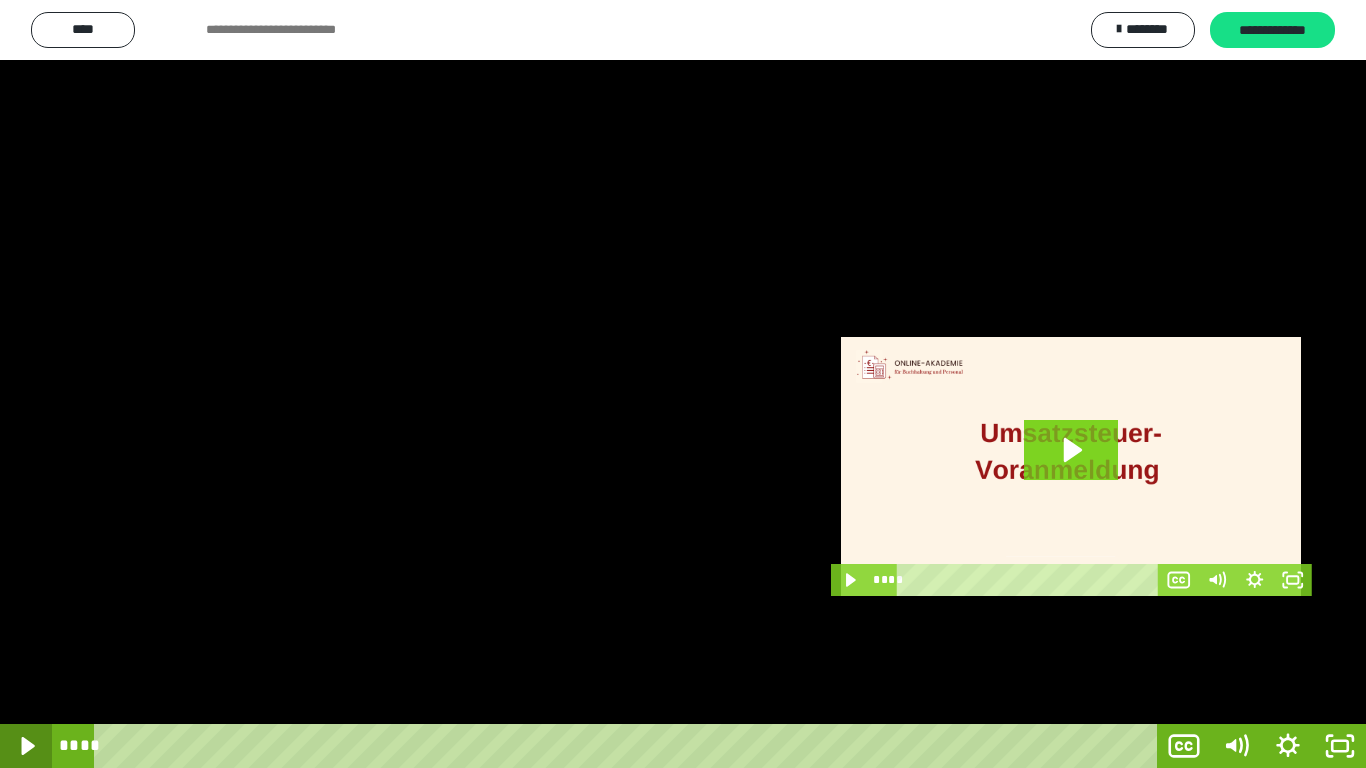 click 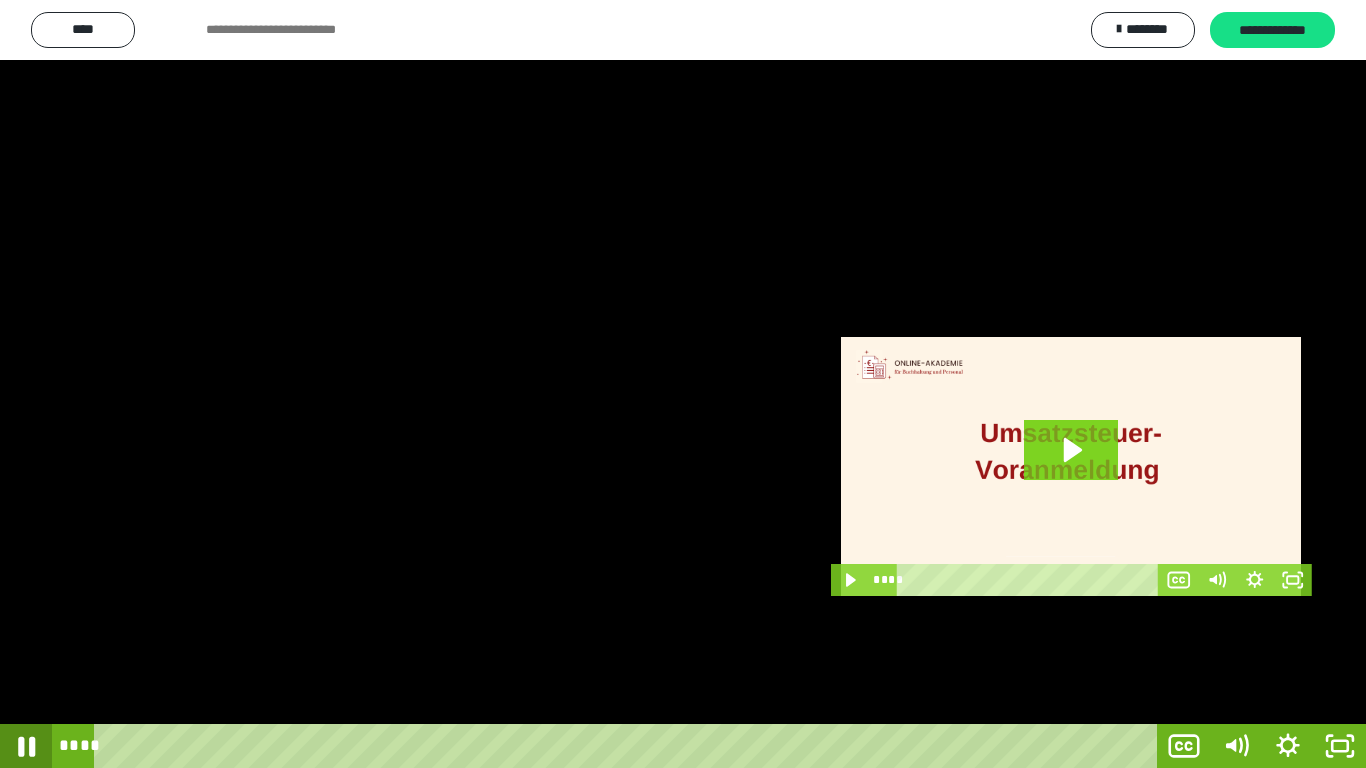 click 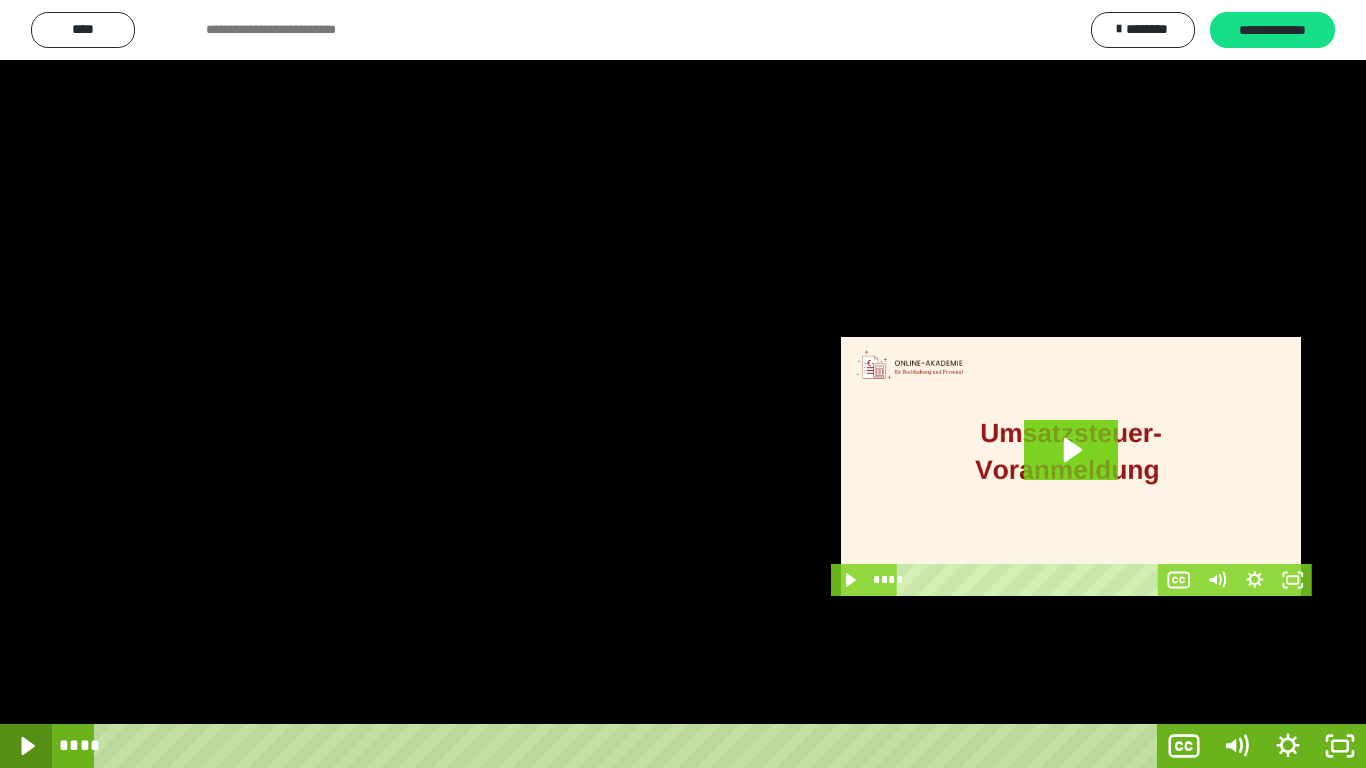 click 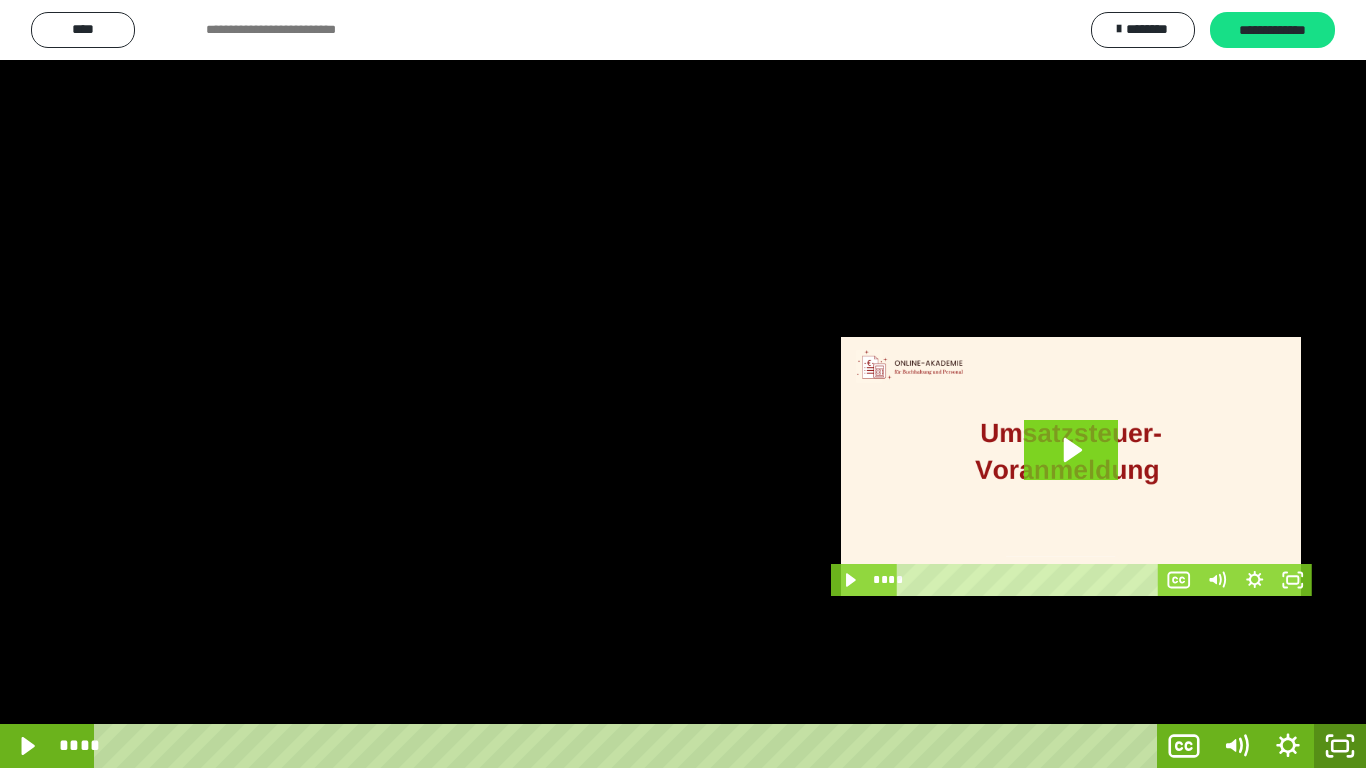 click 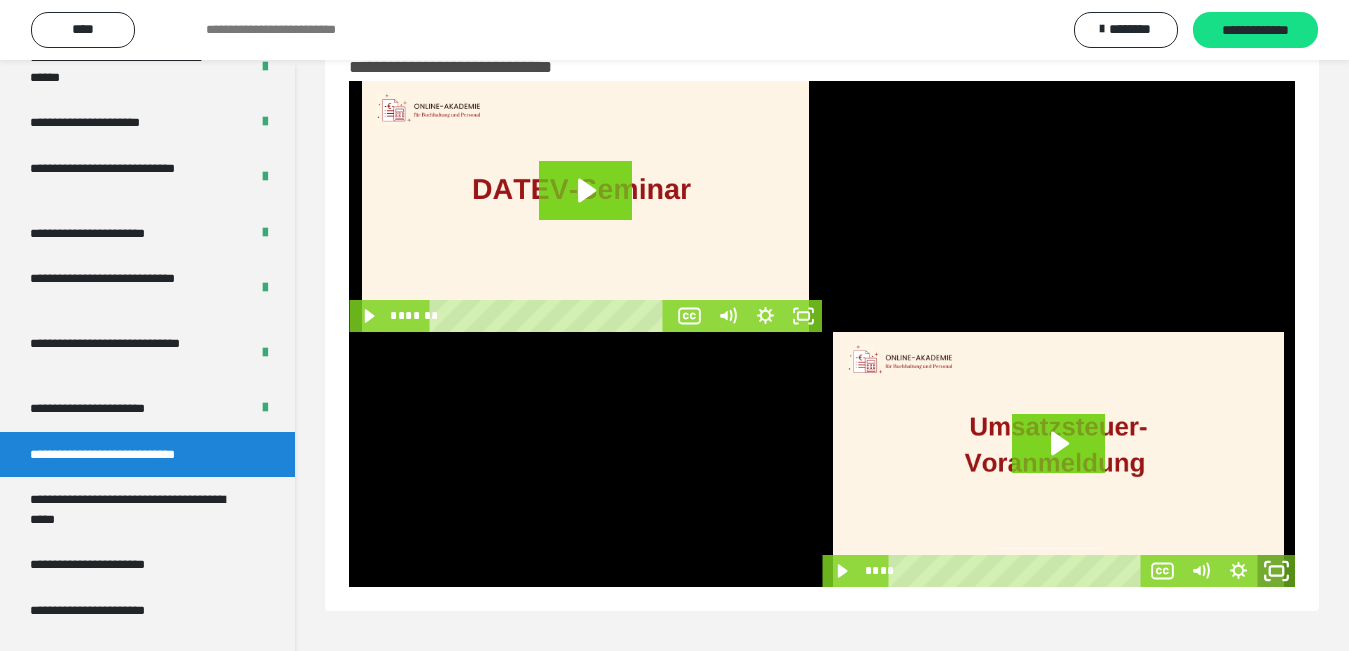 click 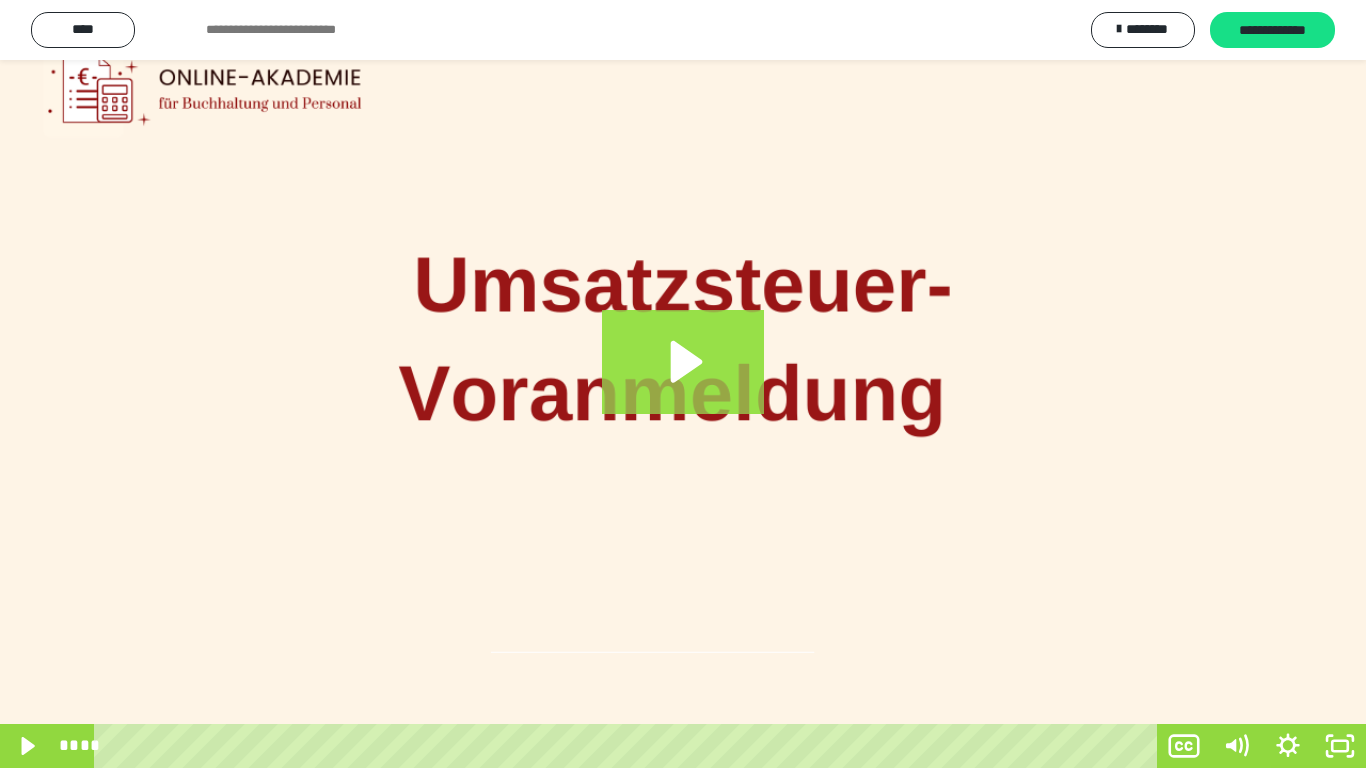 click 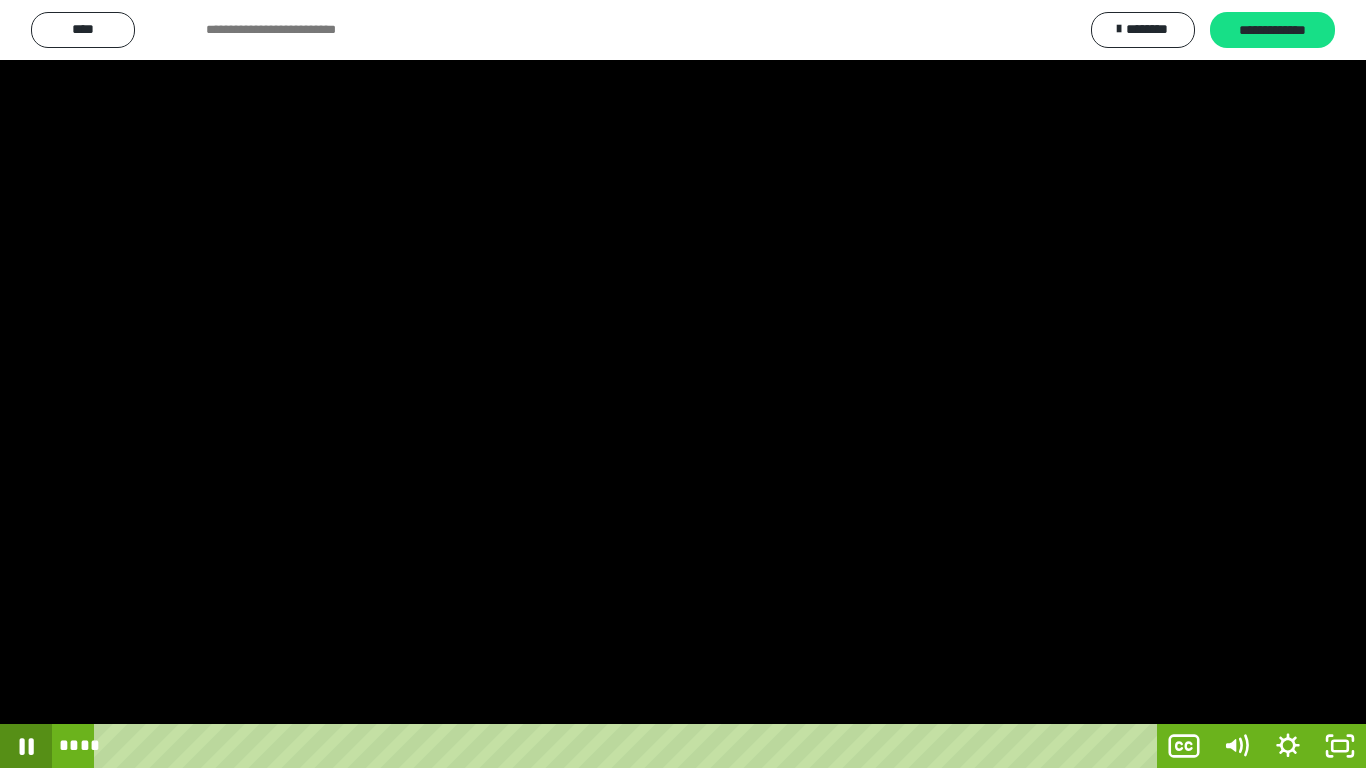 click 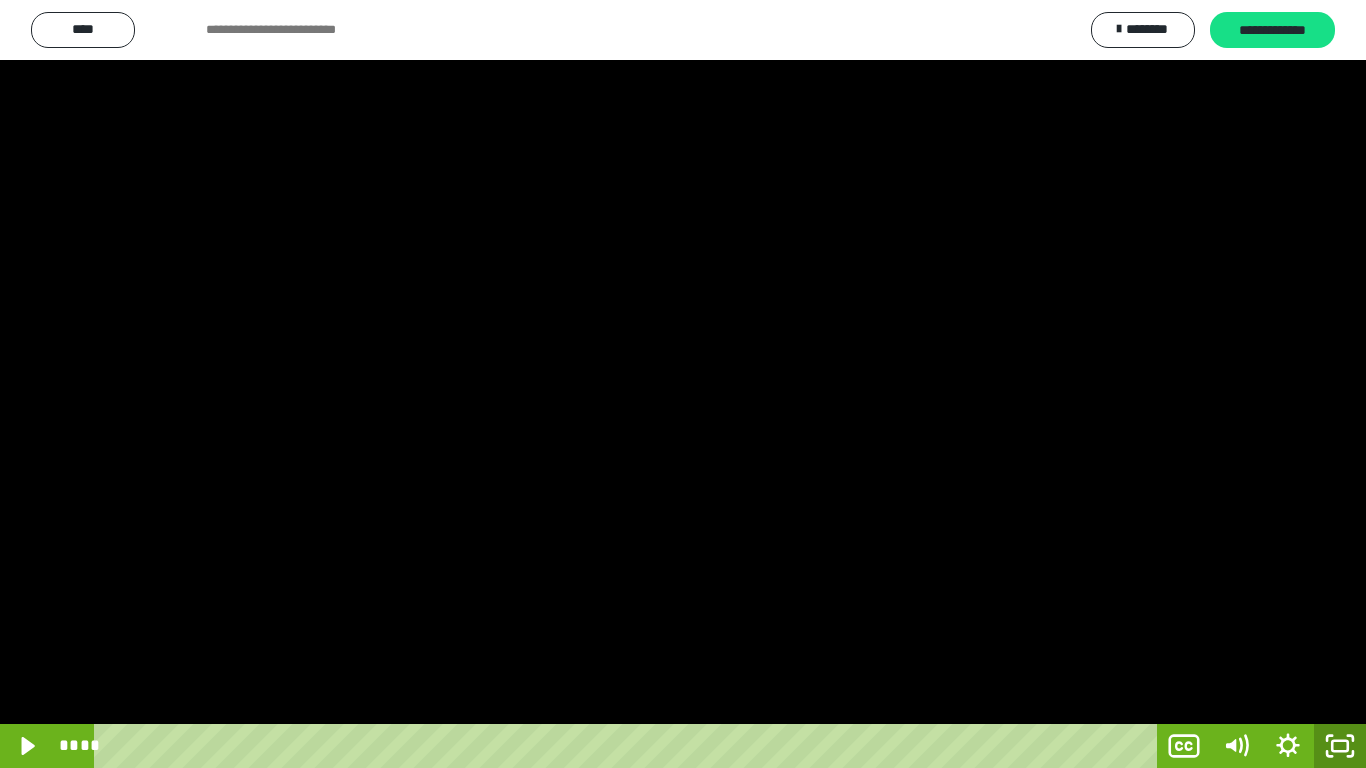 click 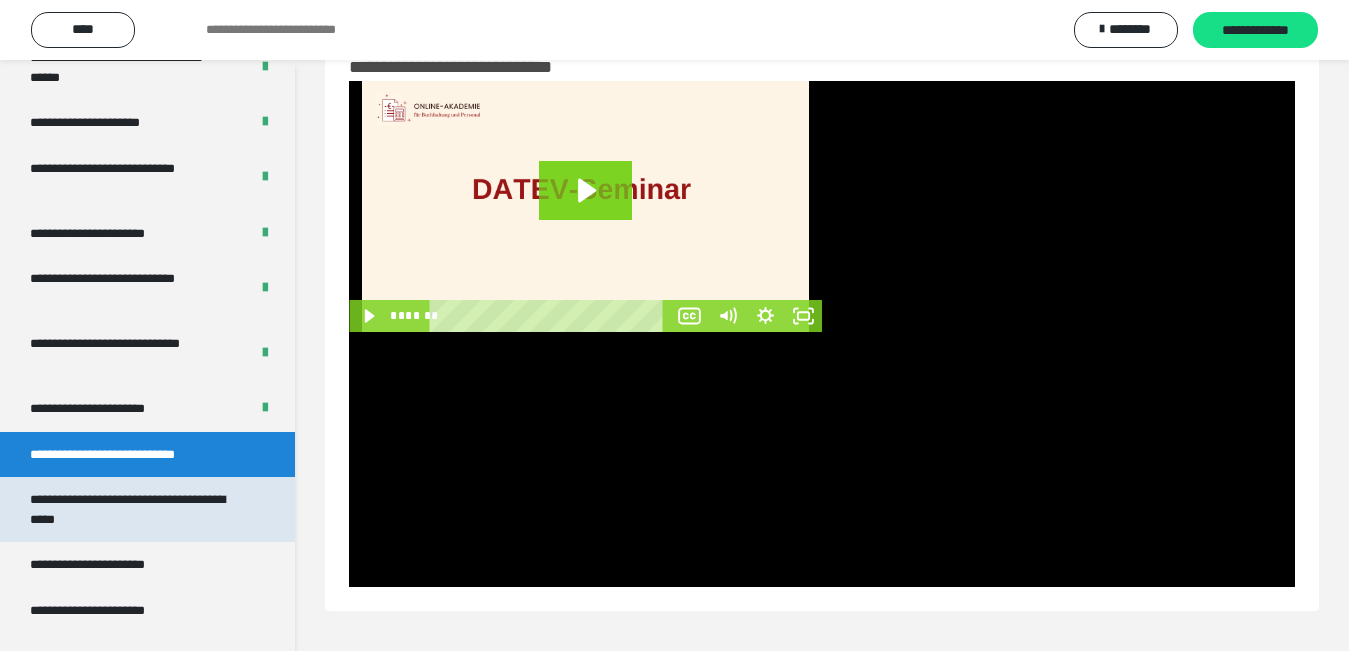 click on "**********" at bounding box center (131, 509) 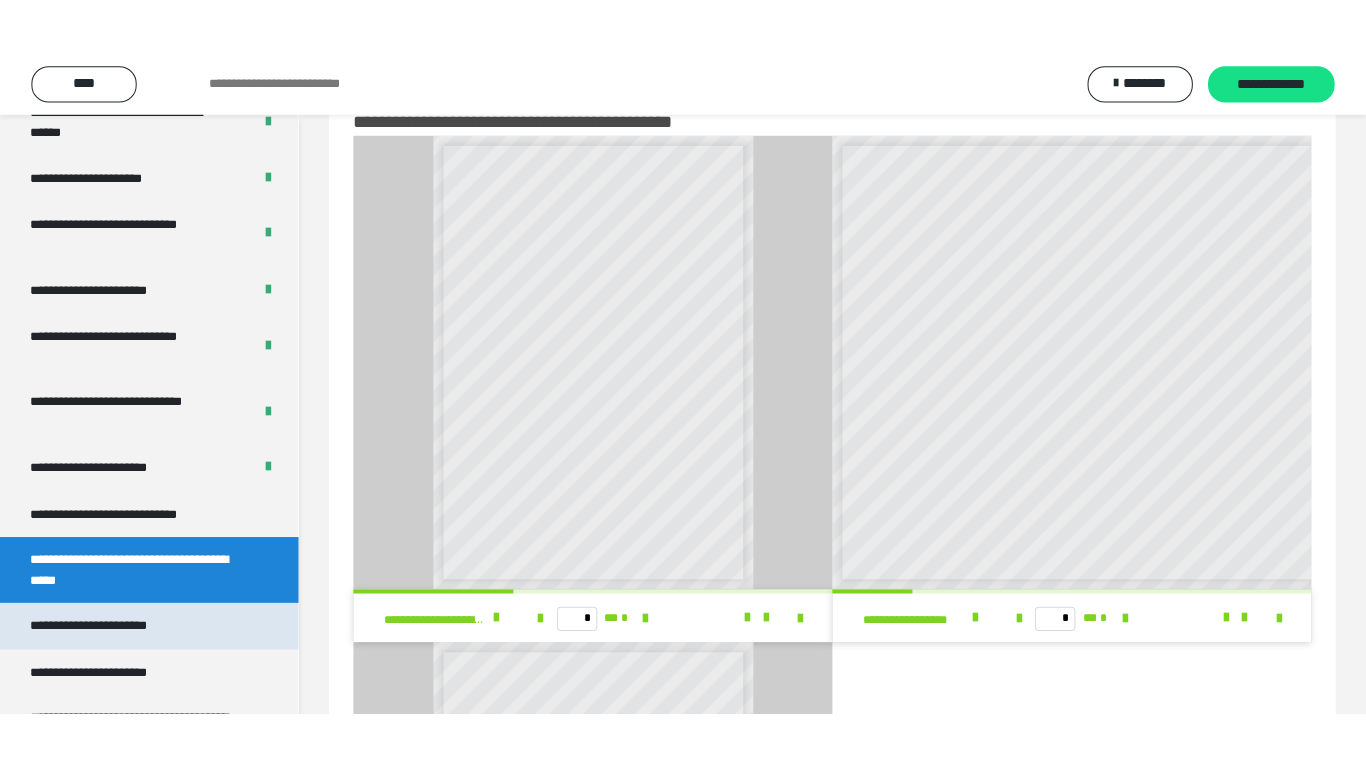 scroll, scrollTop: 3908, scrollLeft: 0, axis: vertical 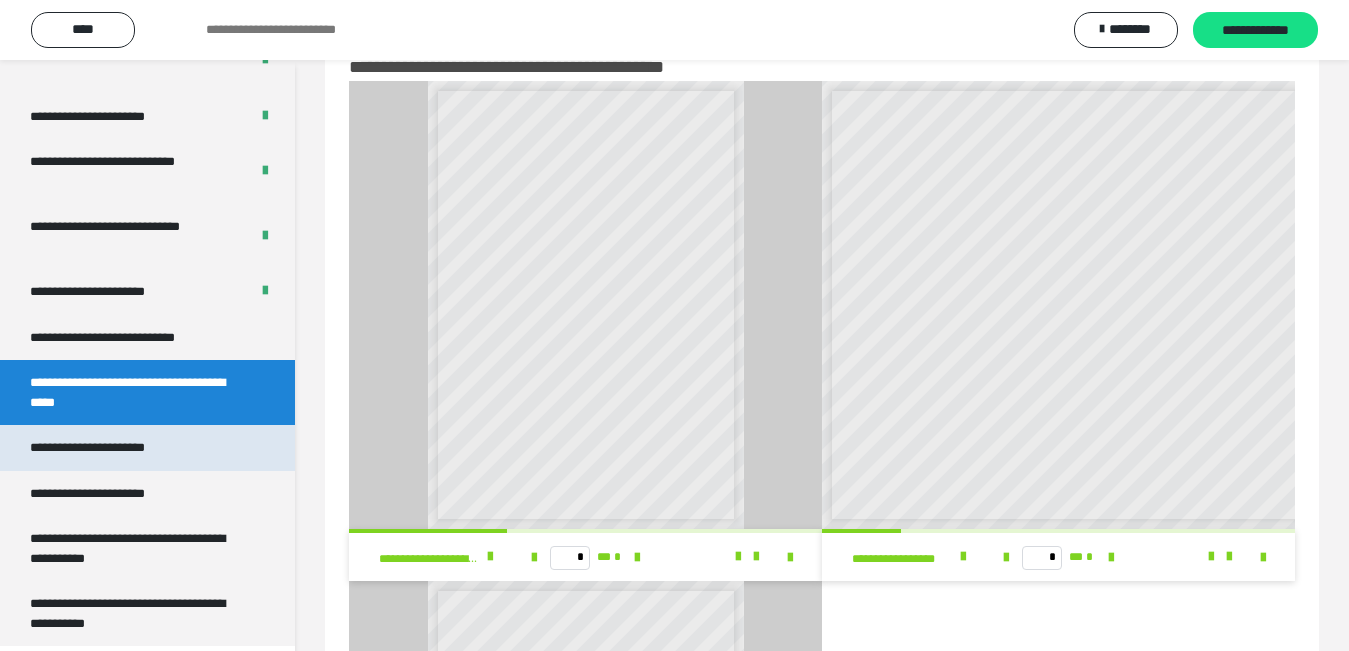 click on "**********" at bounding box center [110, 448] 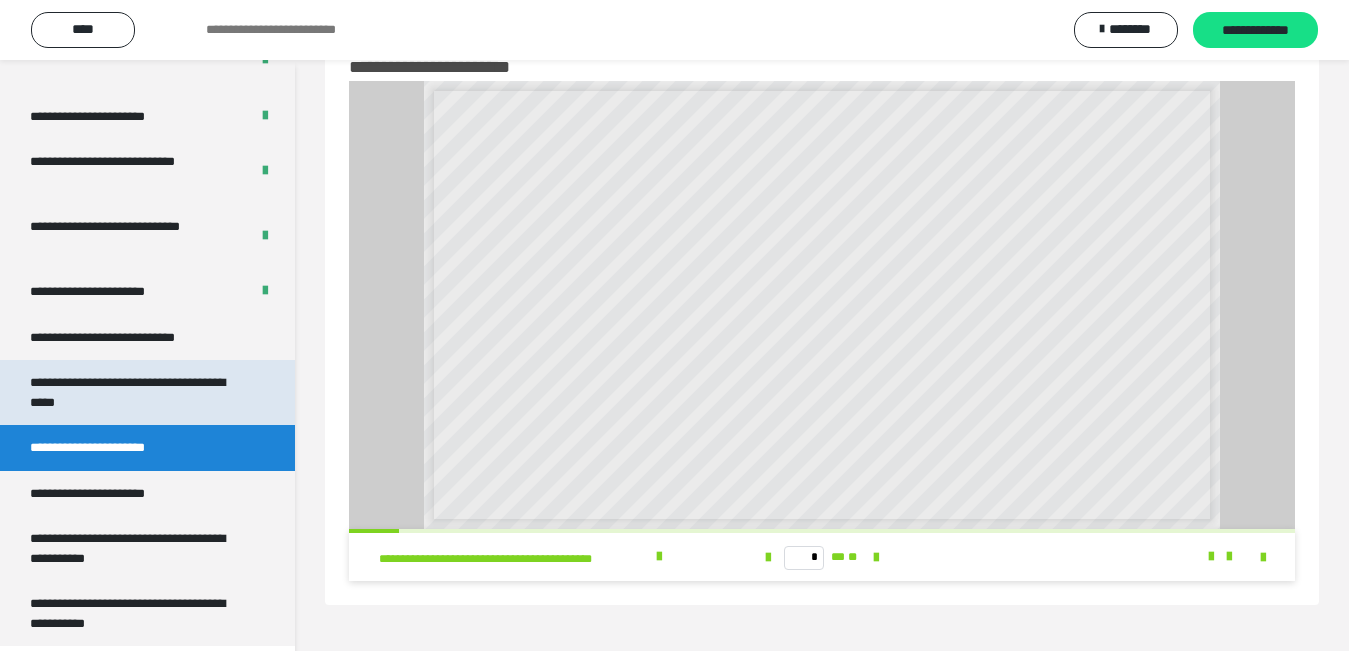 click on "**********" at bounding box center (131, 392) 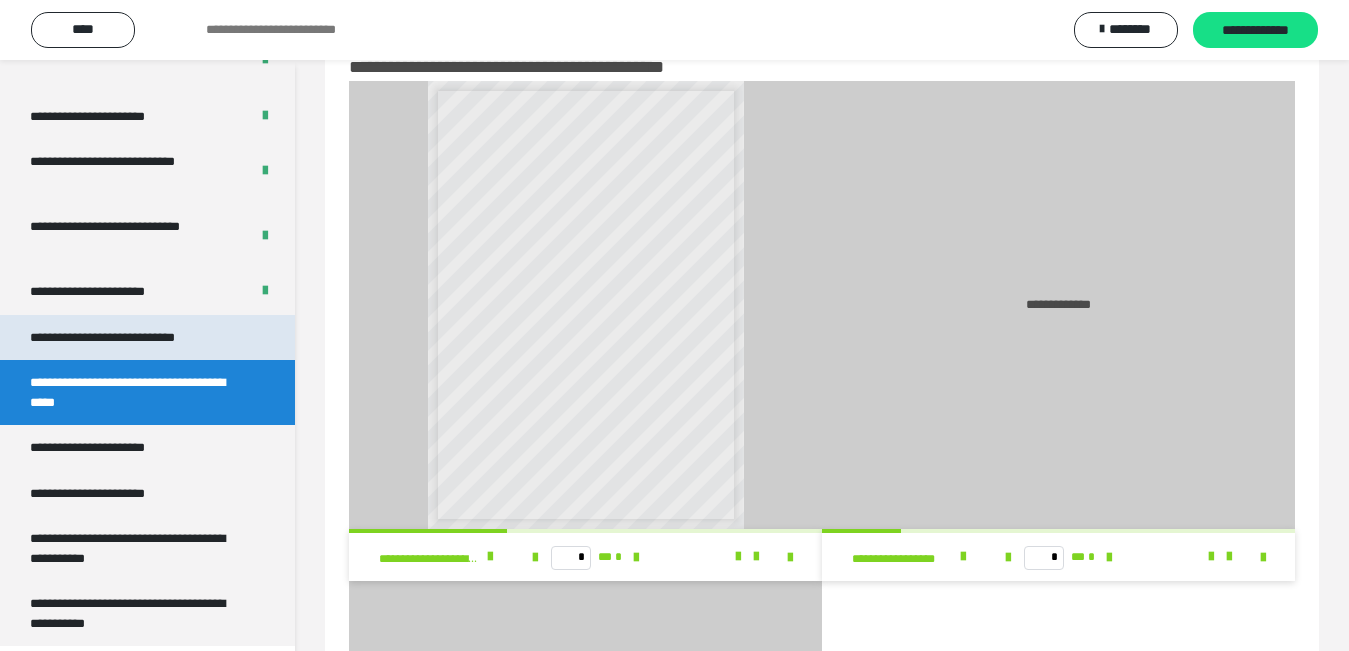 click on "**********" at bounding box center (129, 338) 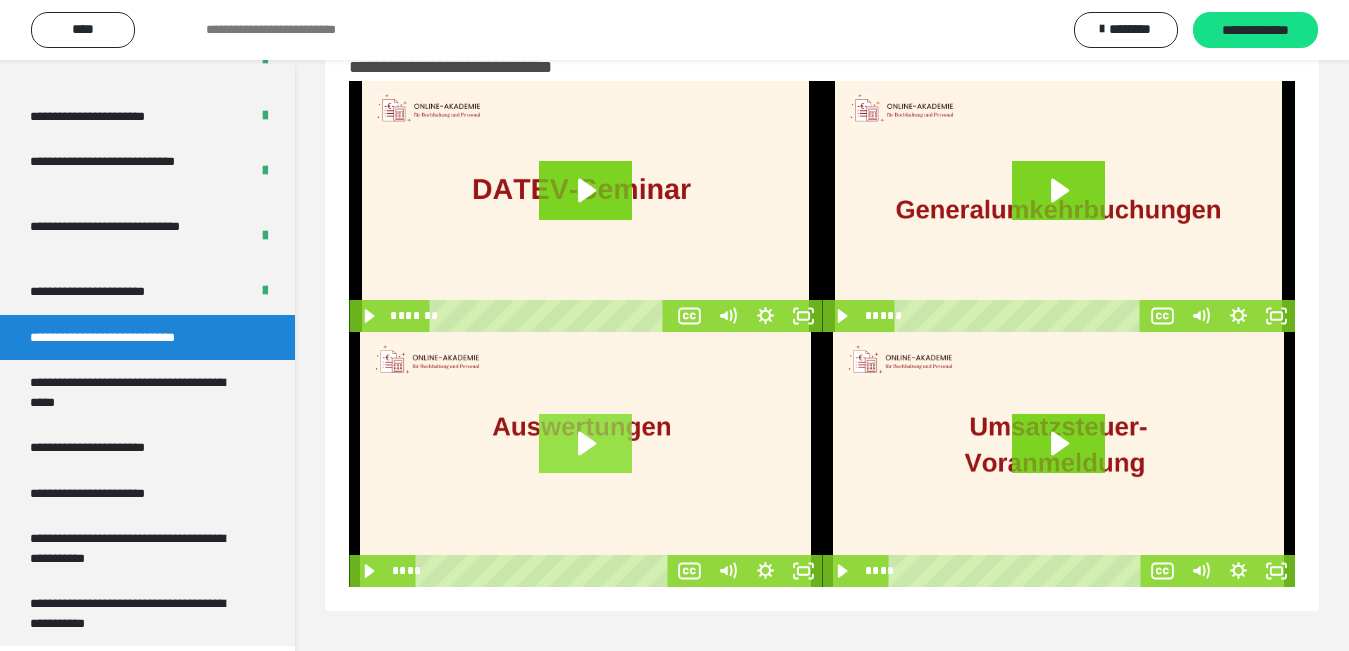 click 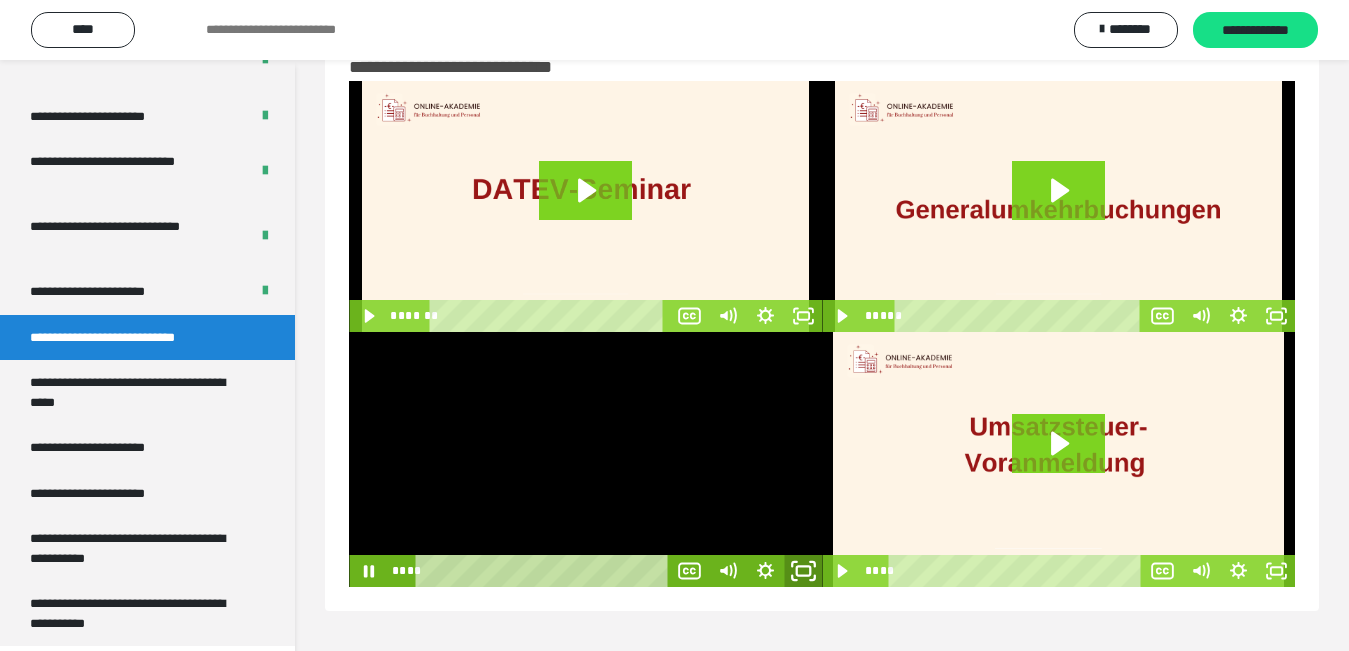 click 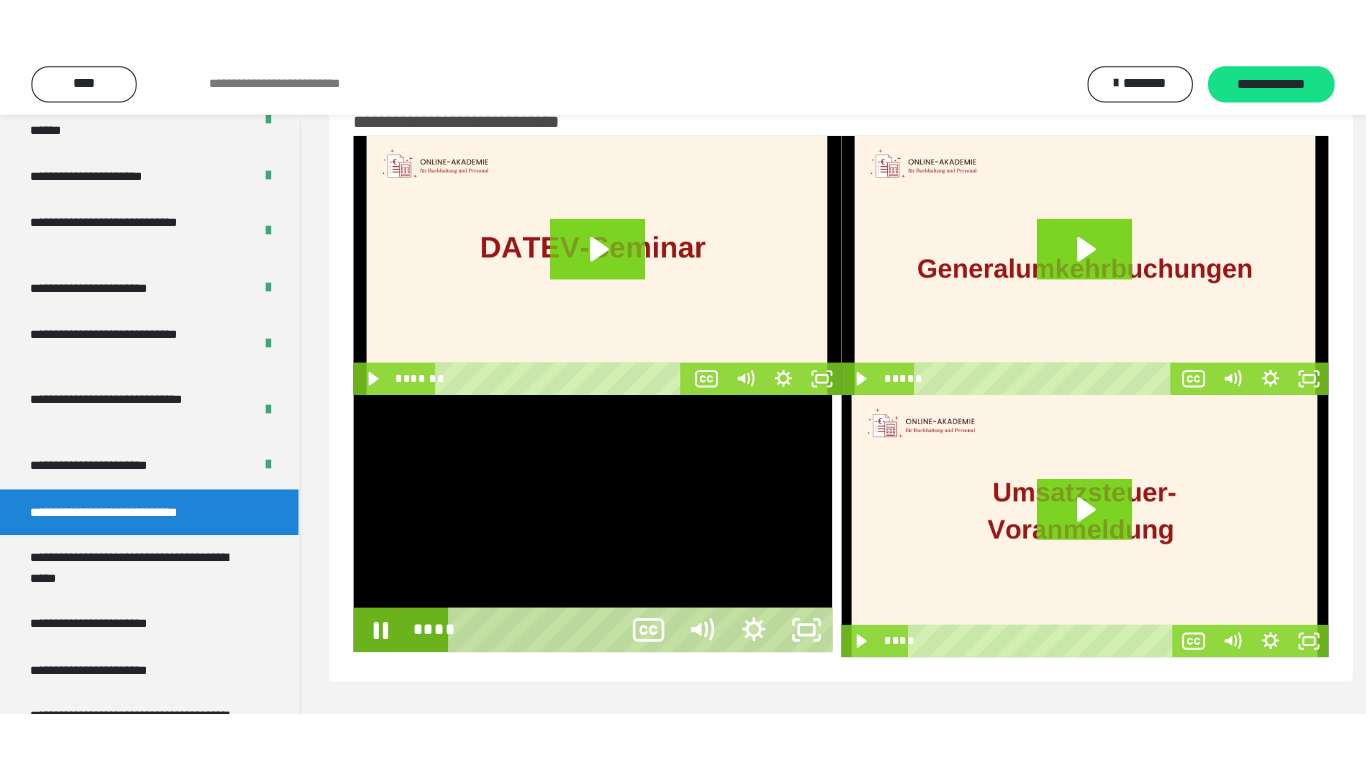 scroll, scrollTop: 3791, scrollLeft: 0, axis: vertical 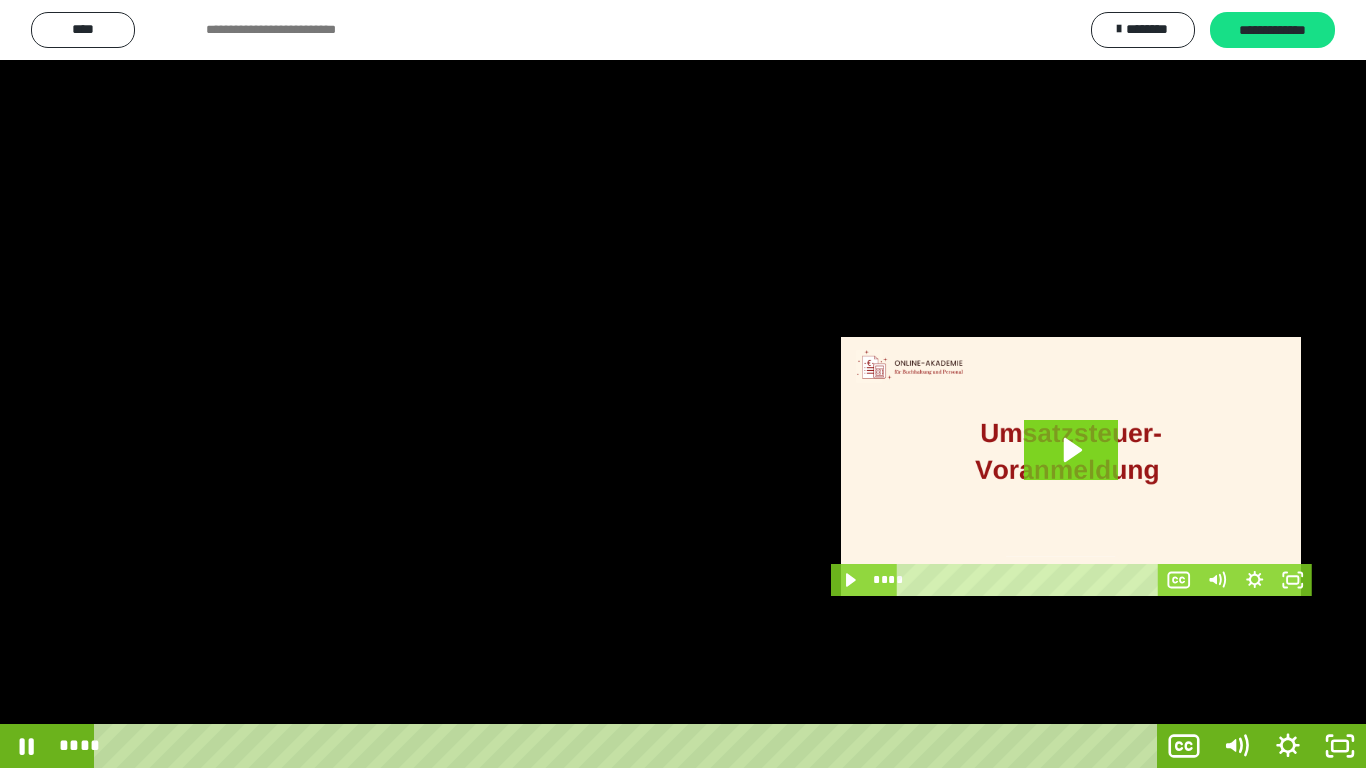click 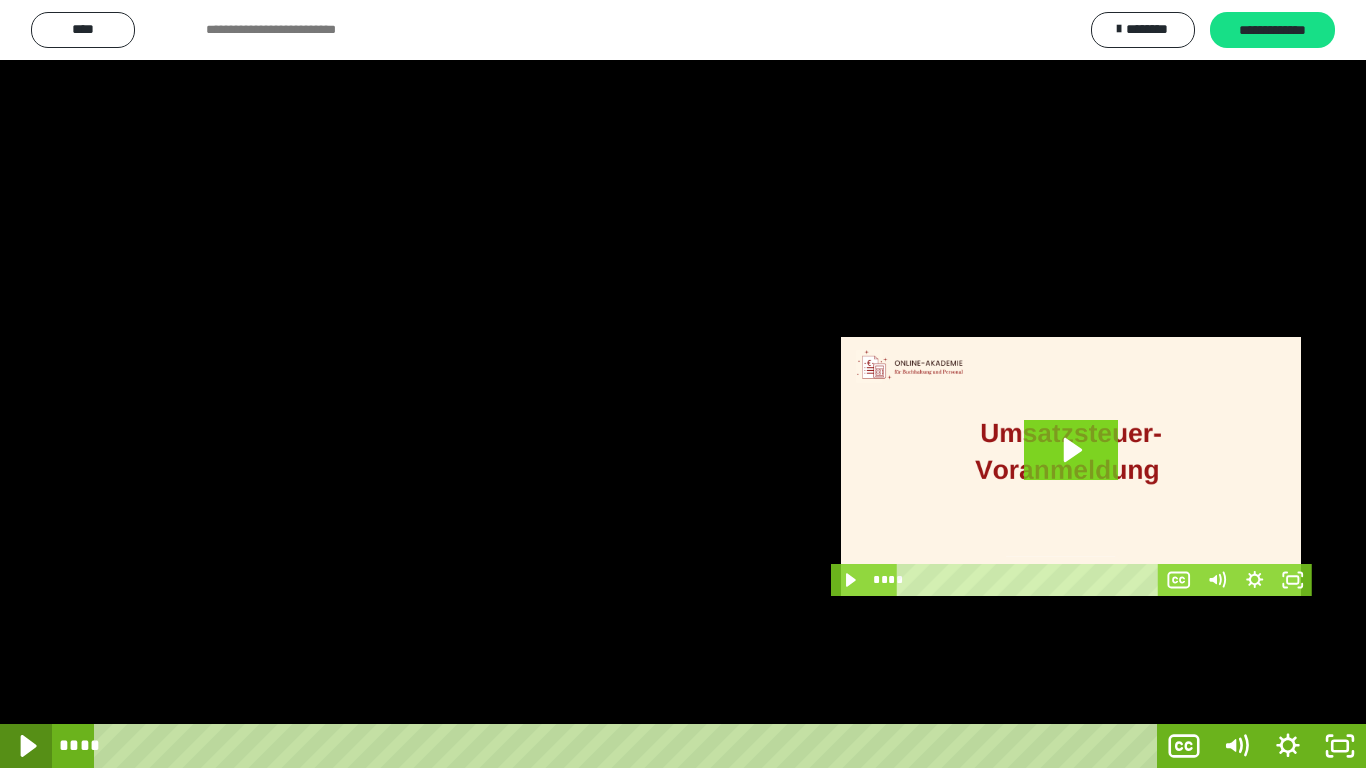 click 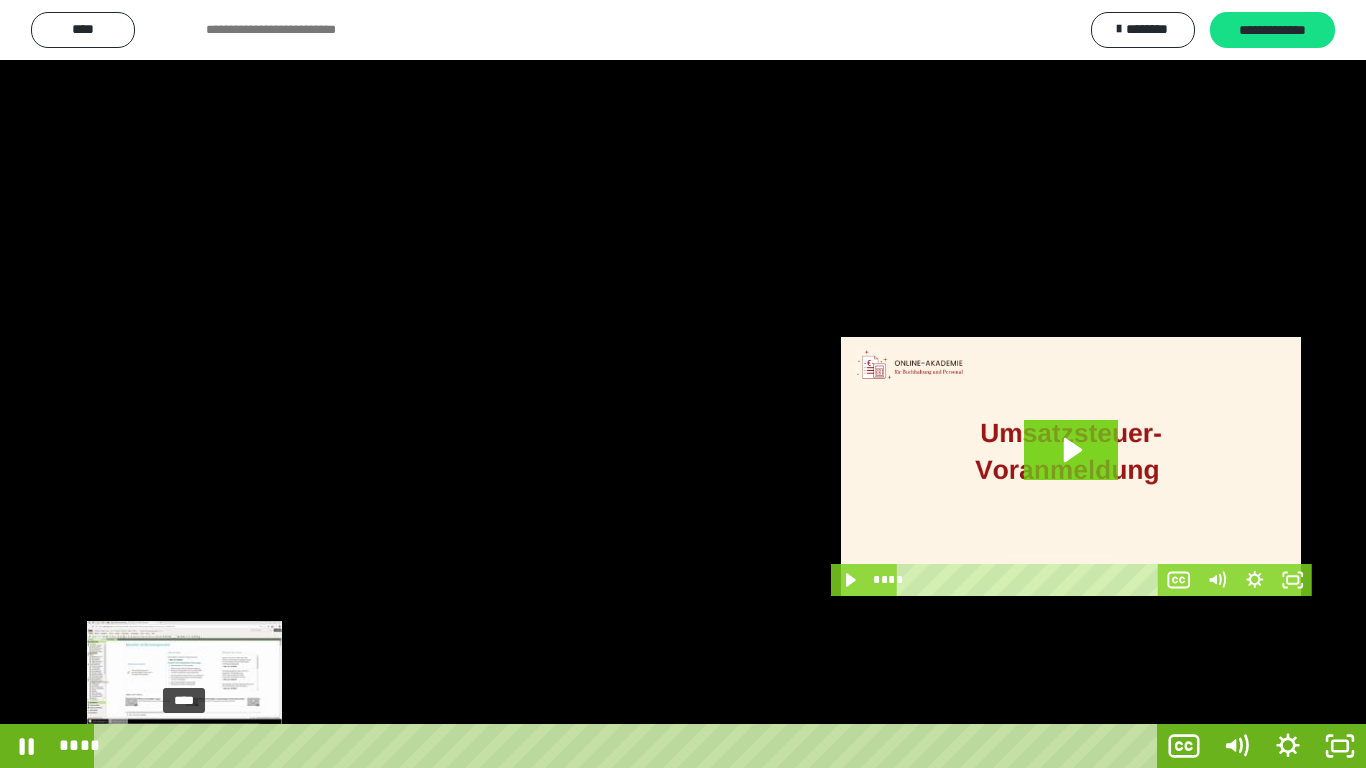 click on "****" at bounding box center [629, 746] 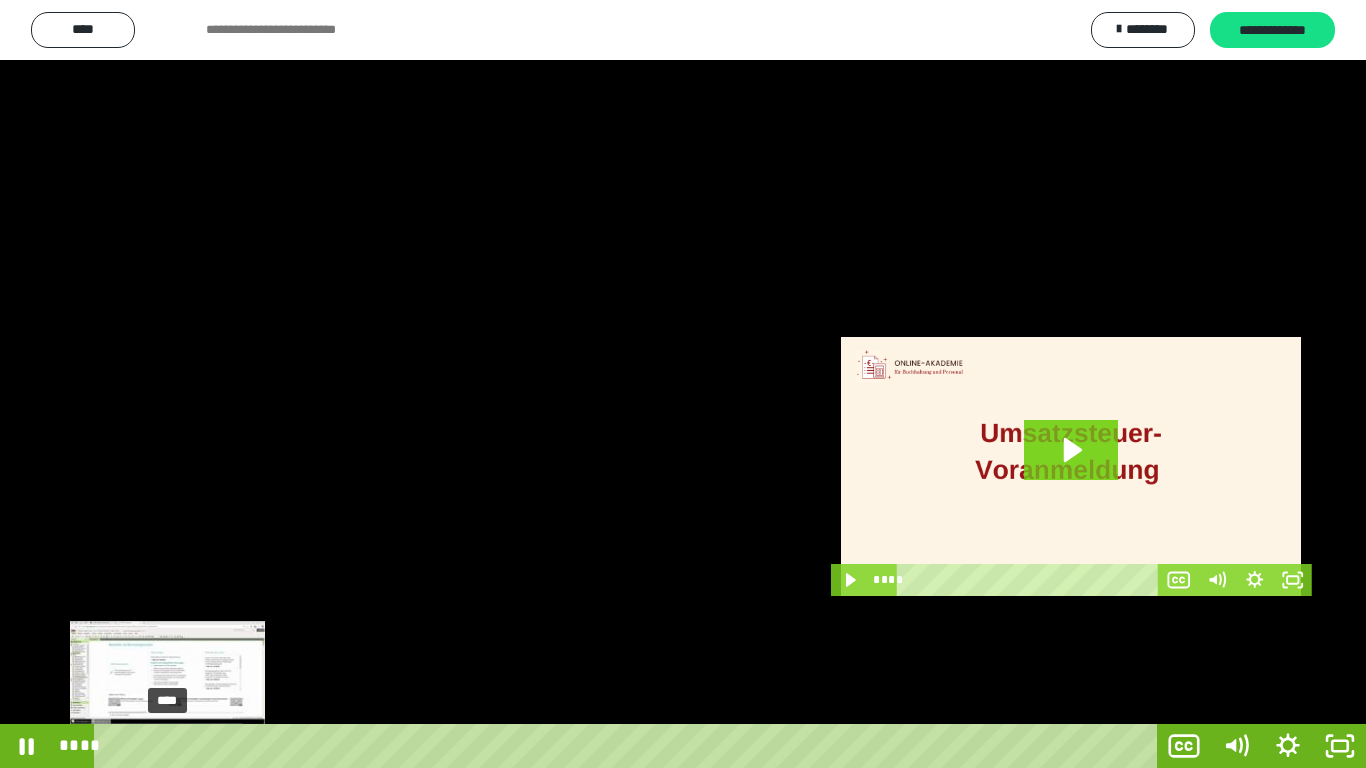 click on "****" at bounding box center (629, 746) 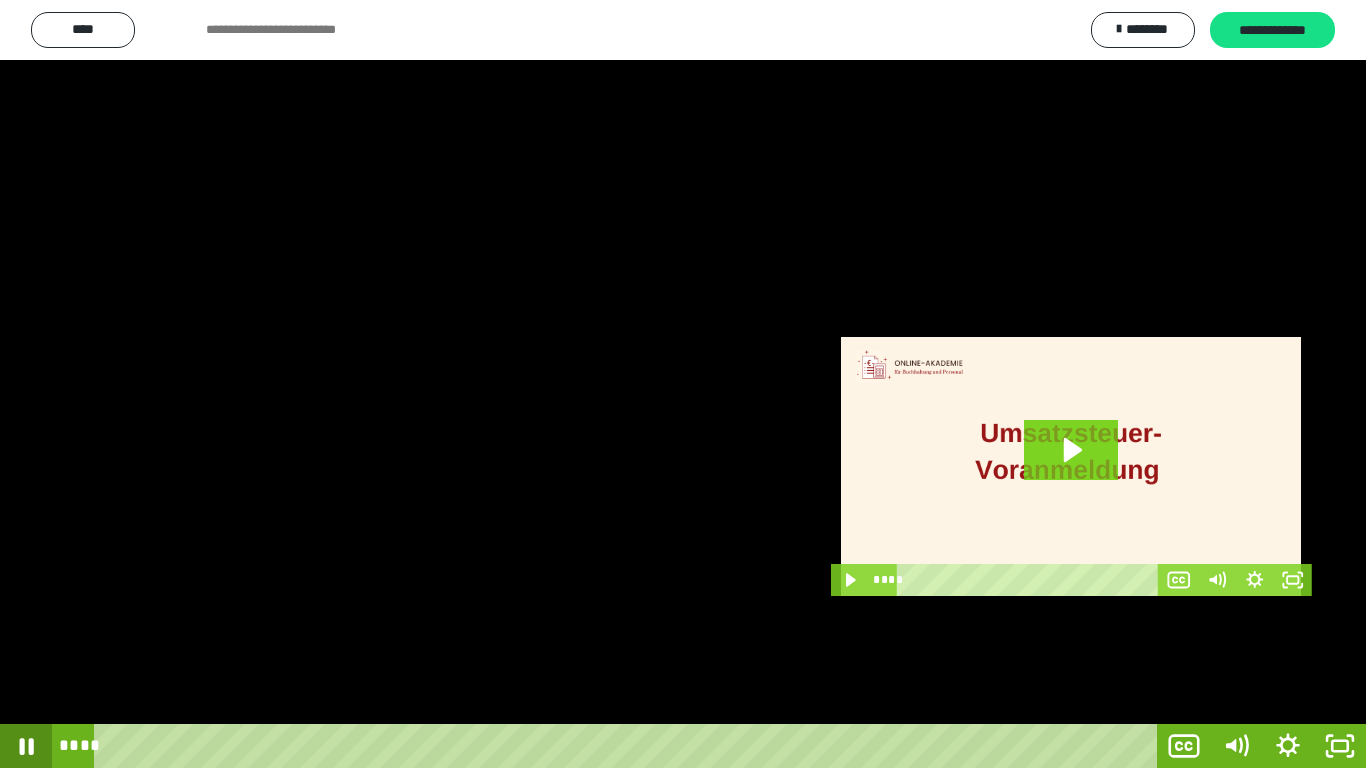 click 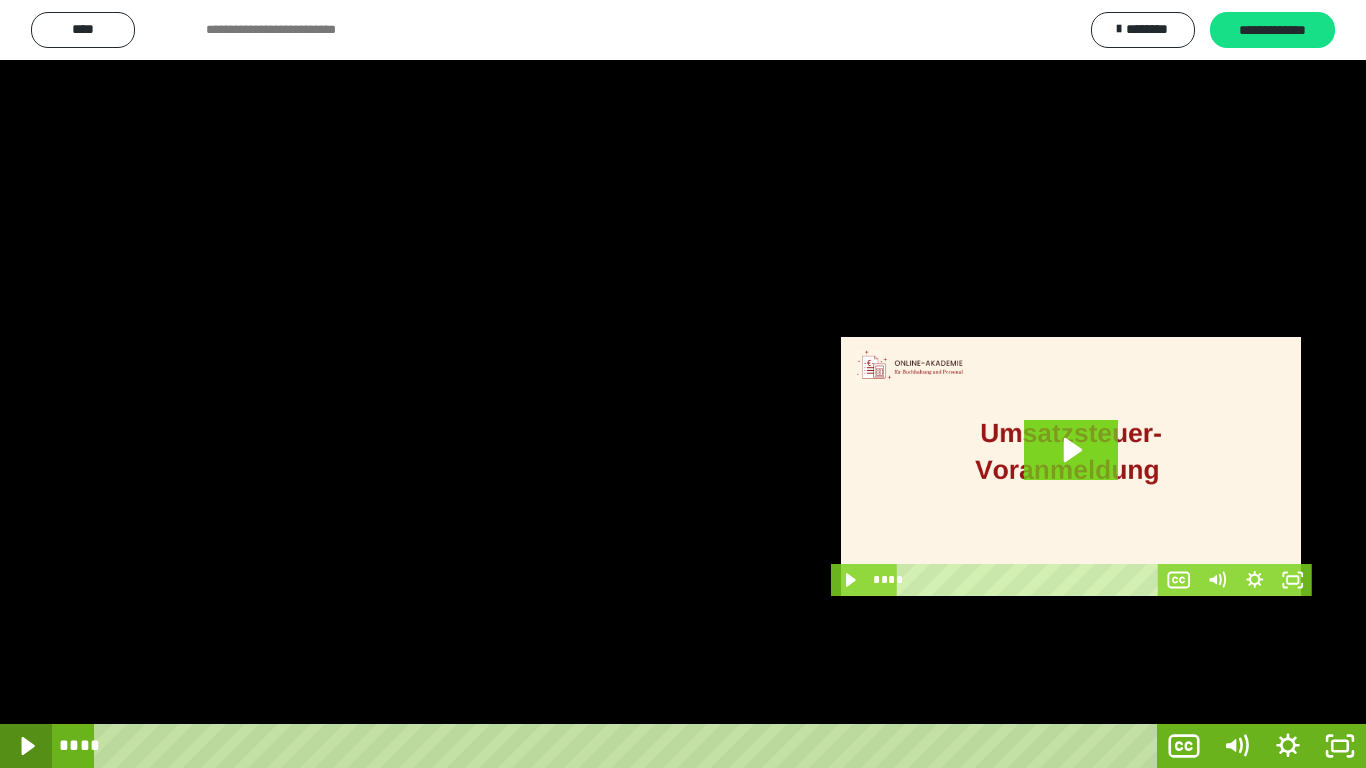 click 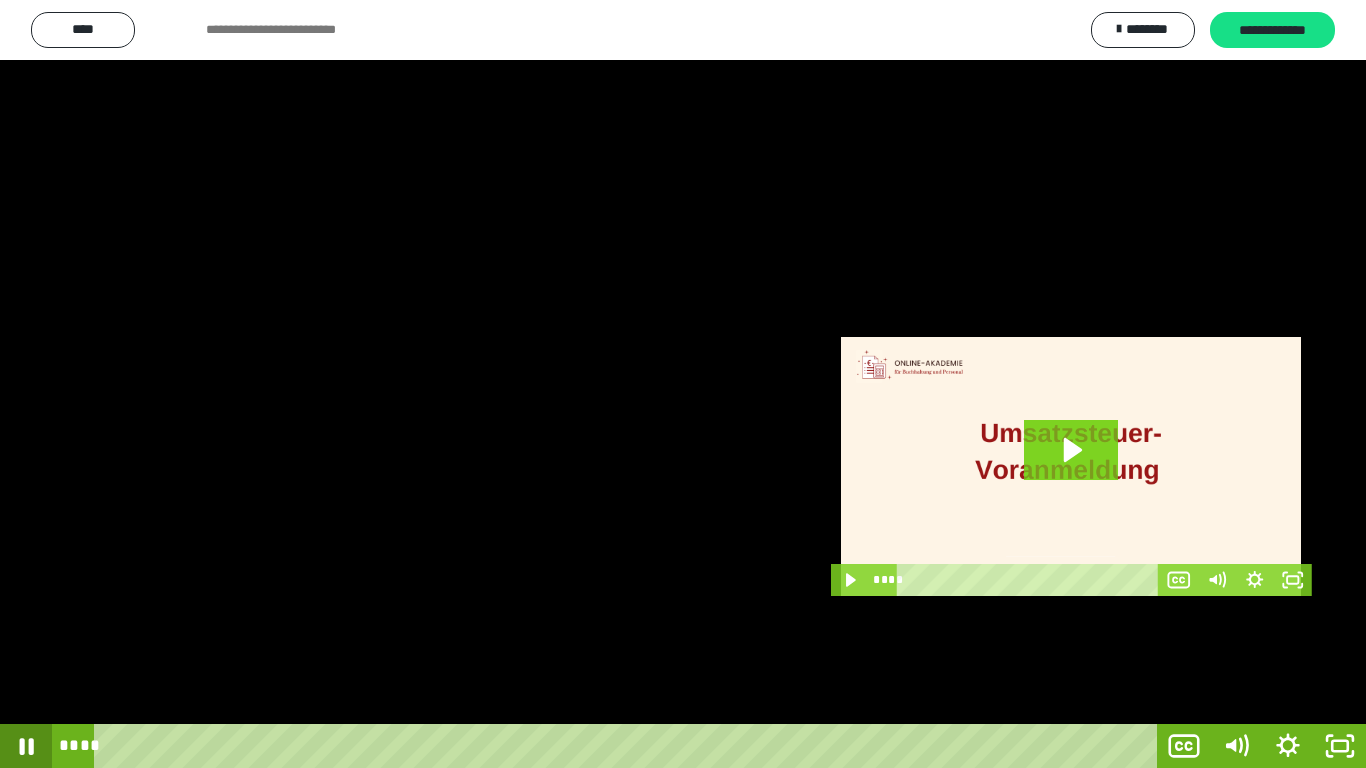 click 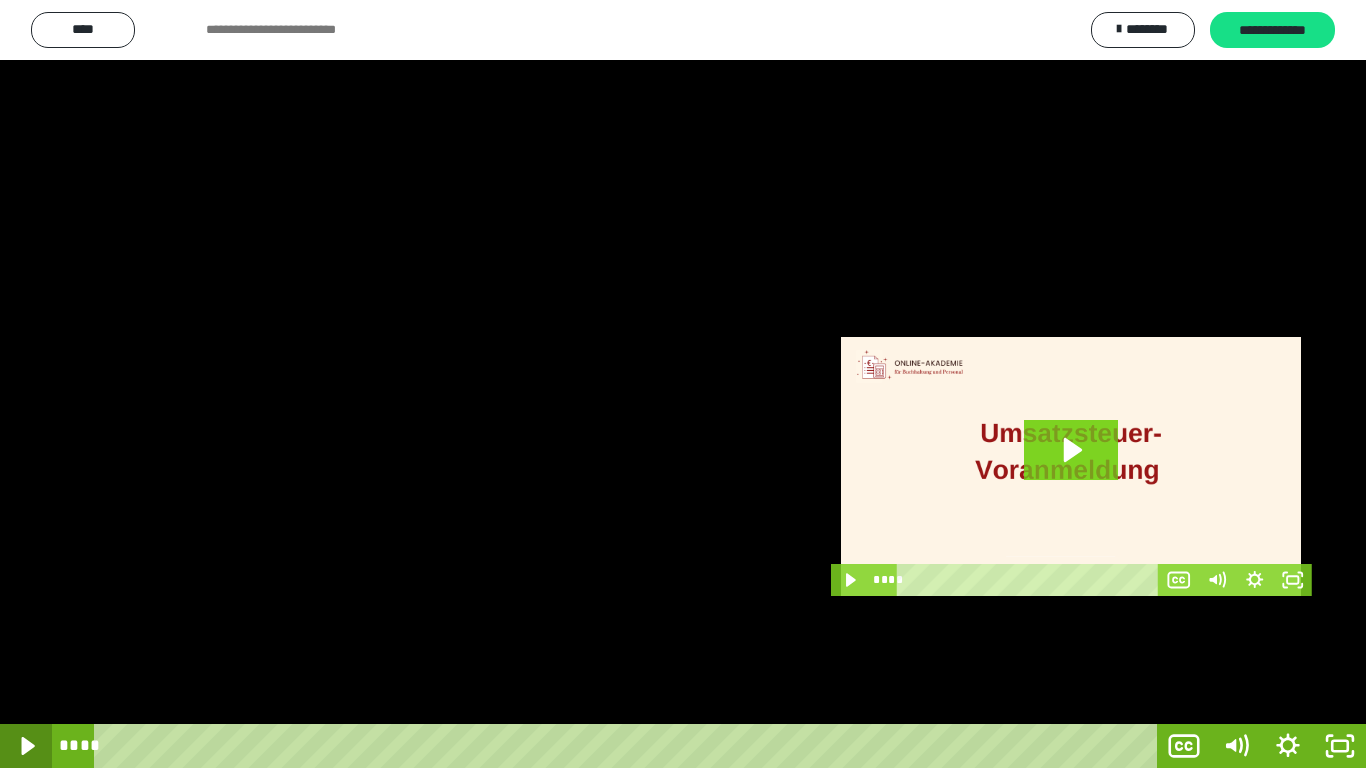 click 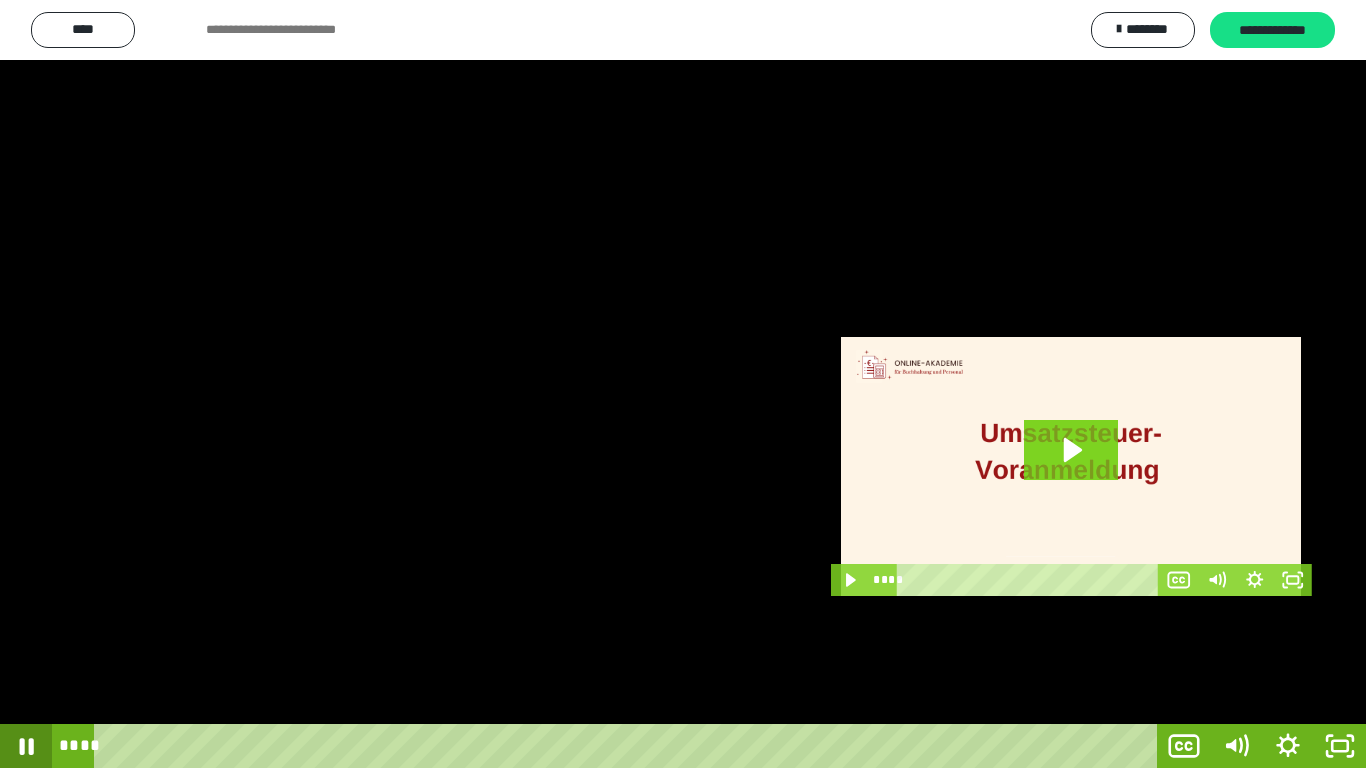 click 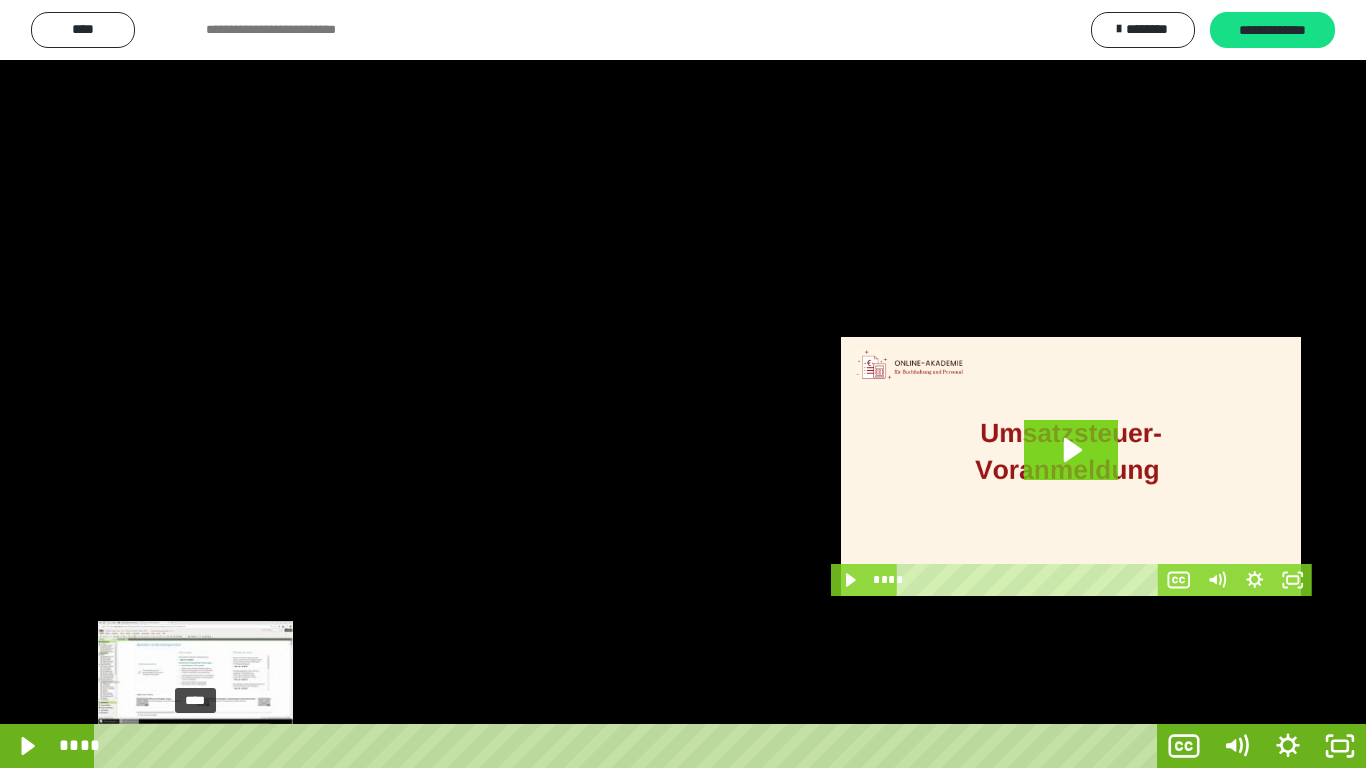 click on "****" at bounding box center [629, 746] 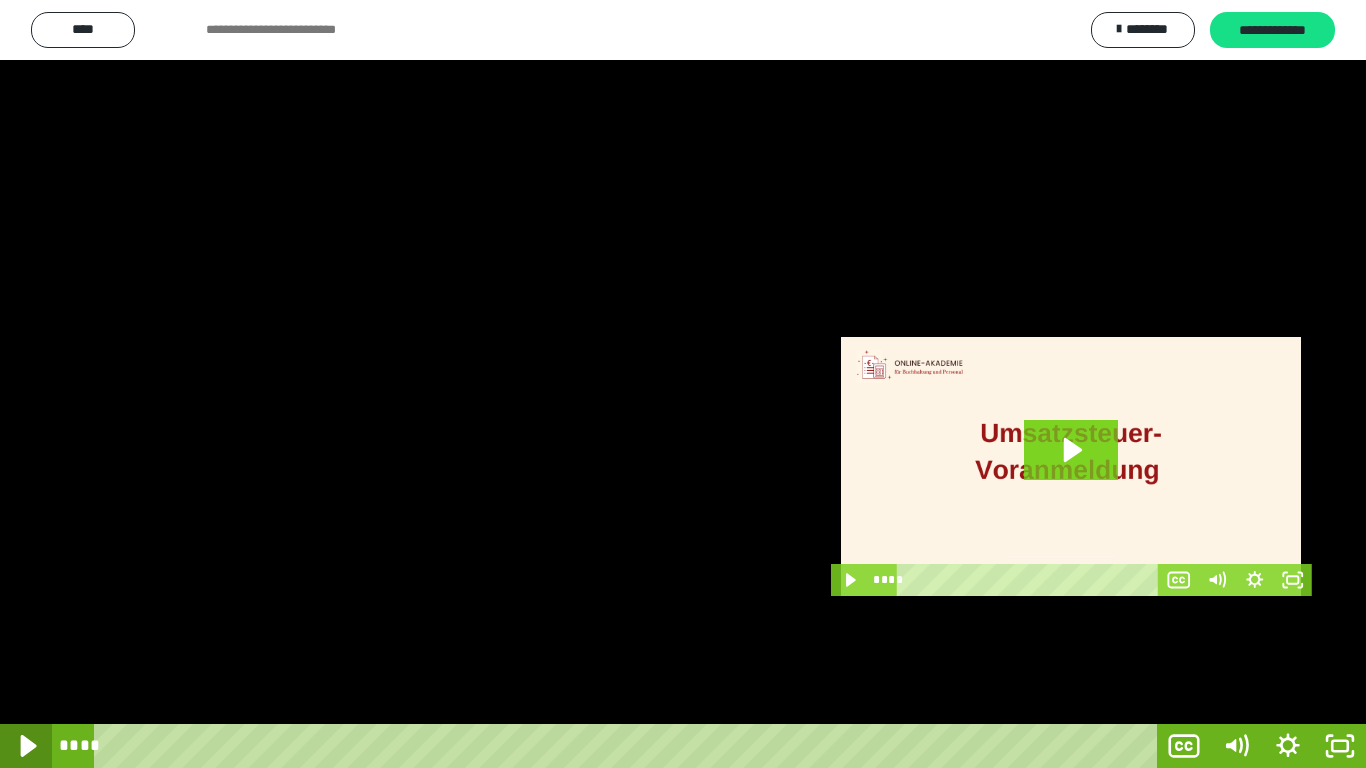click 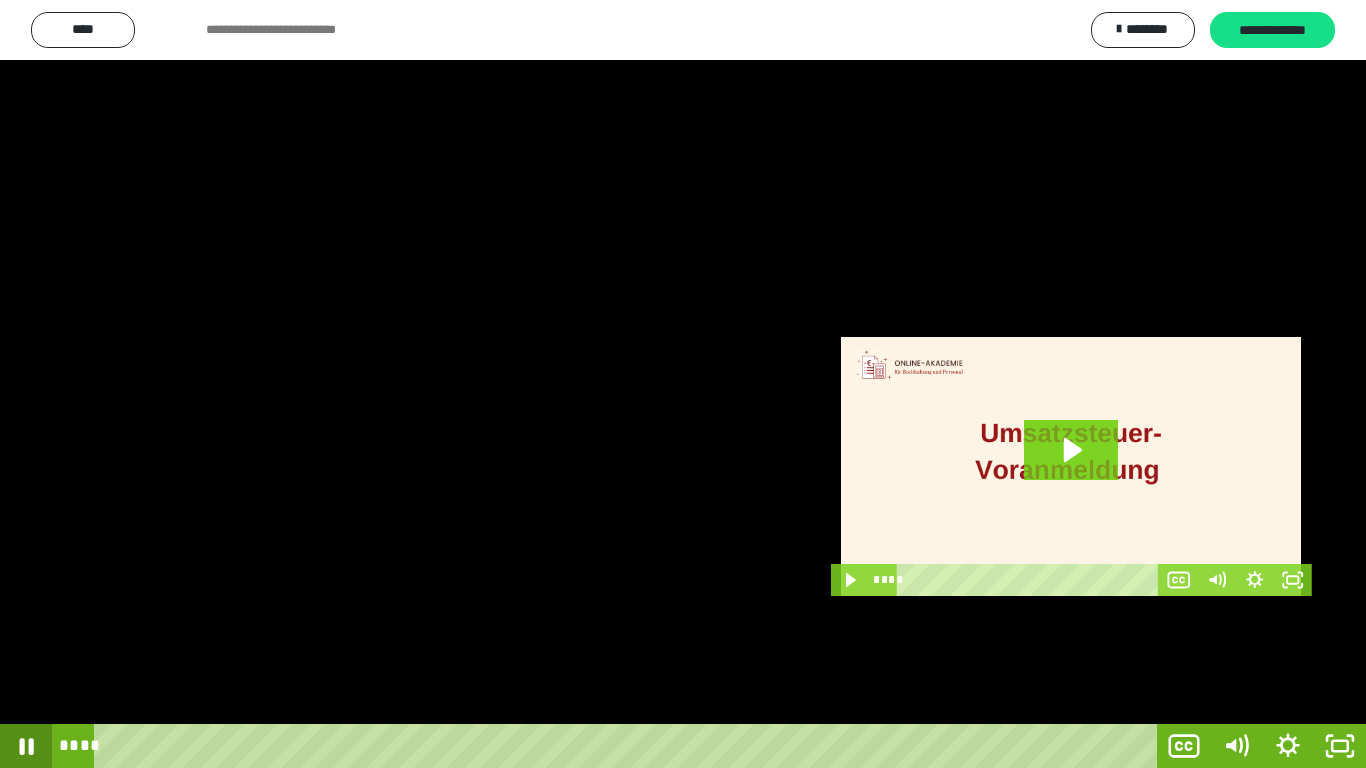 click 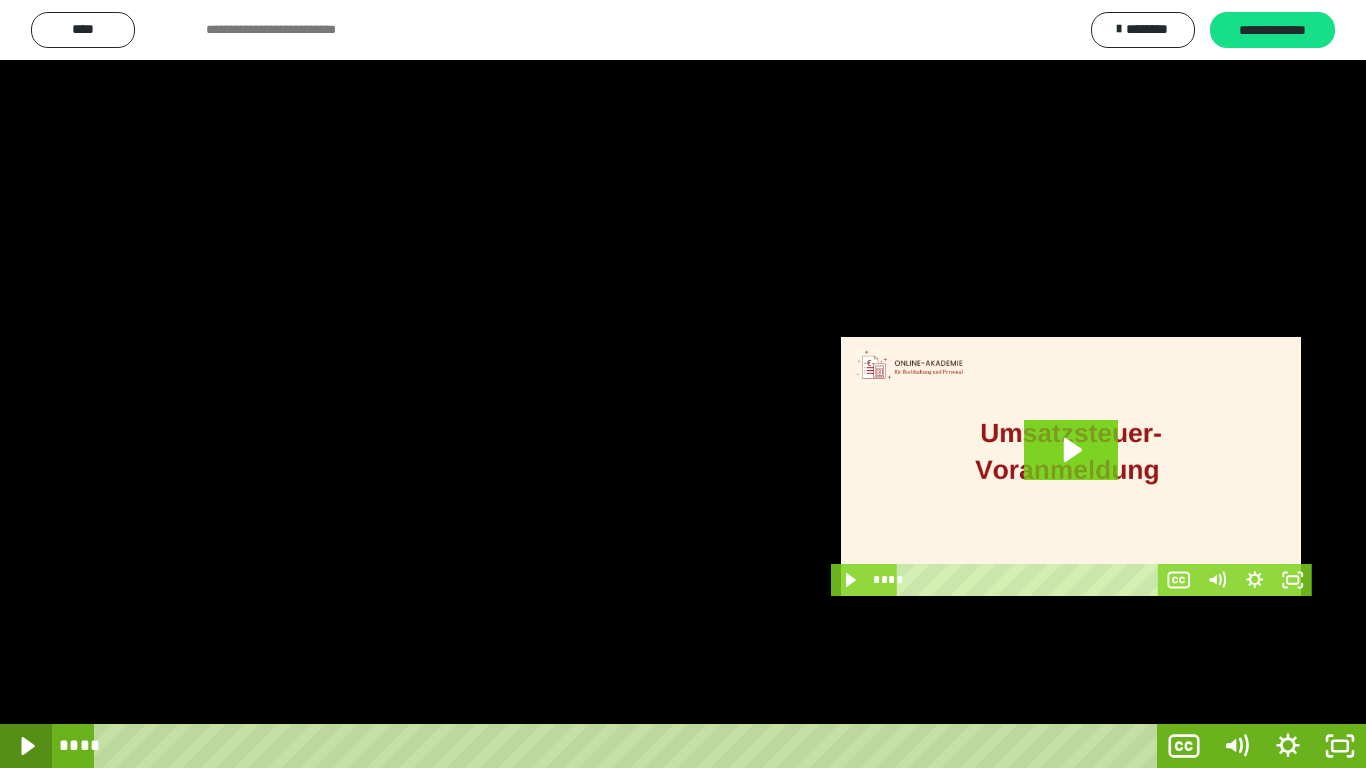 click 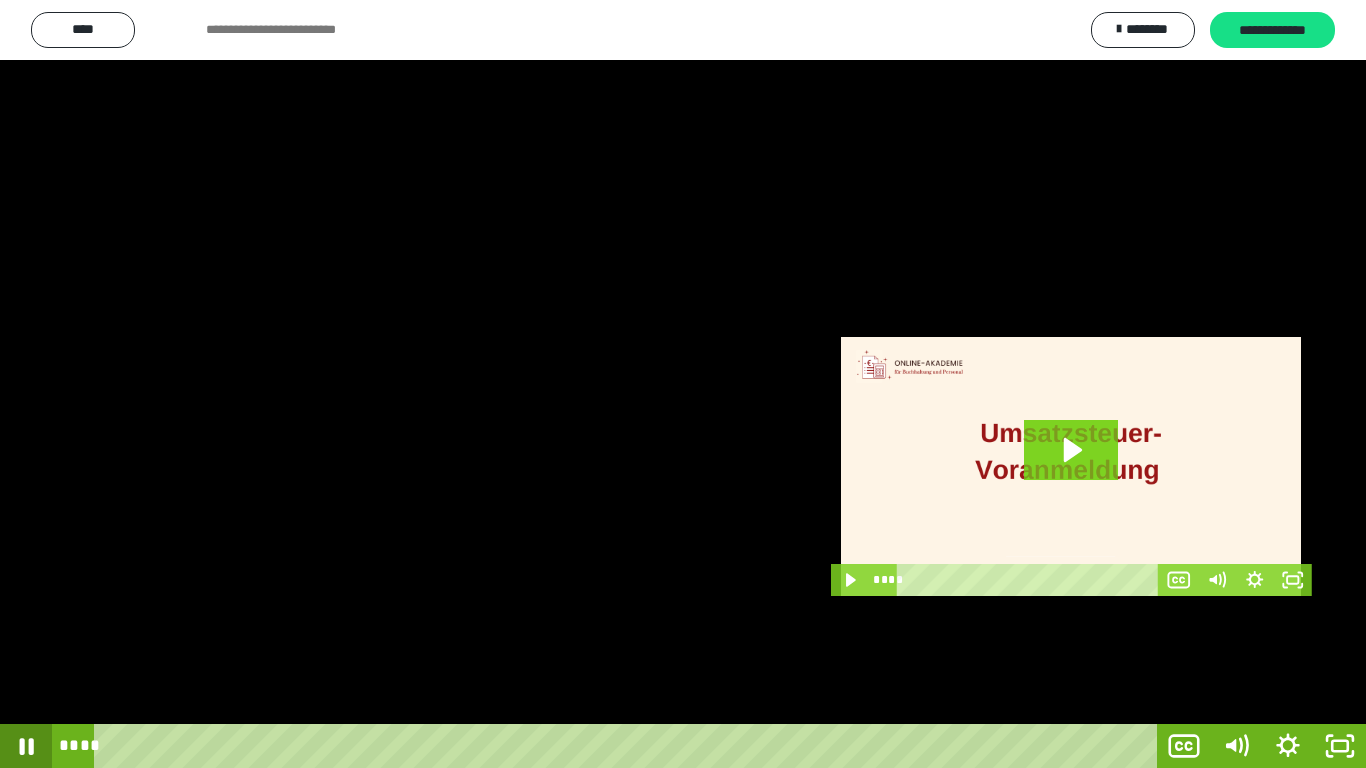 click 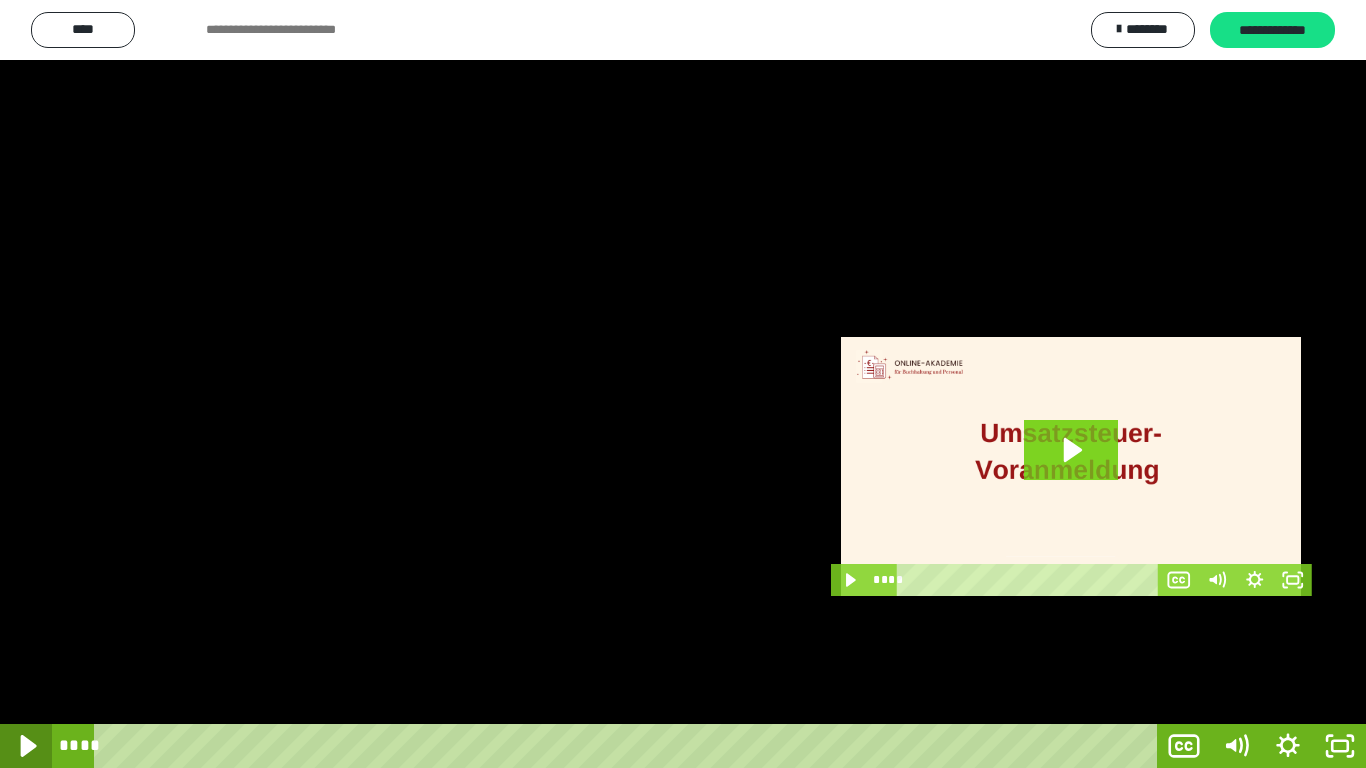click 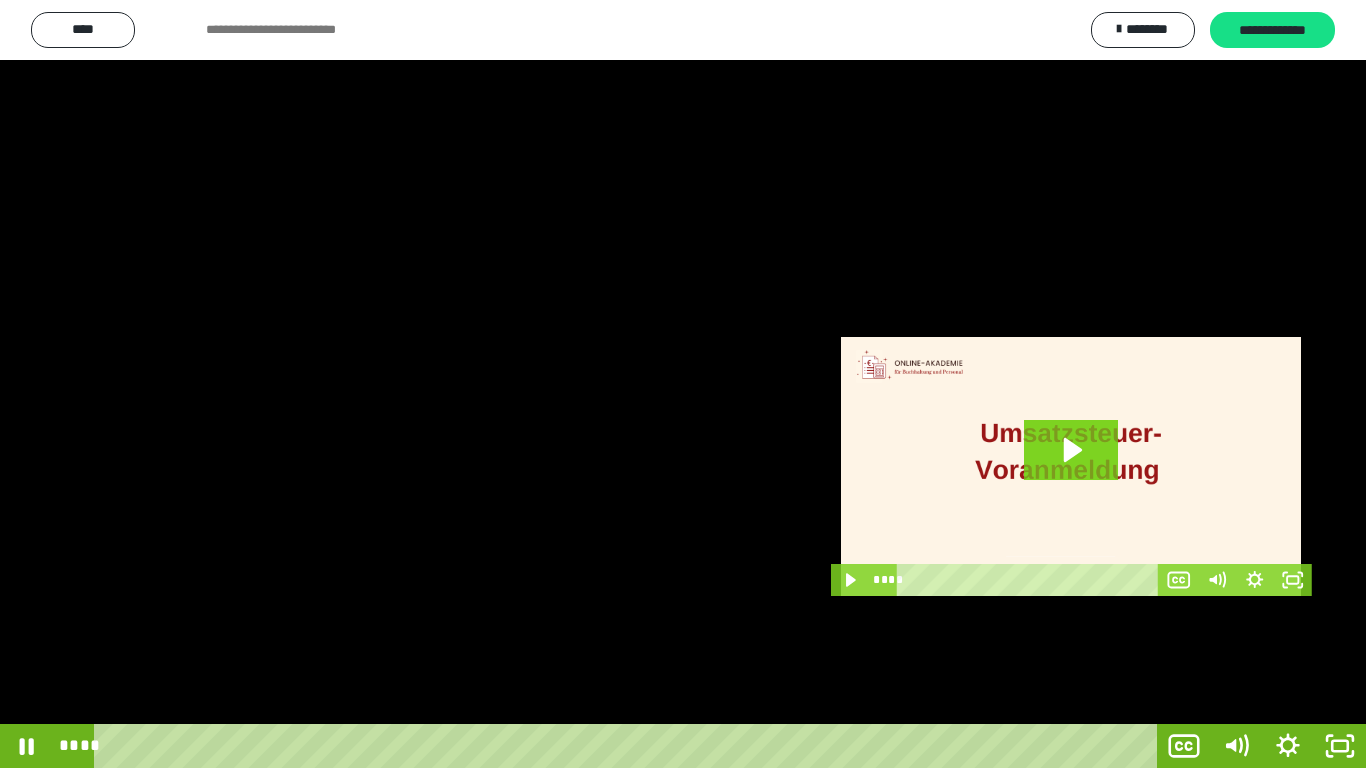 click 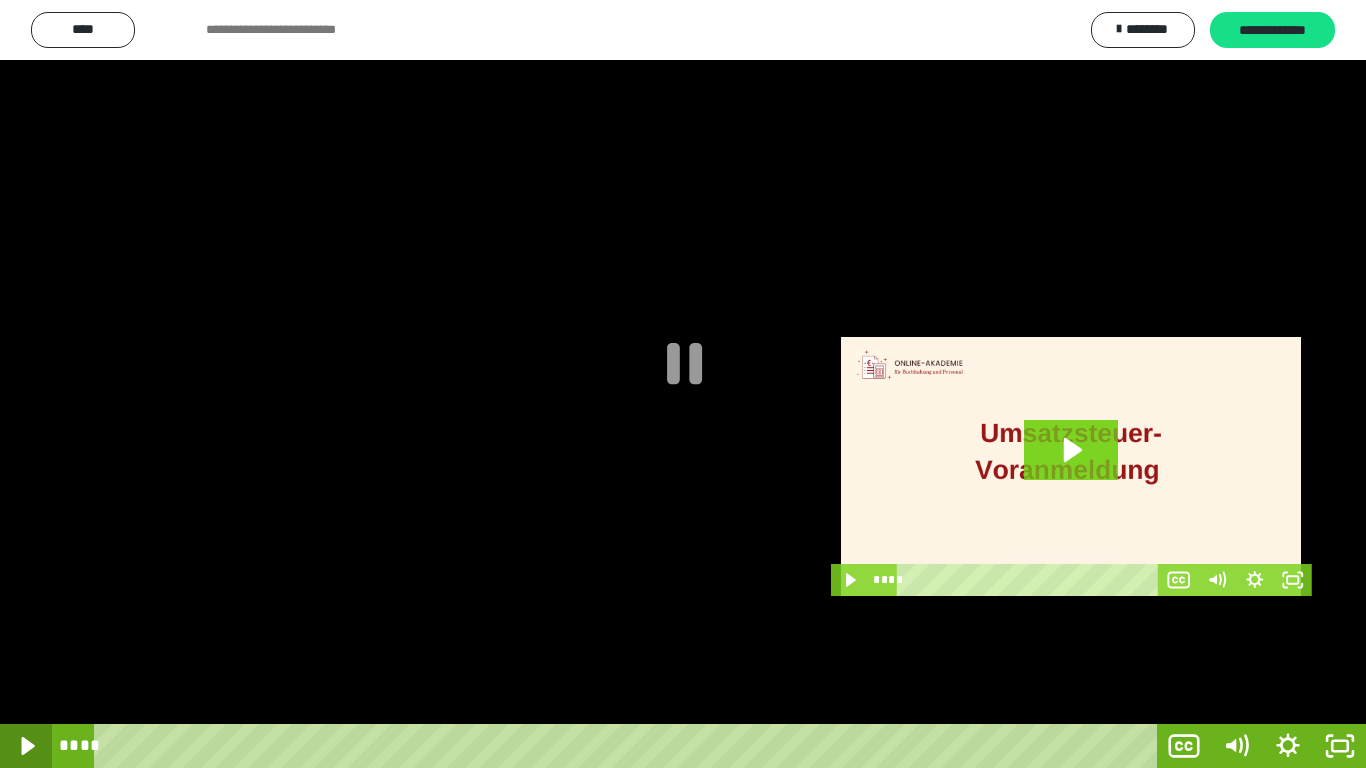 click 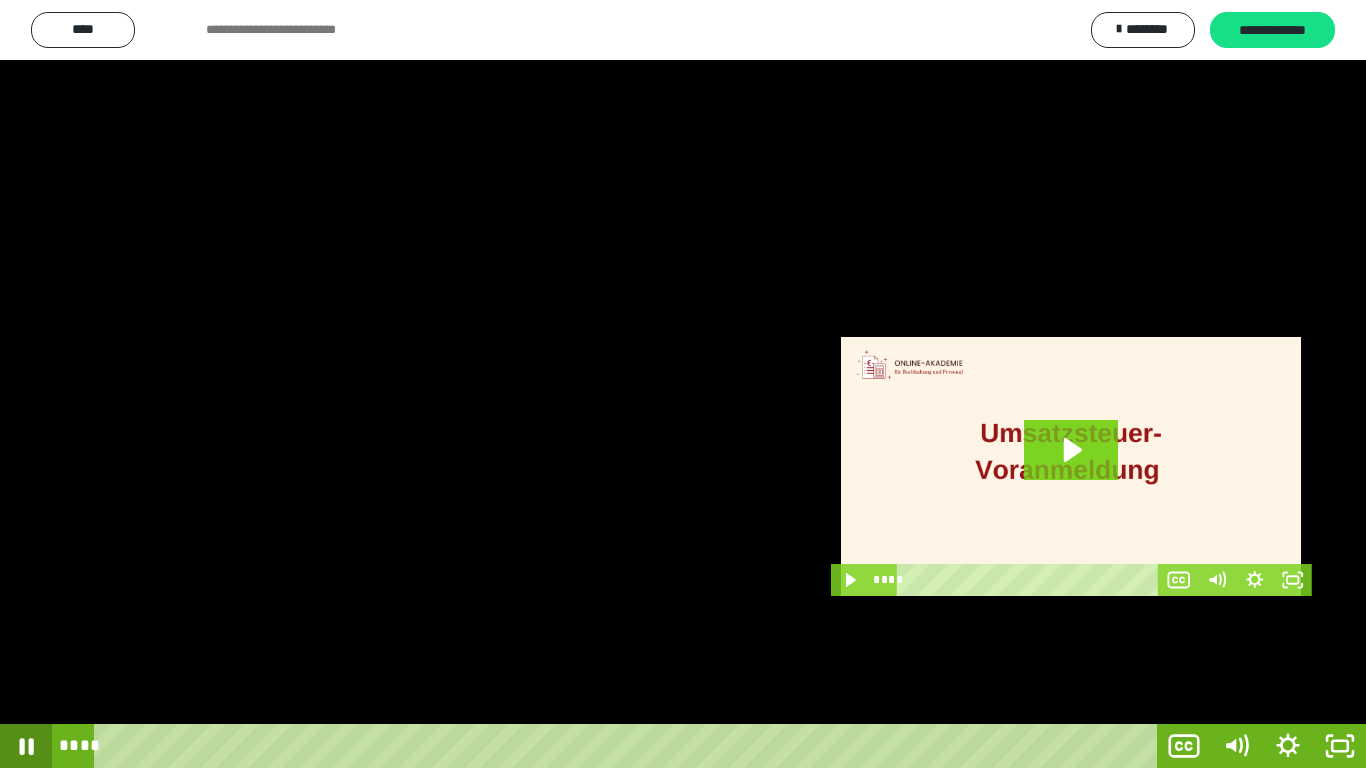 click 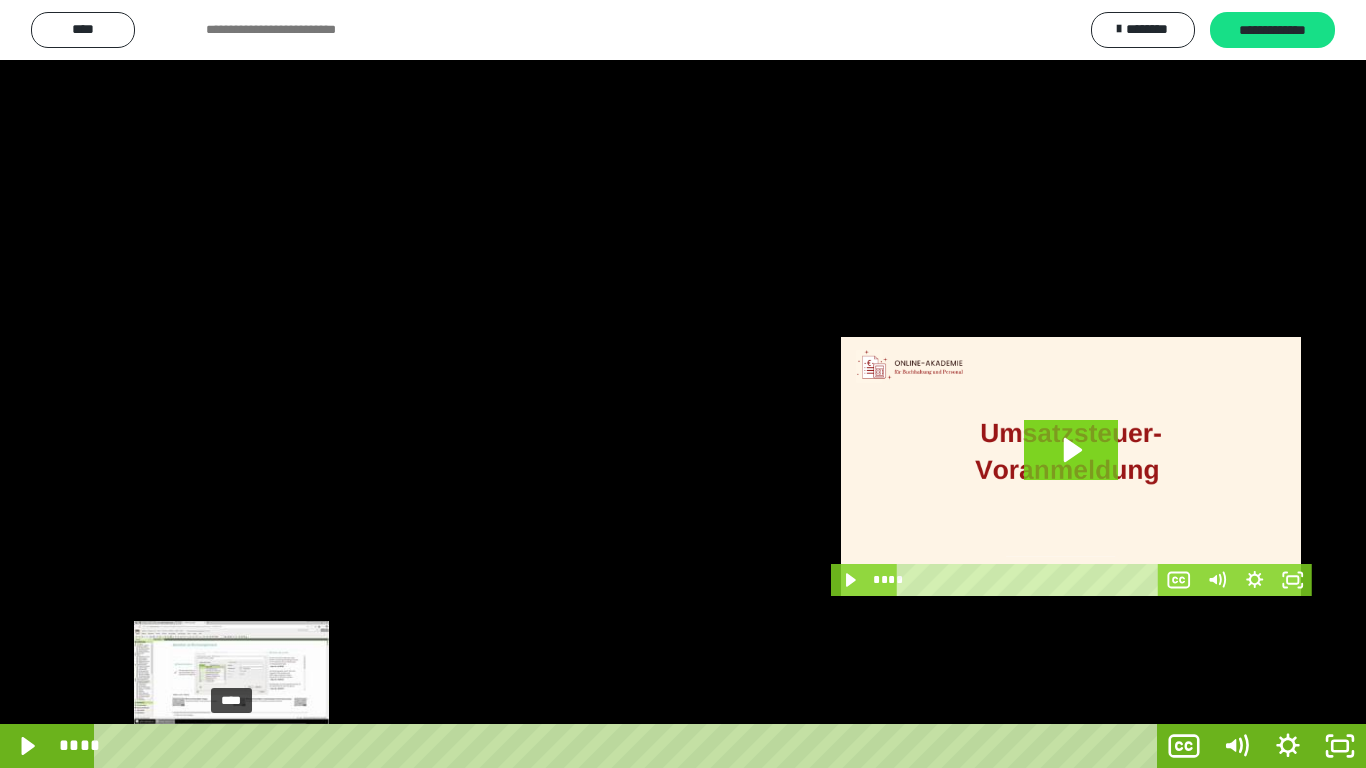 click on "****" at bounding box center (629, 746) 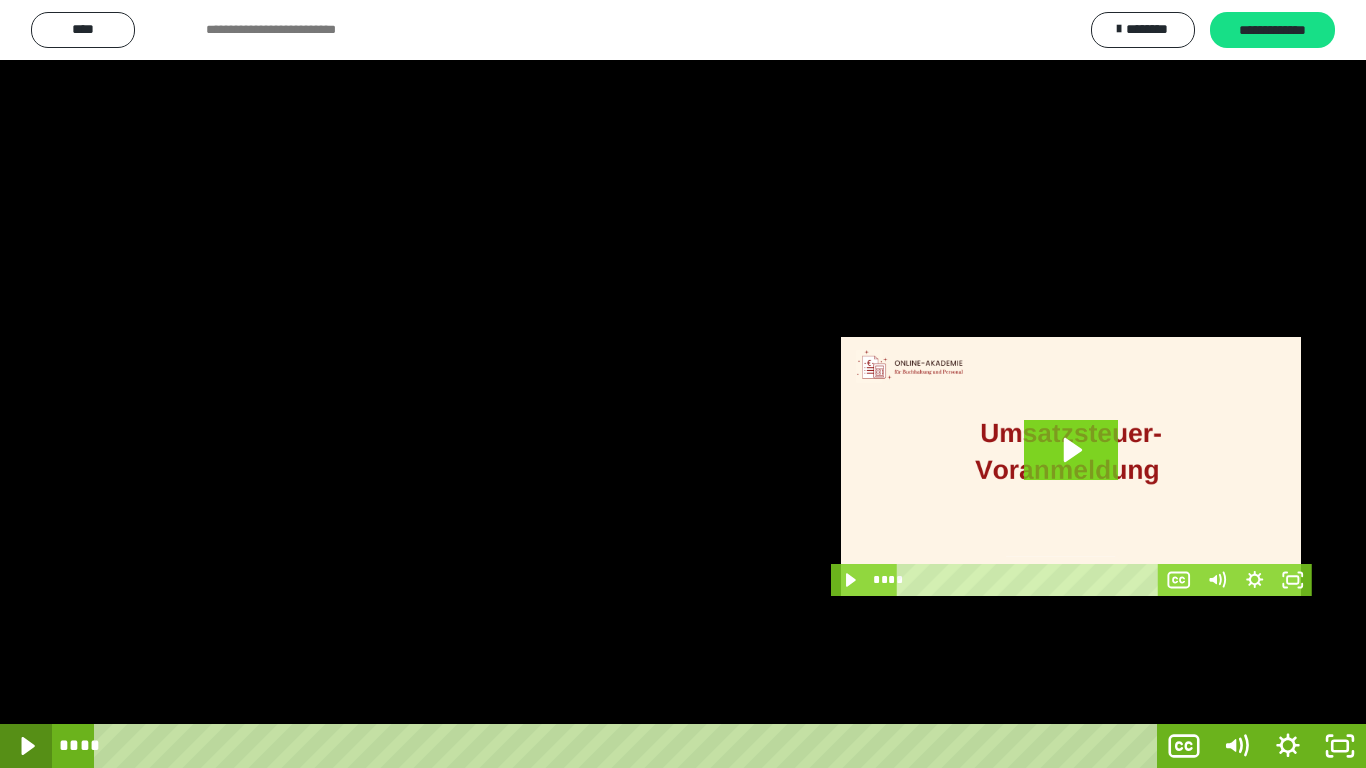 drag, startPoint x: 15, startPoint y: 735, endPoint x: 413, endPoint y: 489, distance: 467.8889 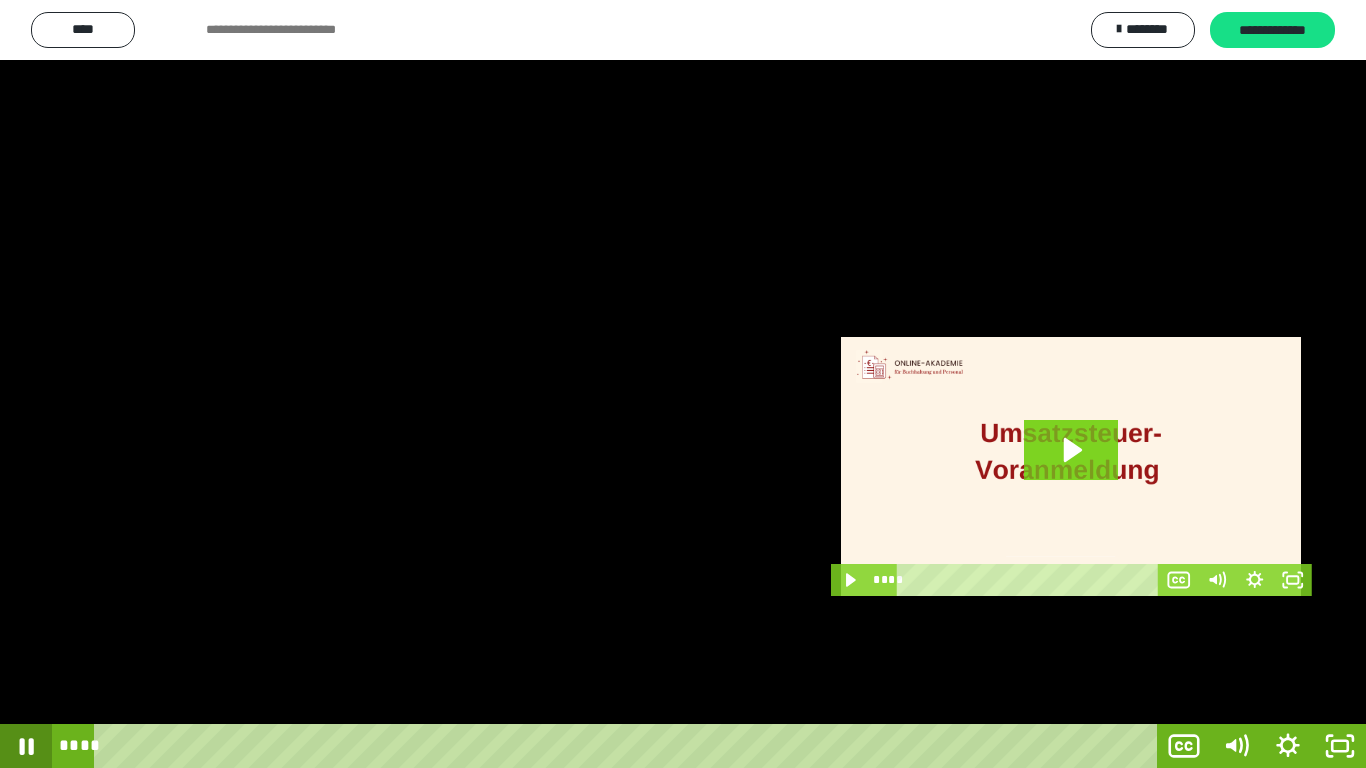 click 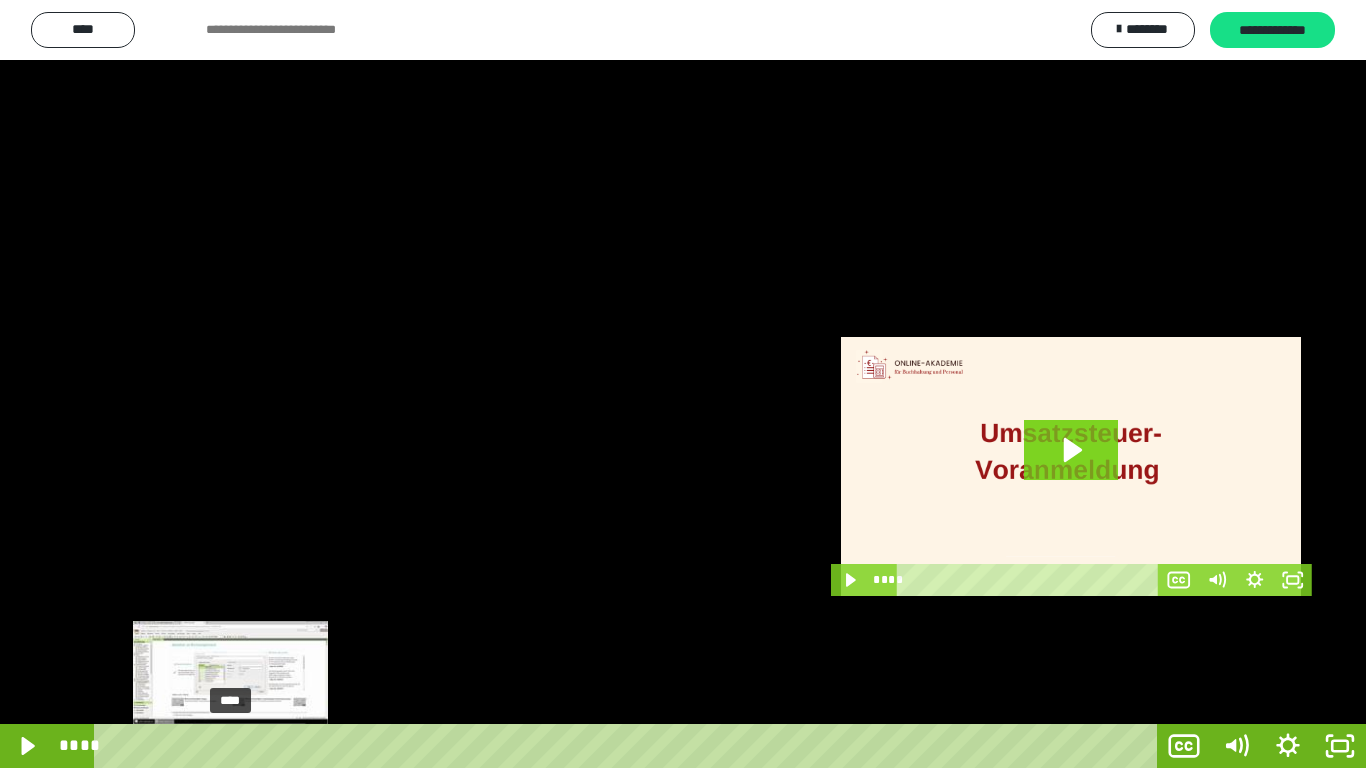click on "****" at bounding box center [629, 746] 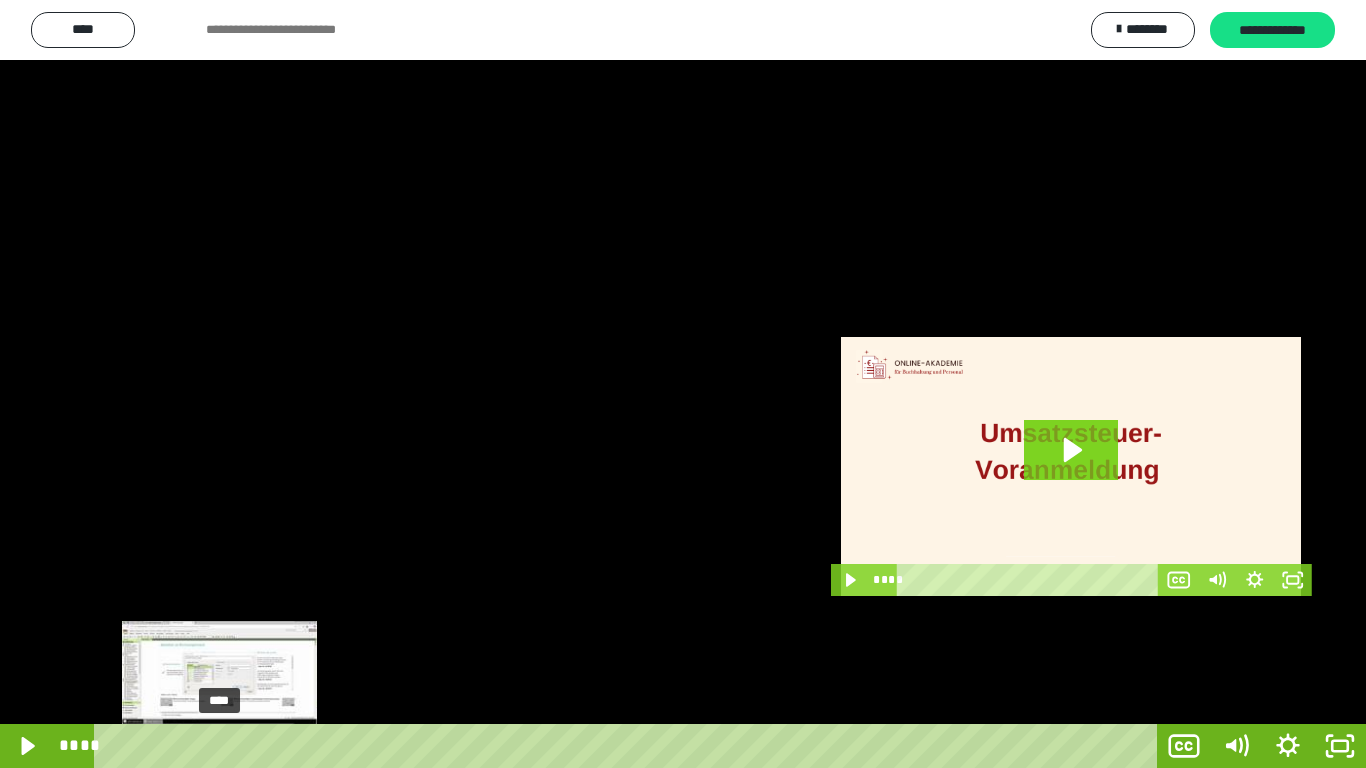 click on "****" at bounding box center (629, 746) 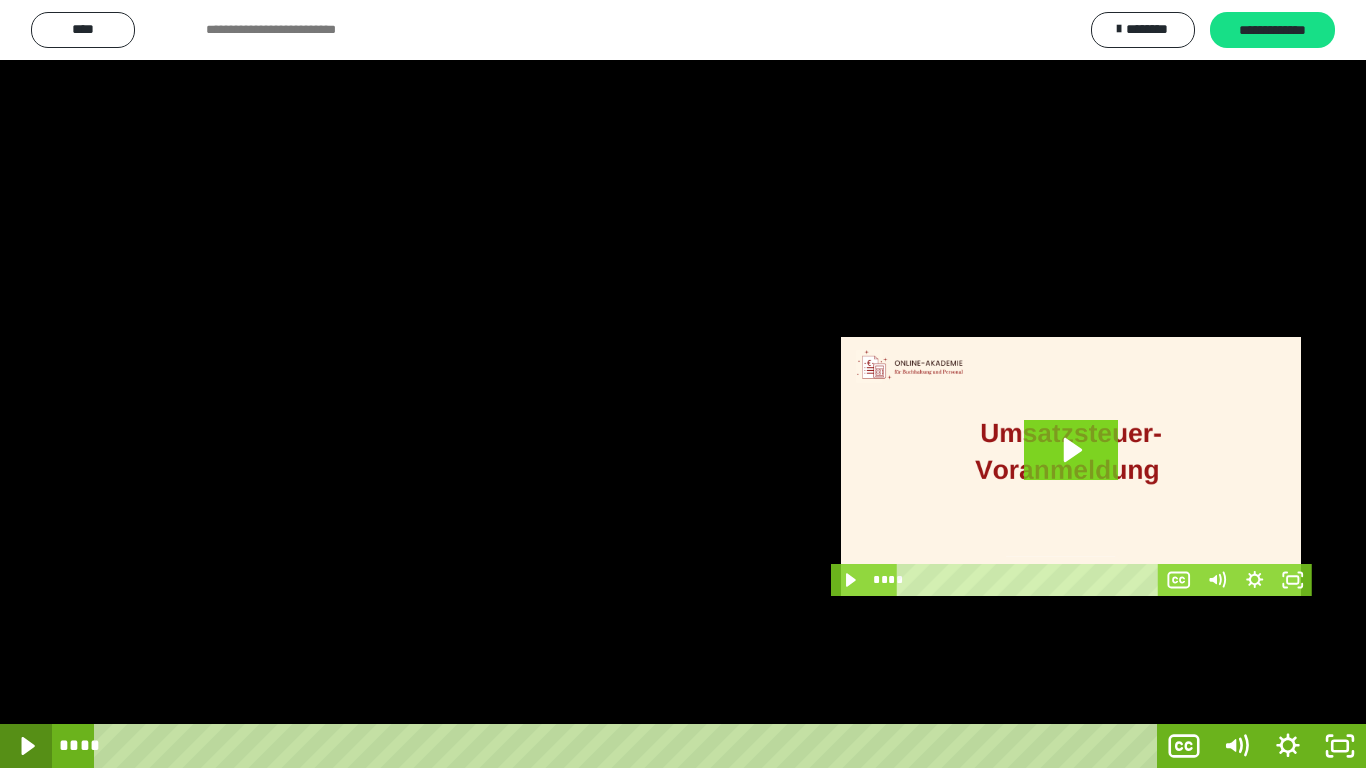 click 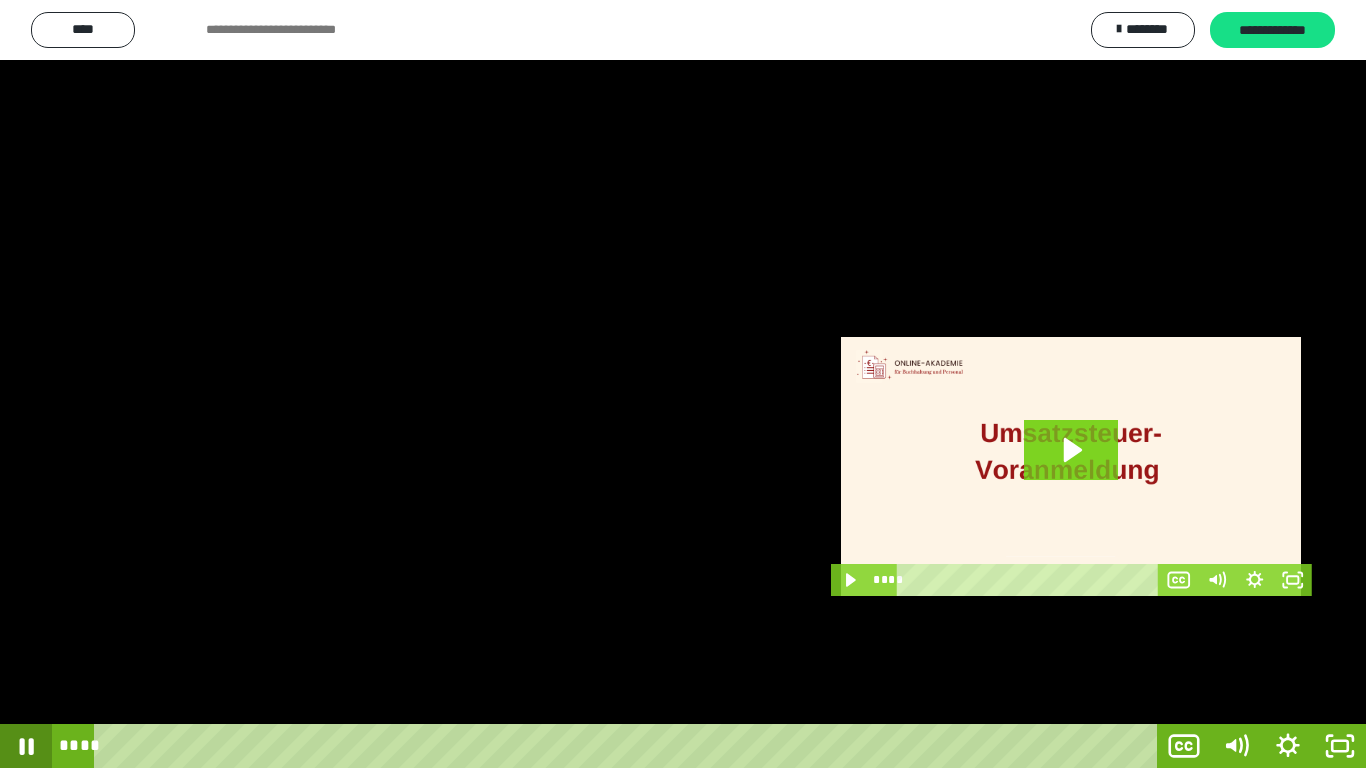 click 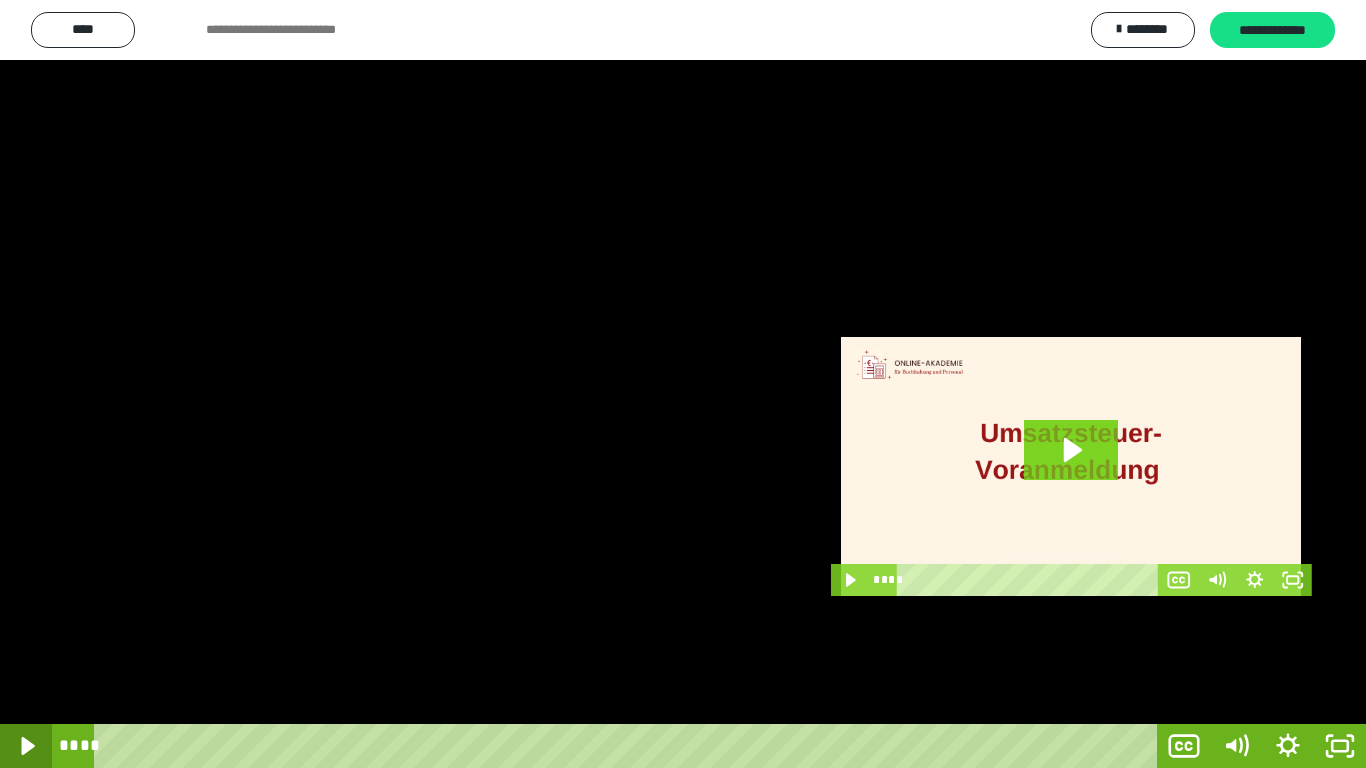 click 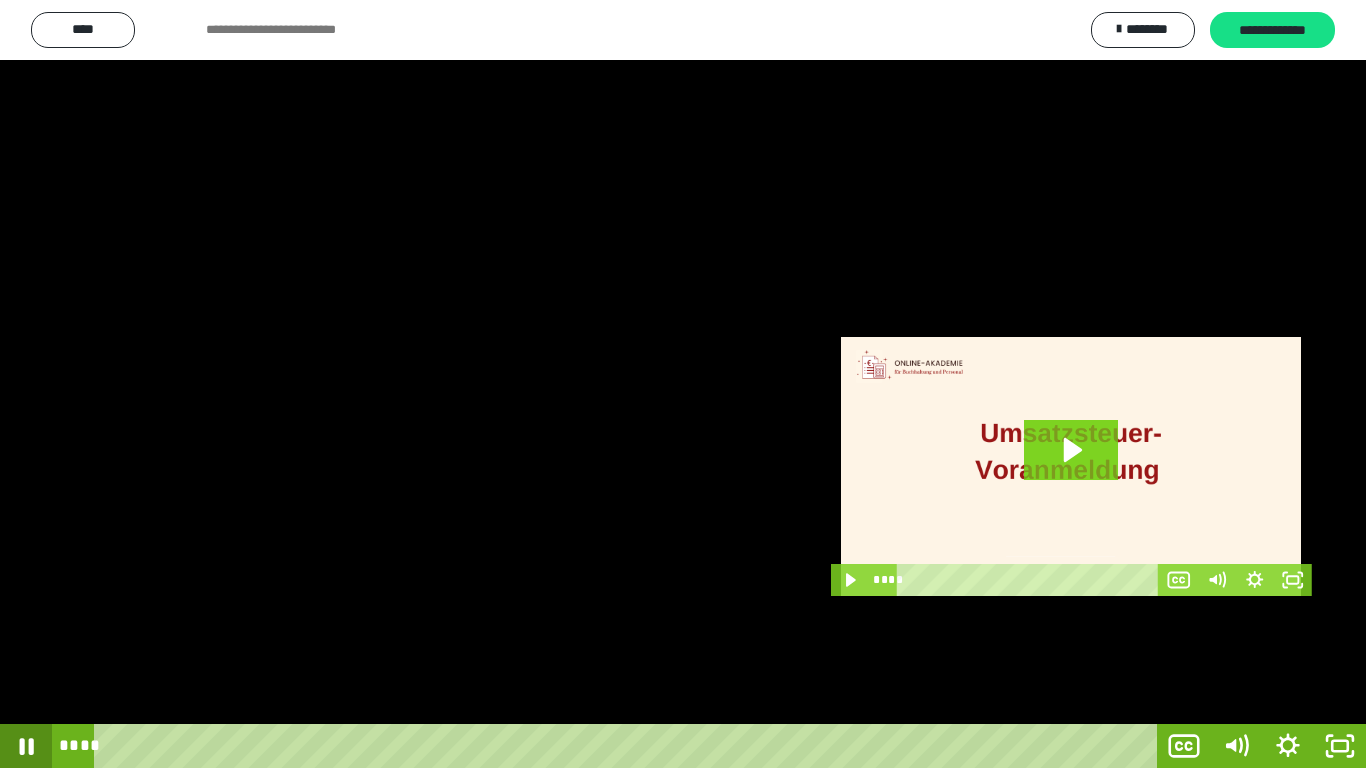 click 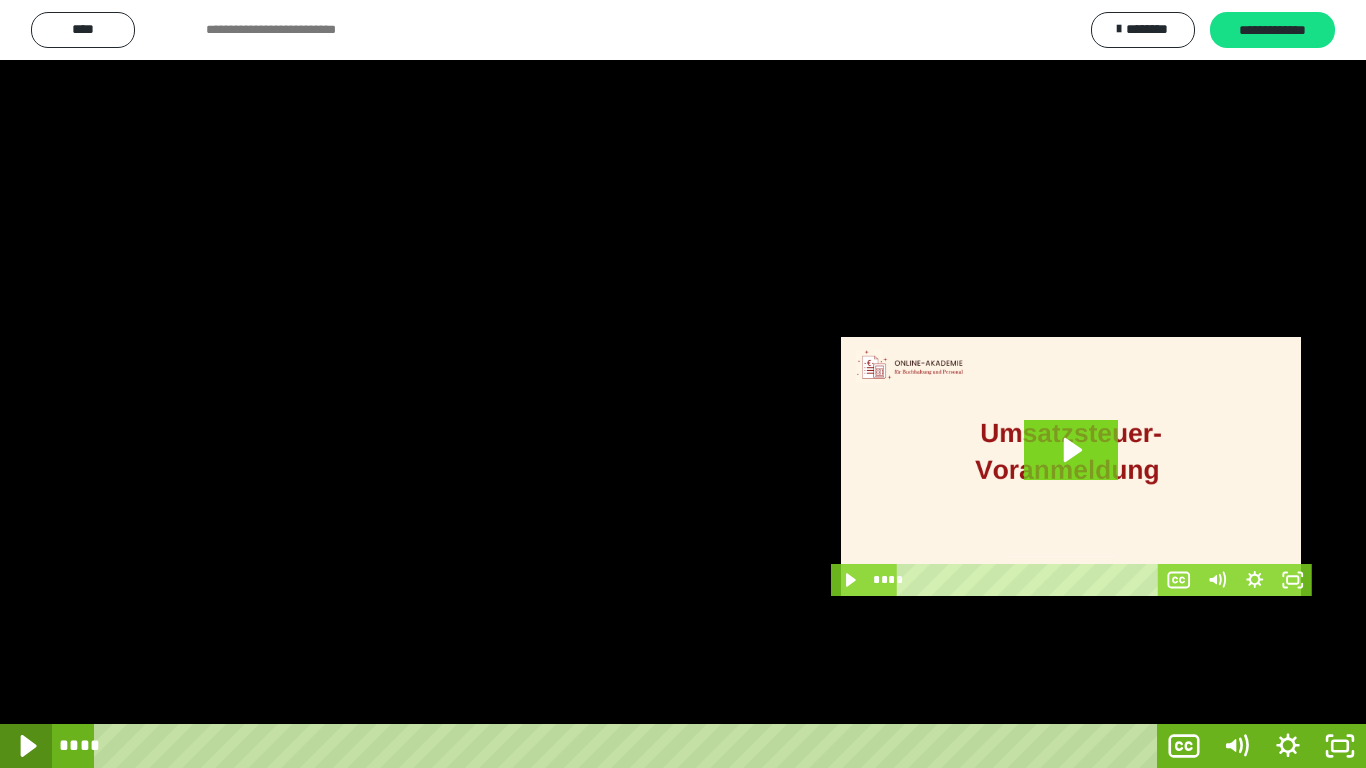click 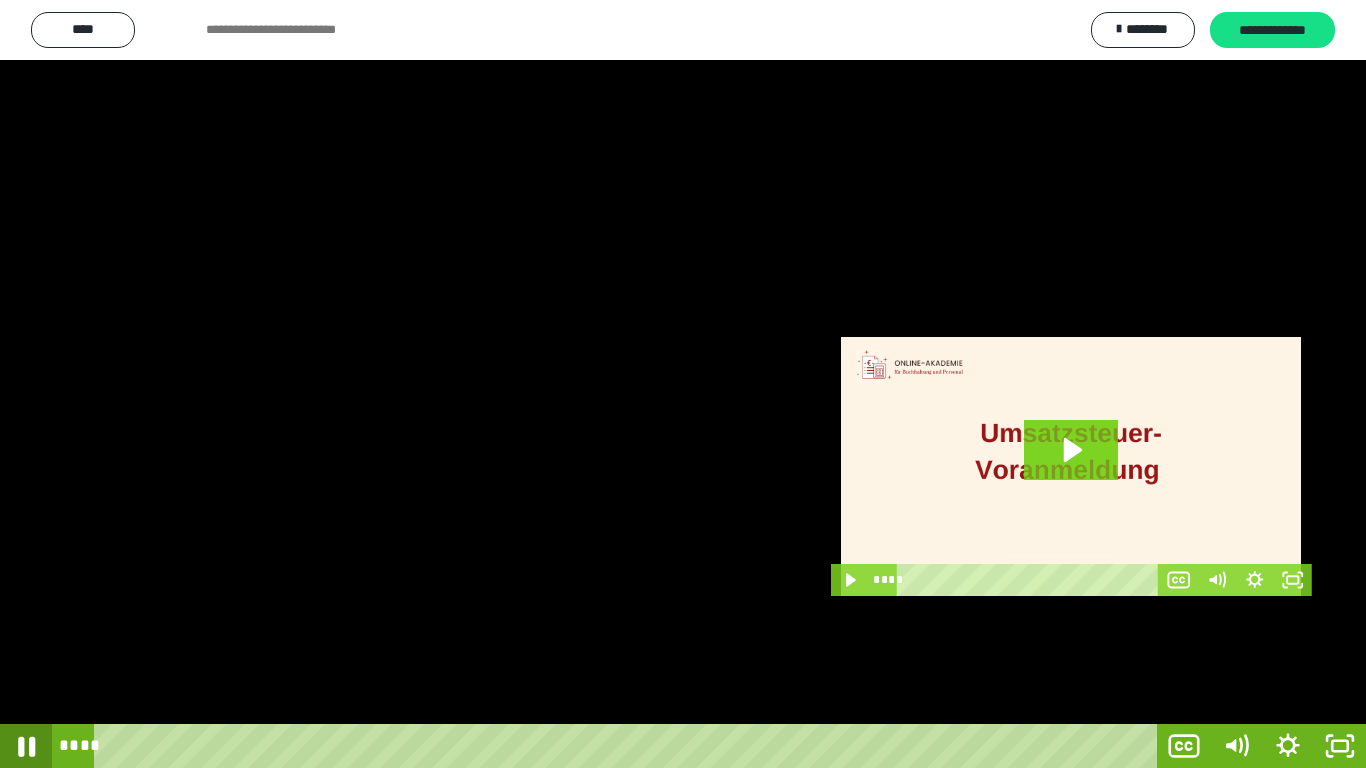 click 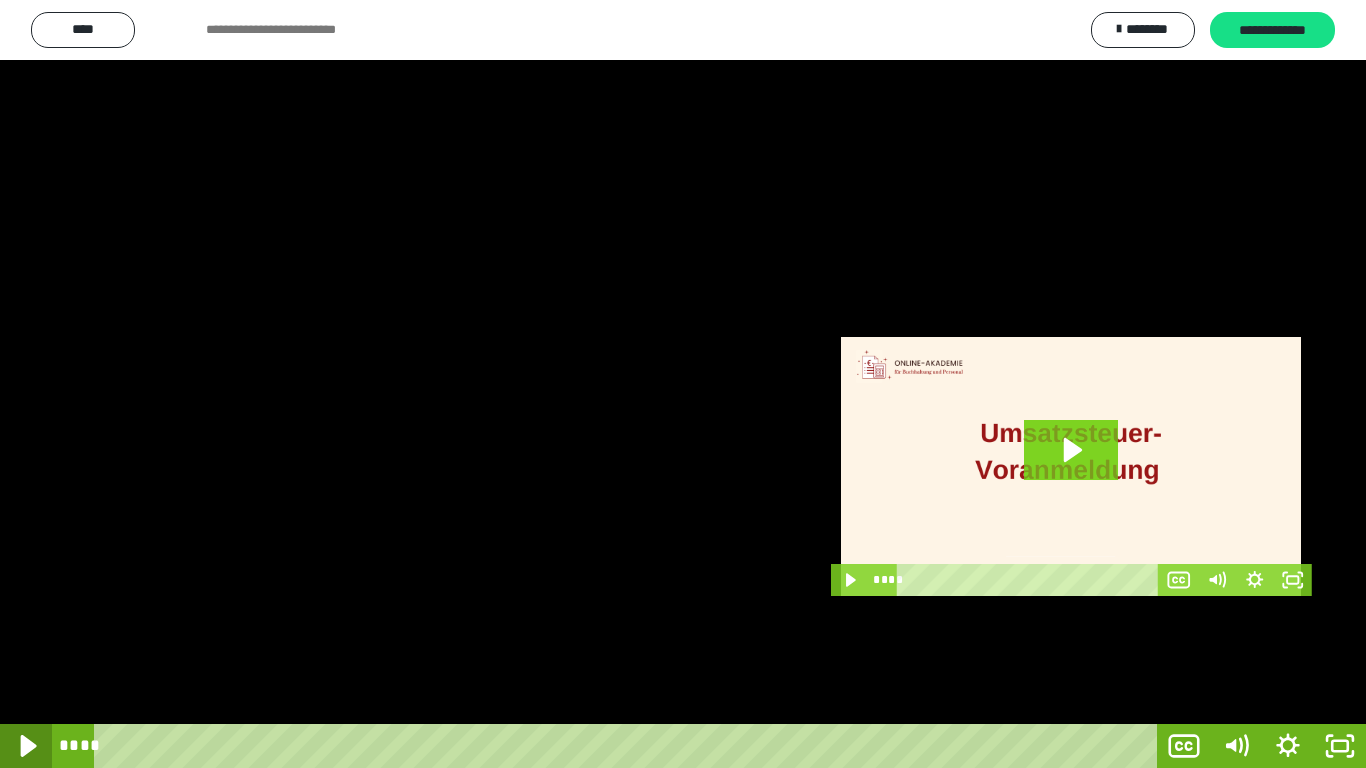 click 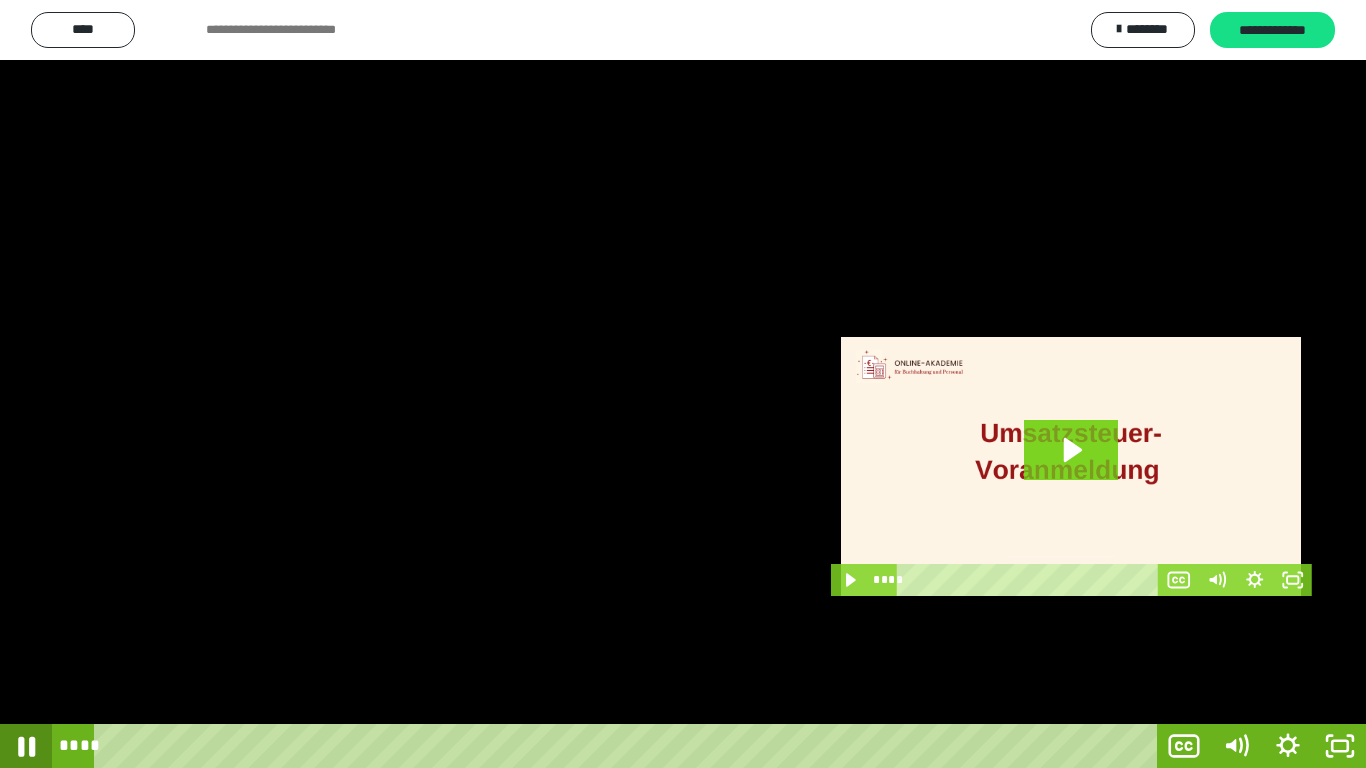 click 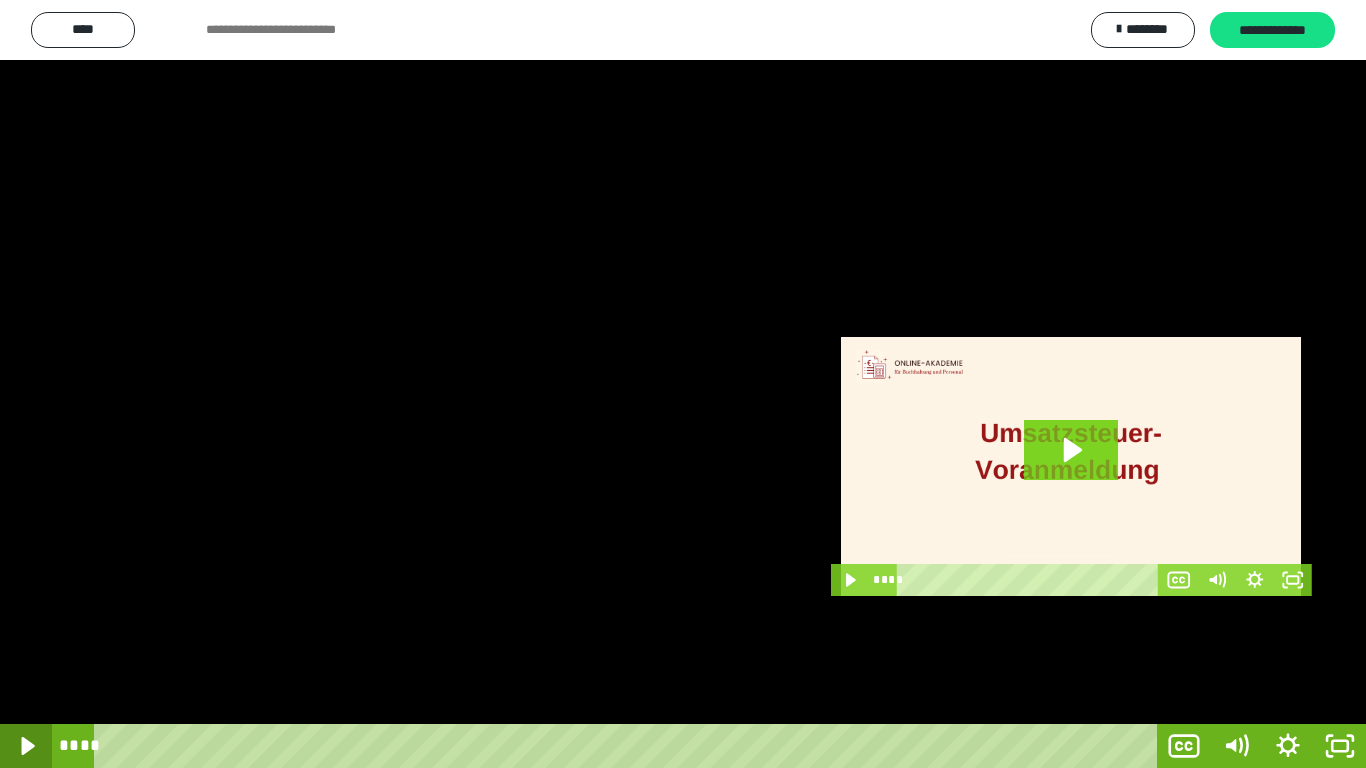 click 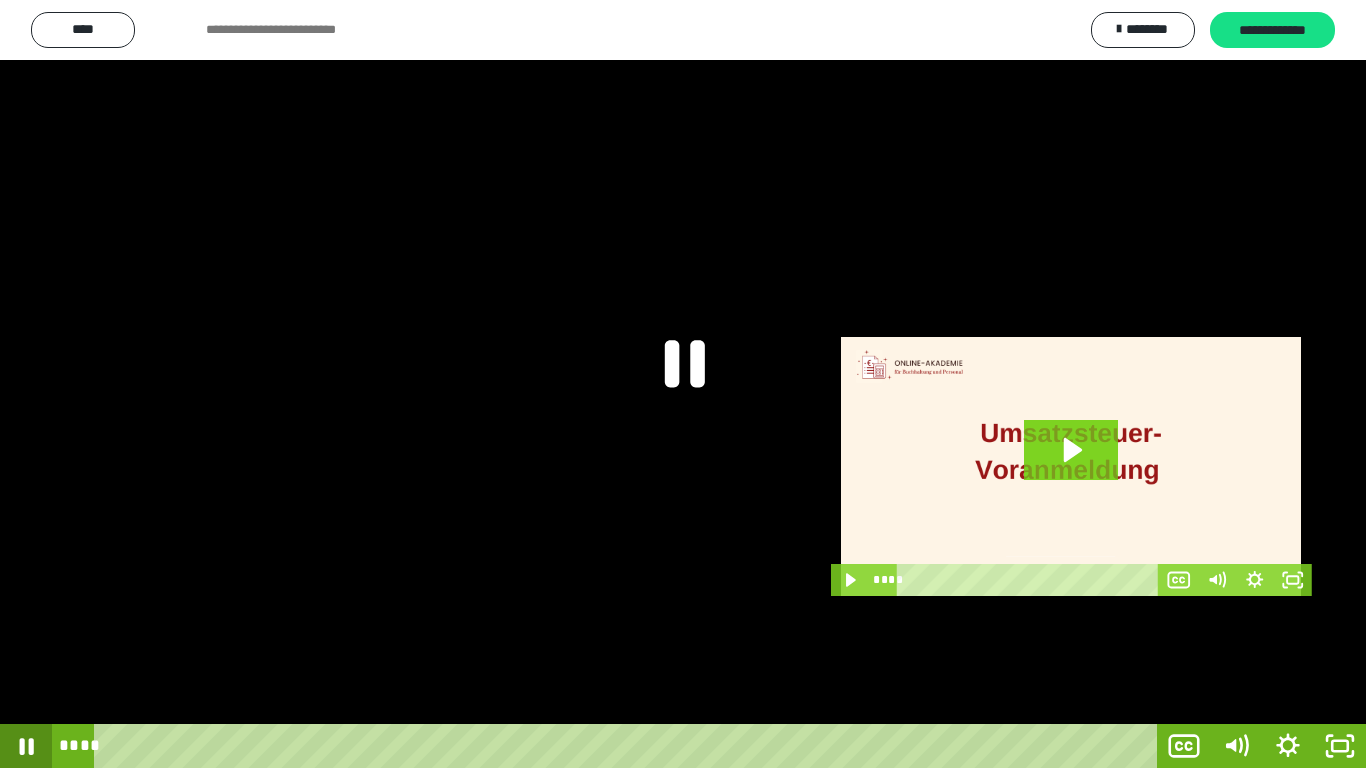 click 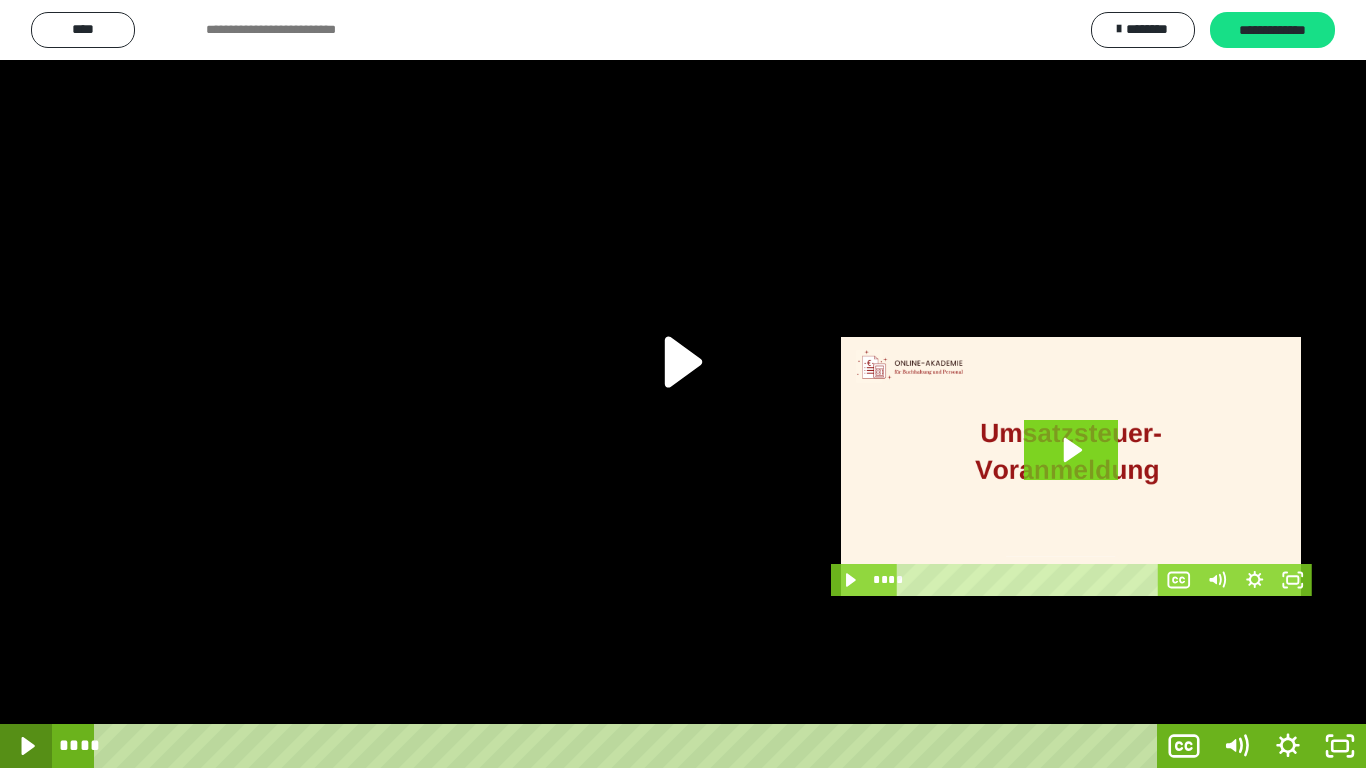 click 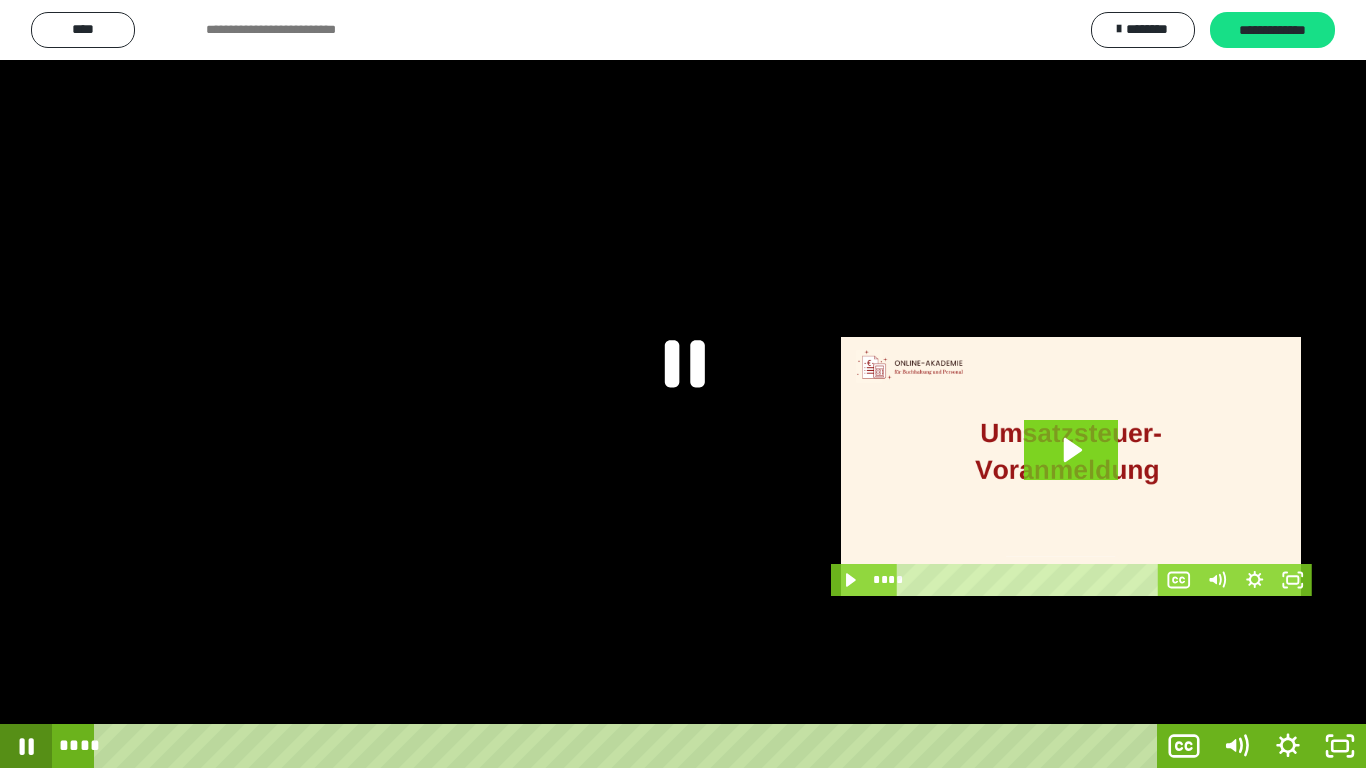 click 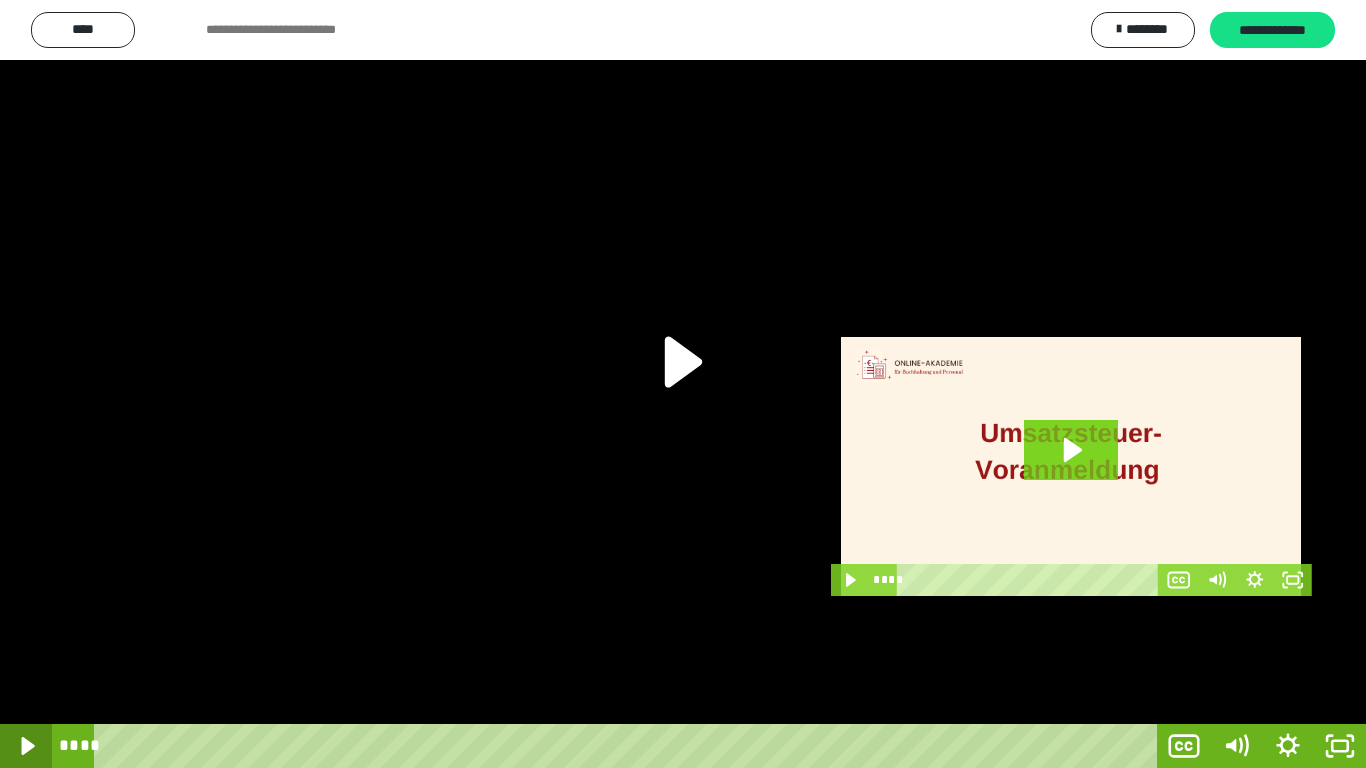 click 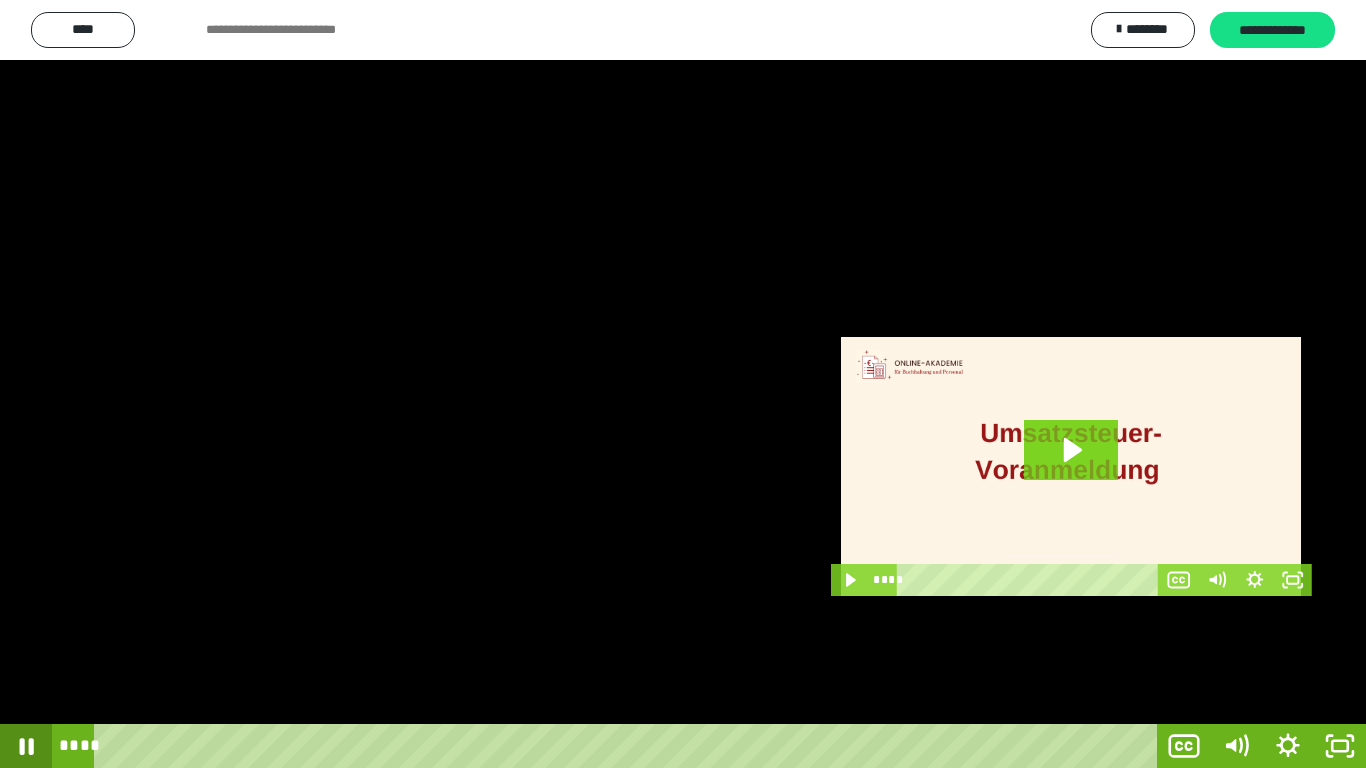 click 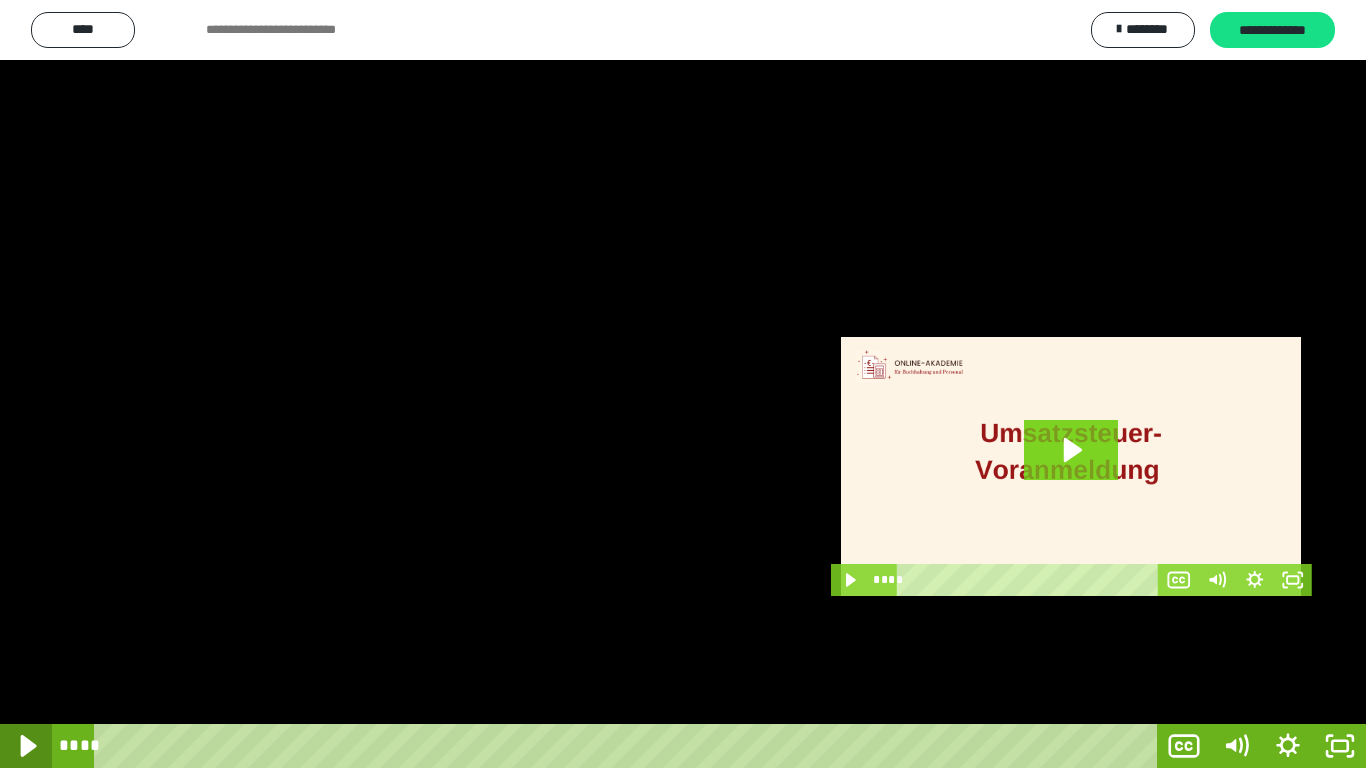 click 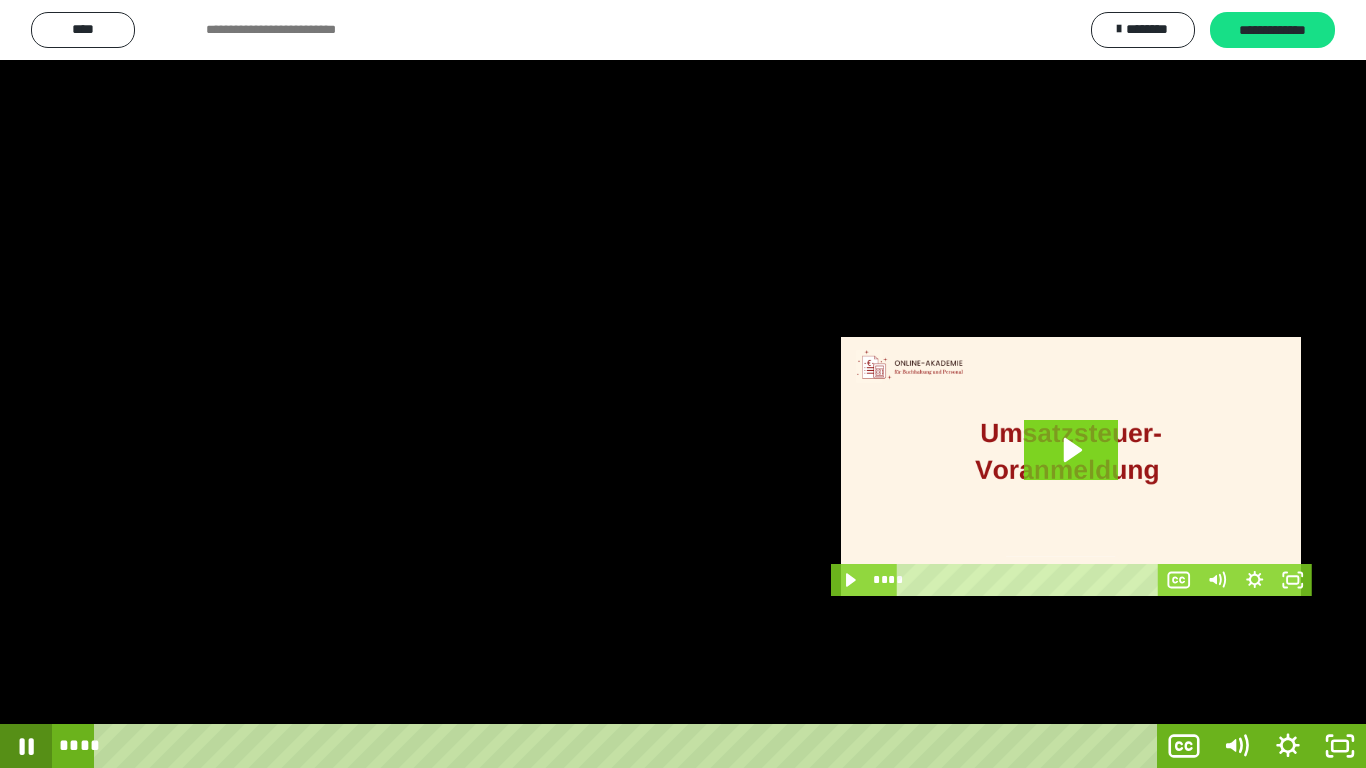 click 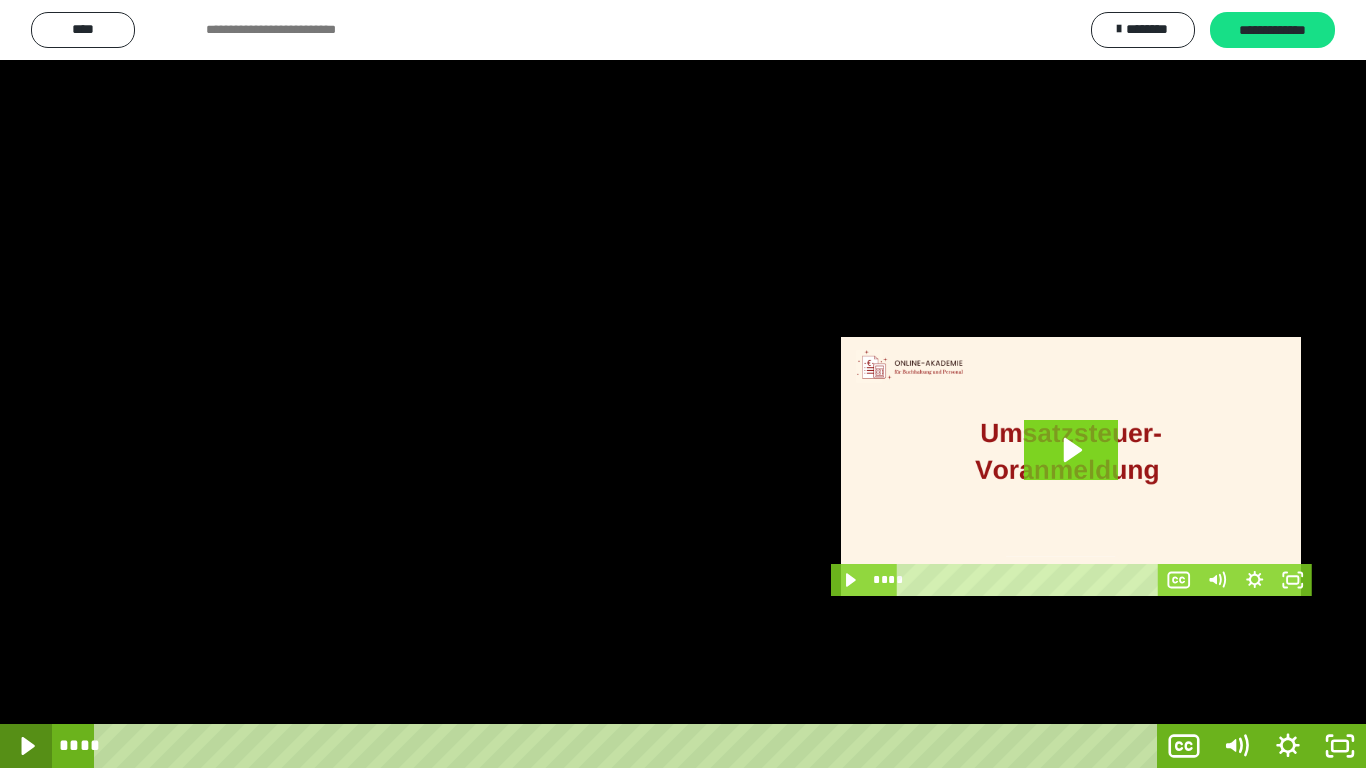 click 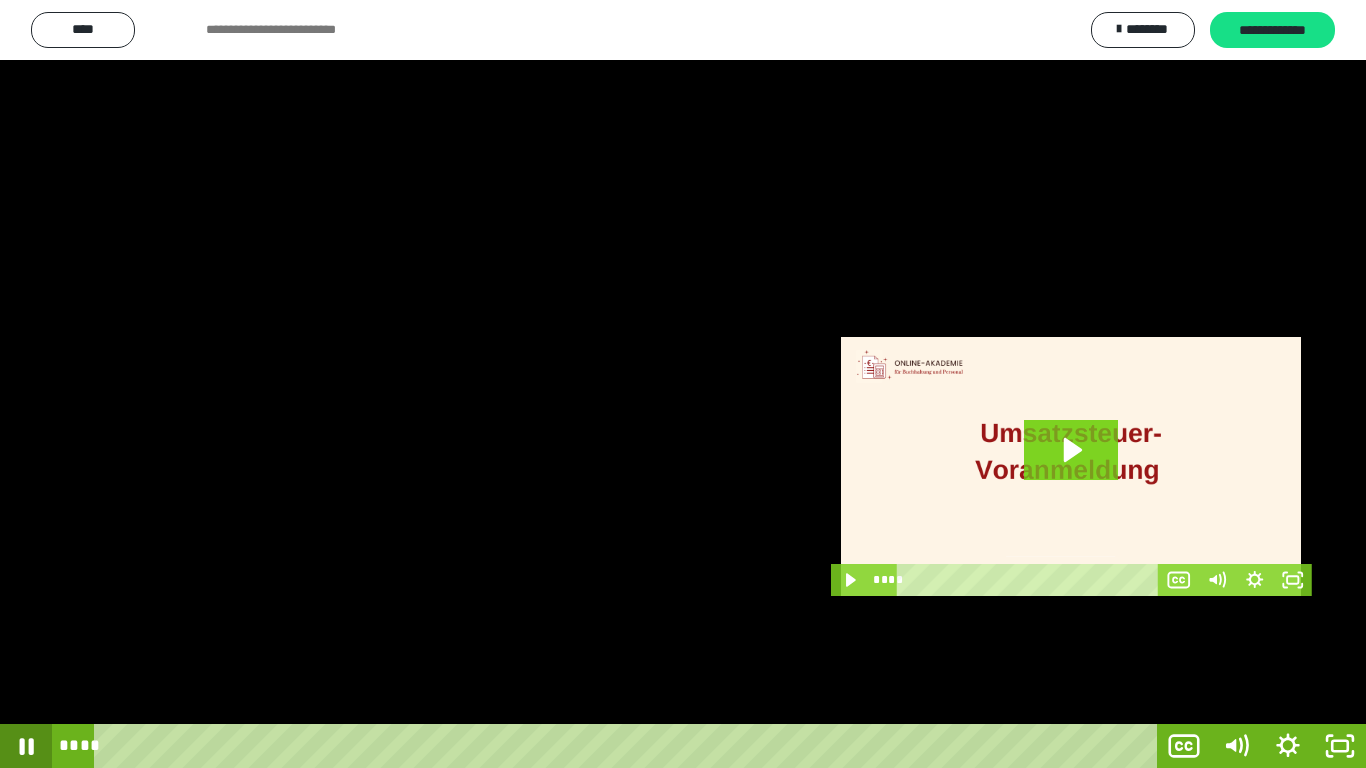 click 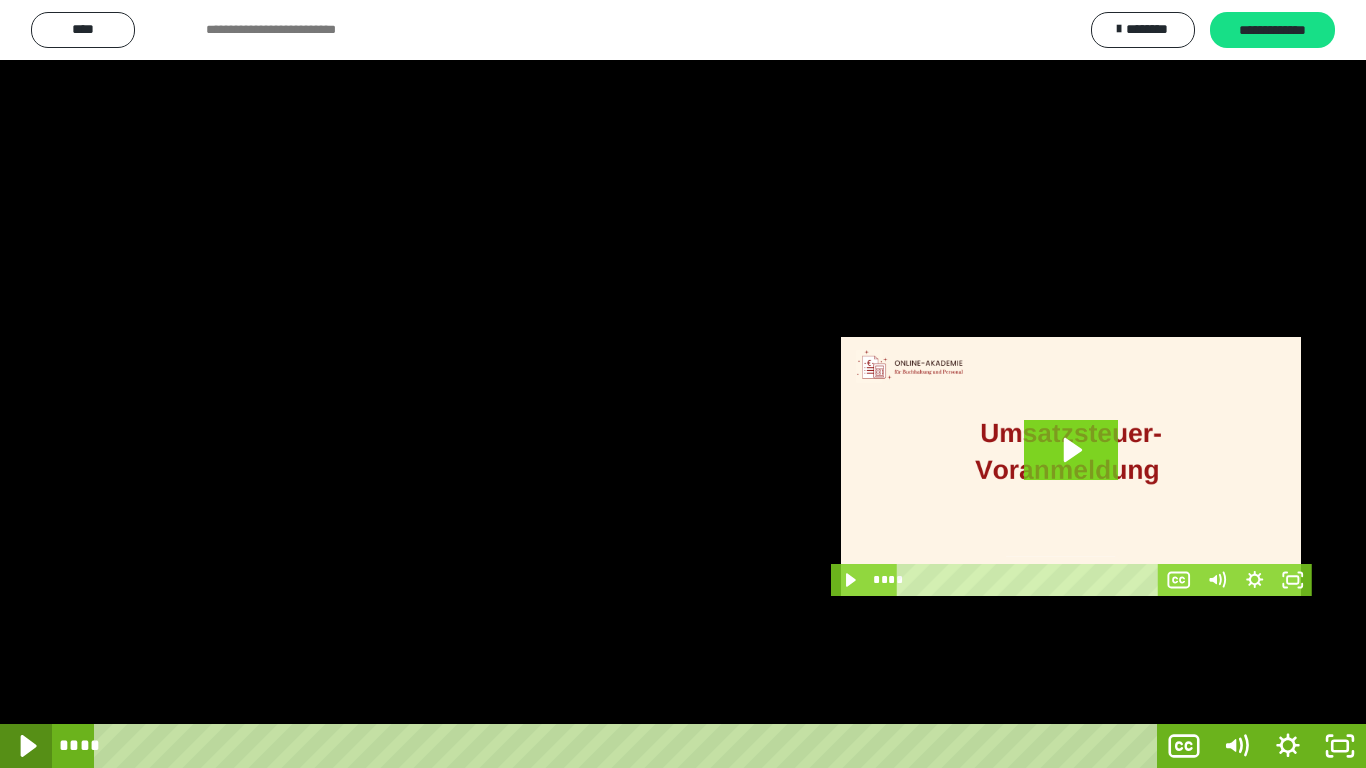 click 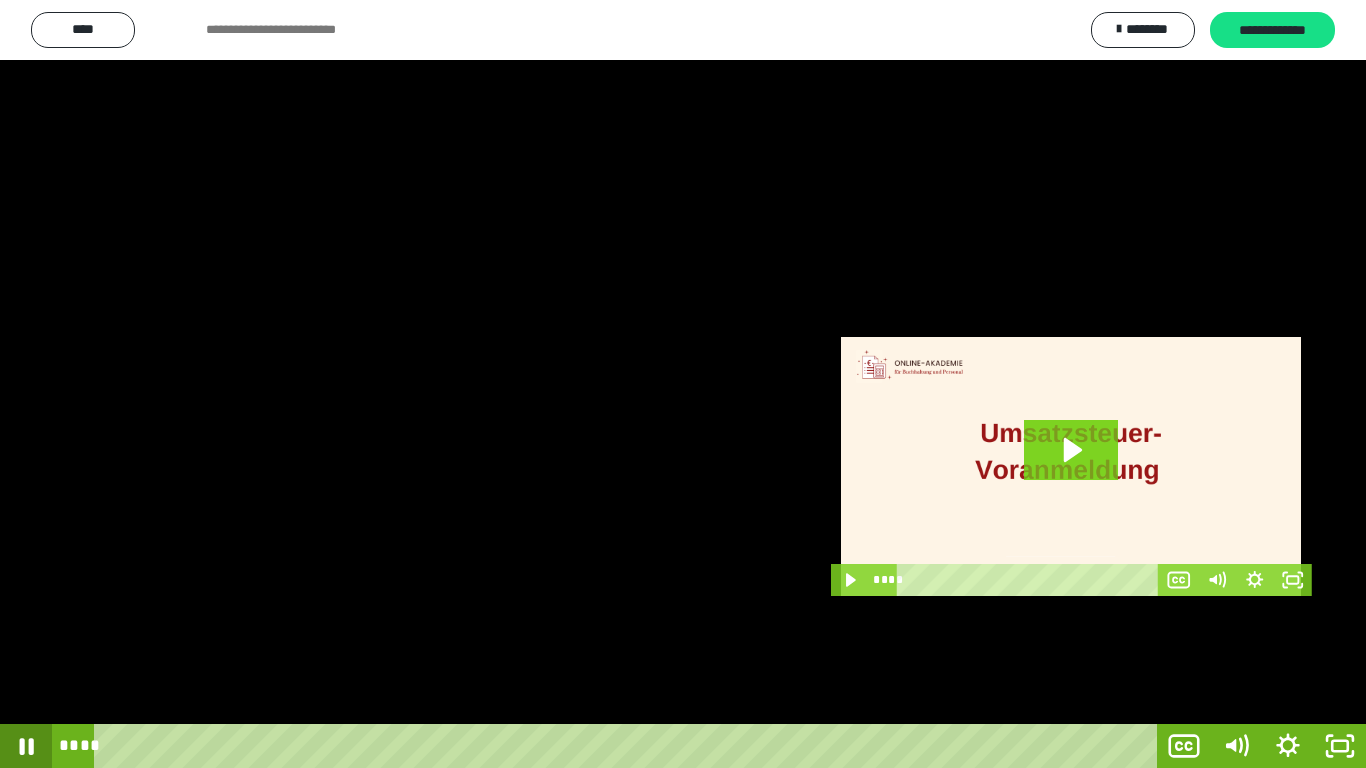 click 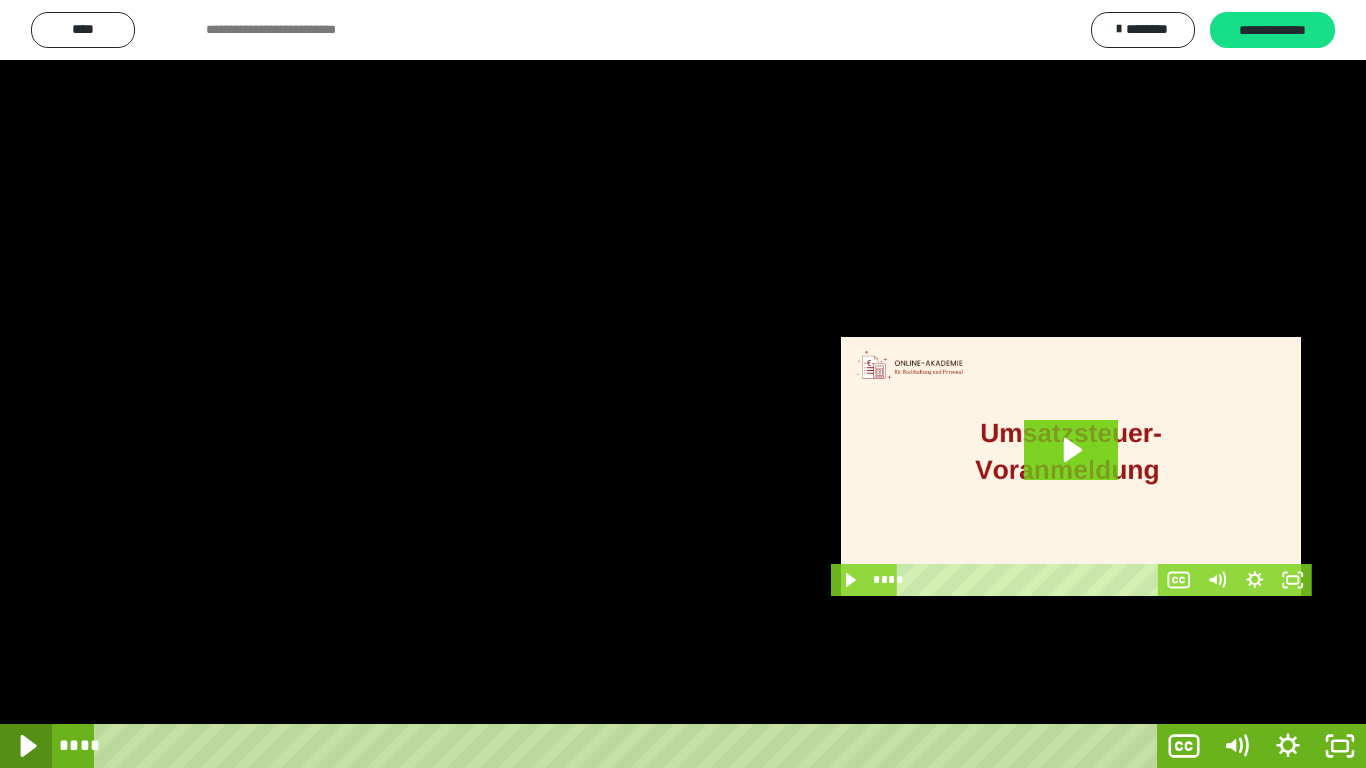 click 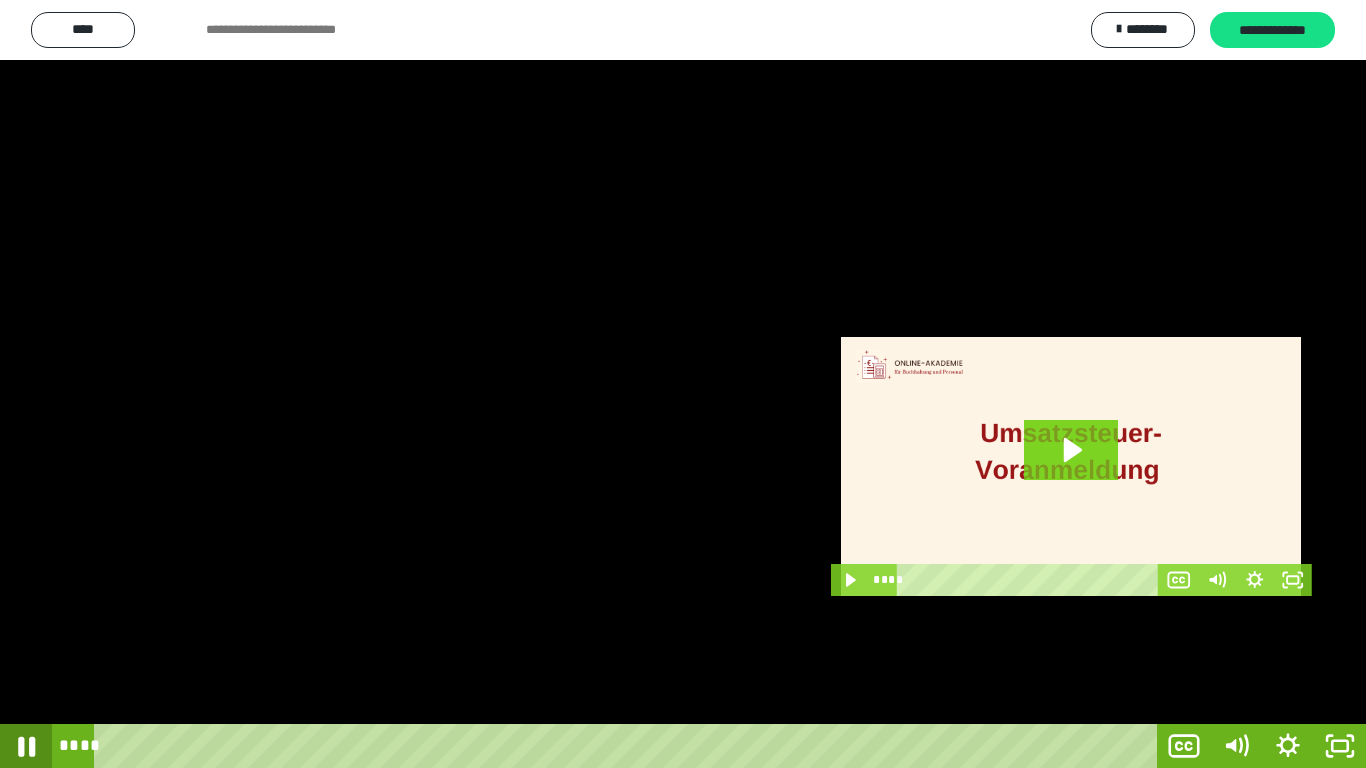 click 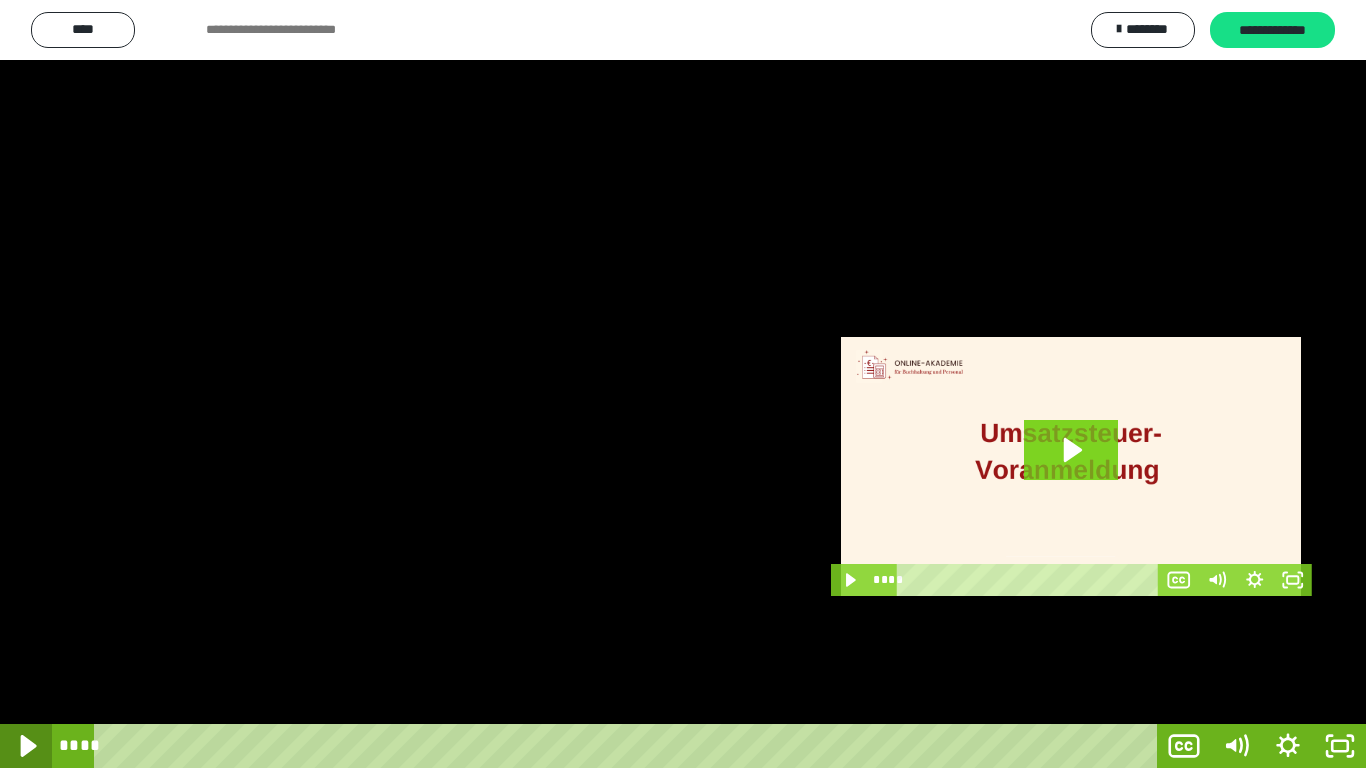 click 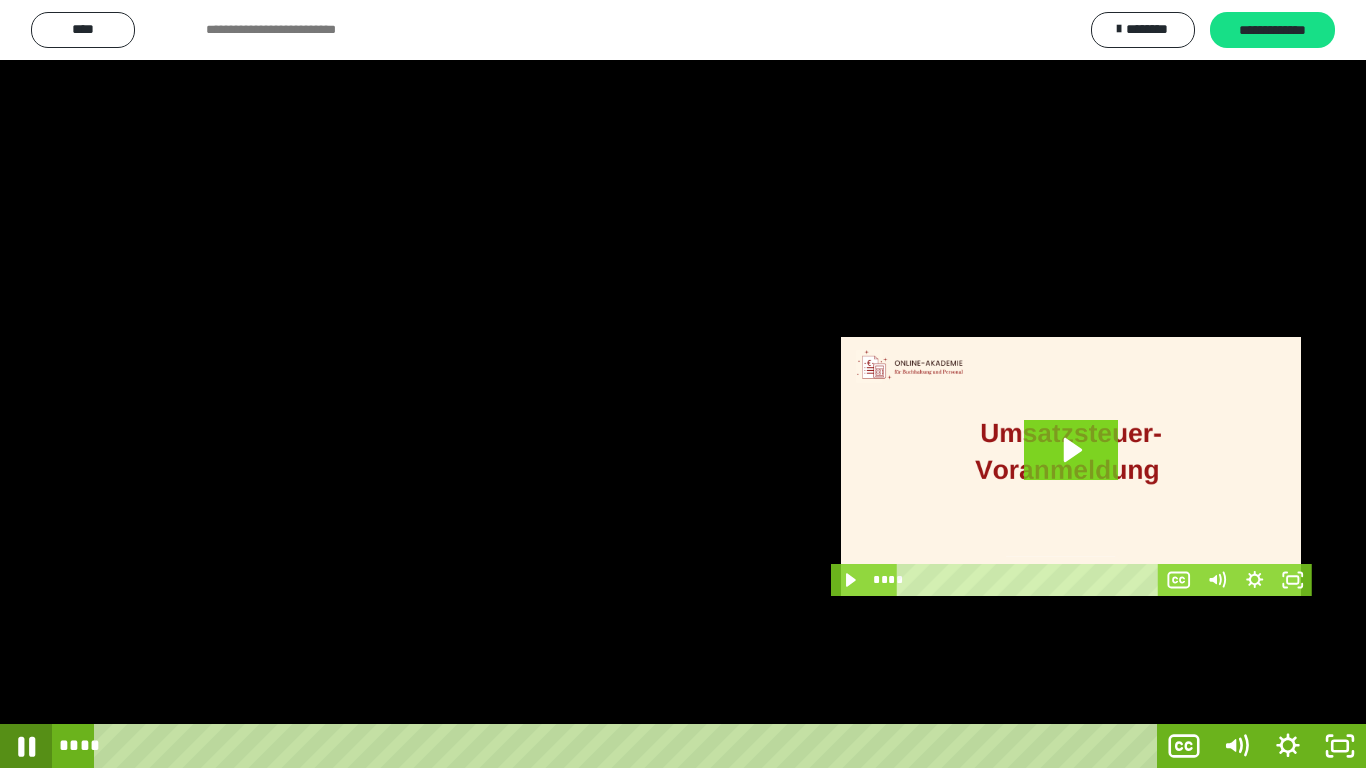 click 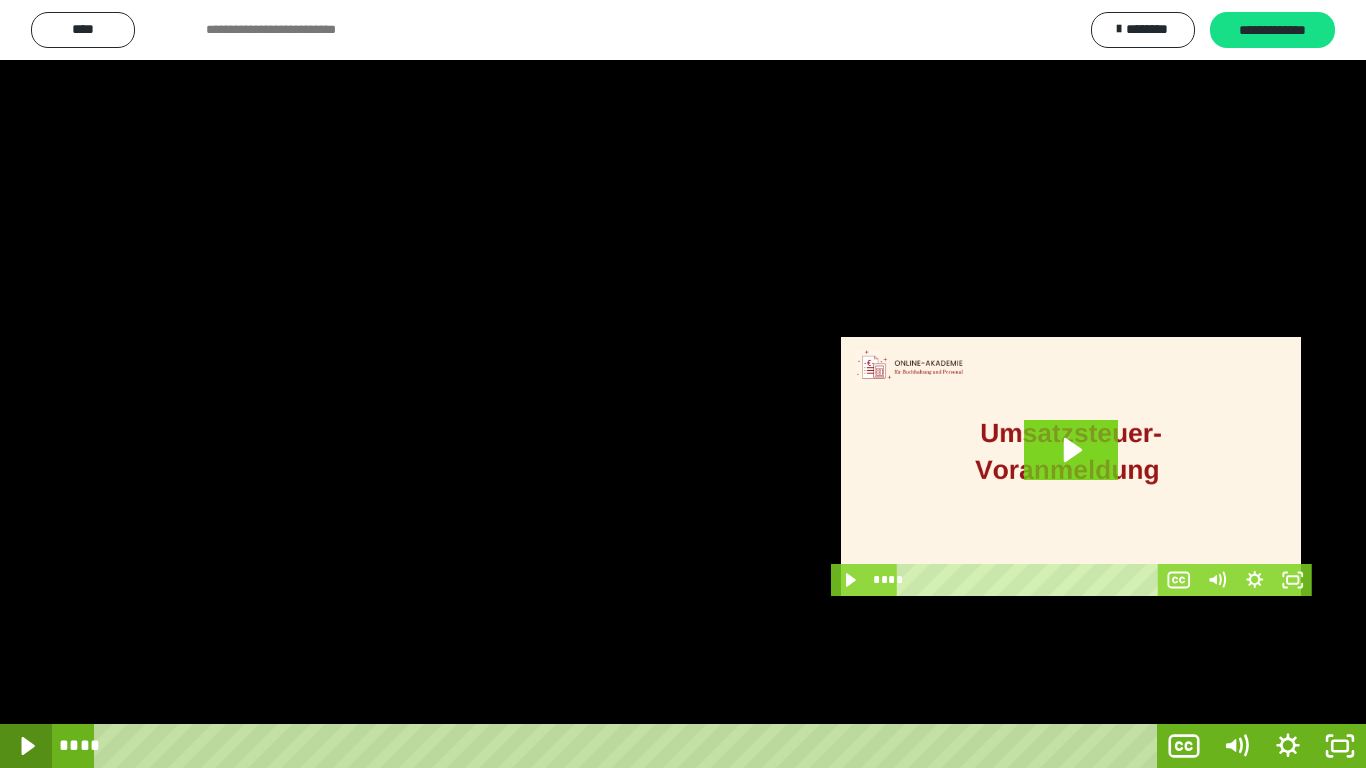 click 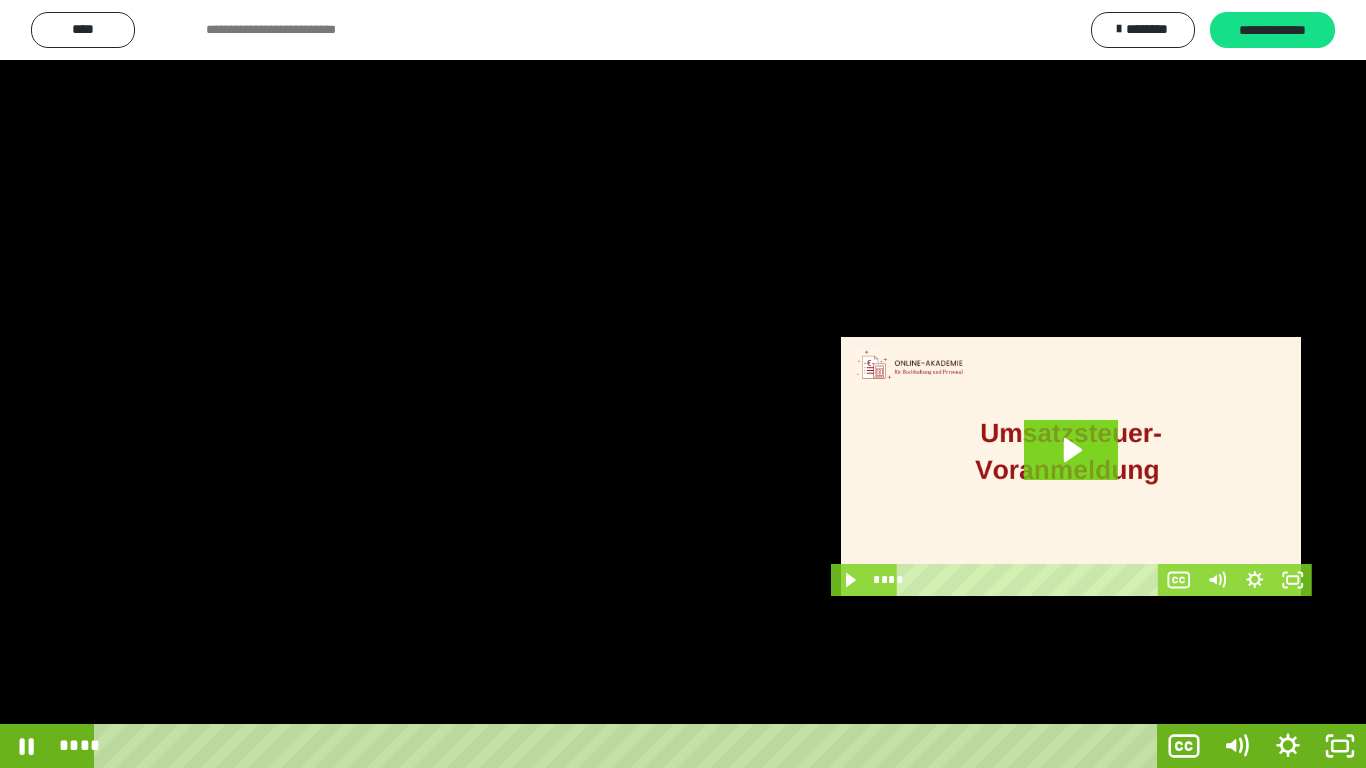 click 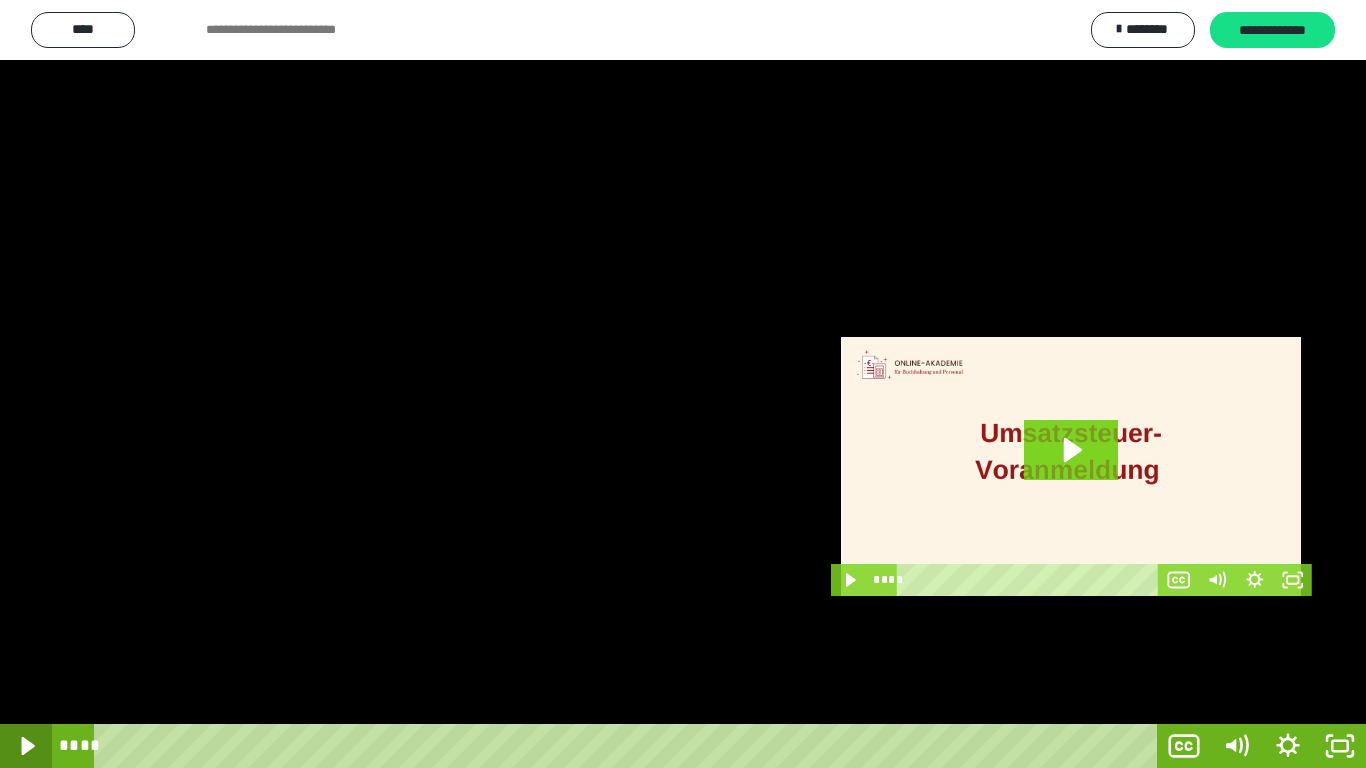 click 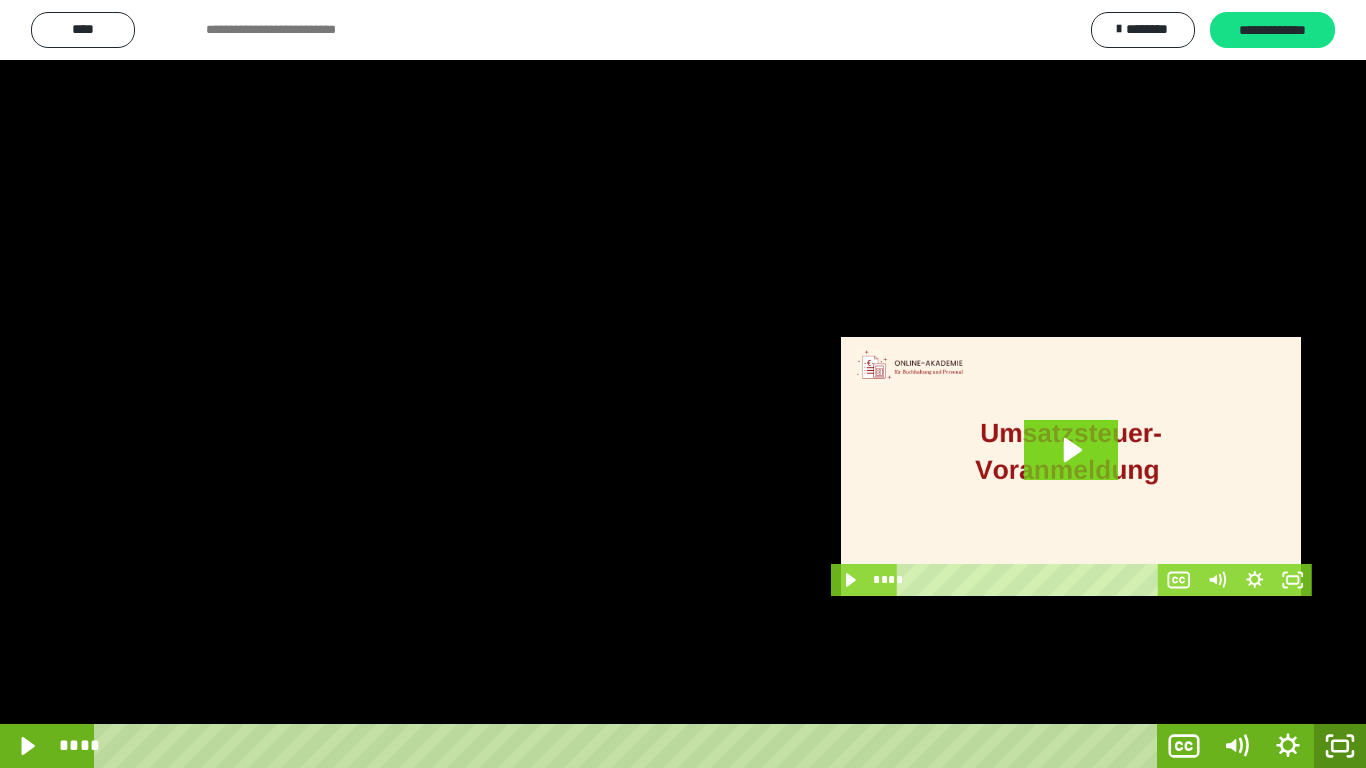click 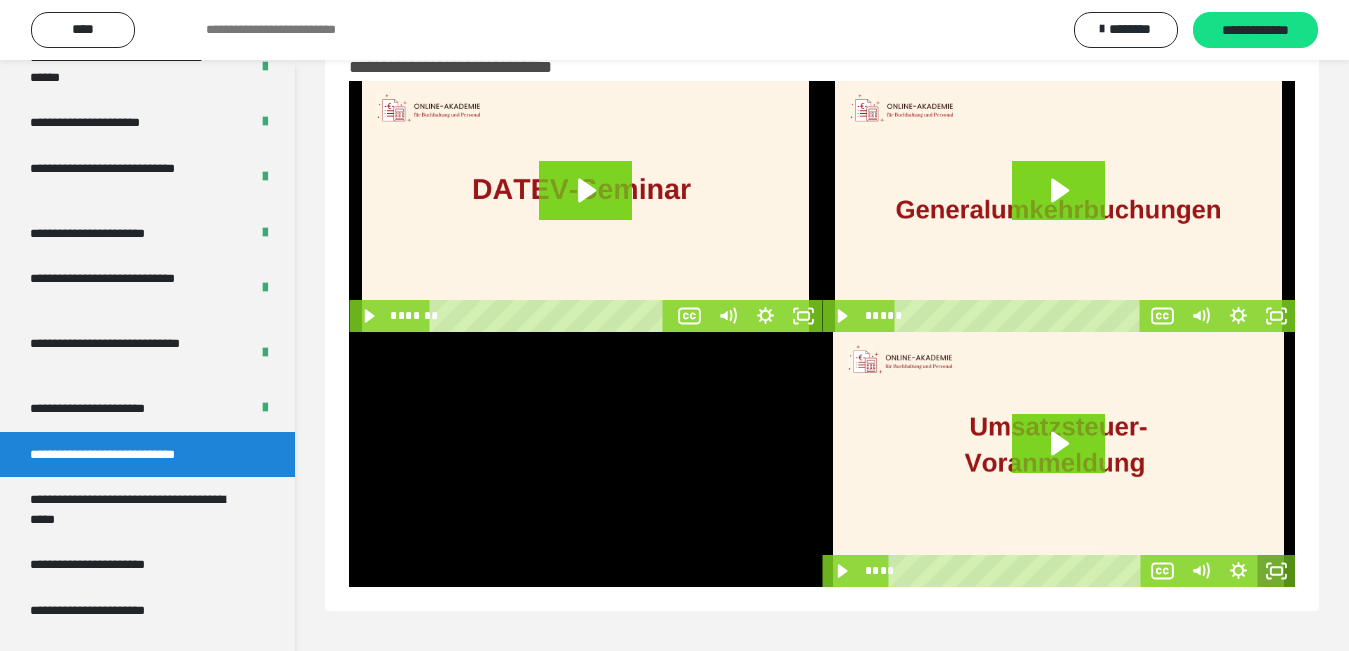 click 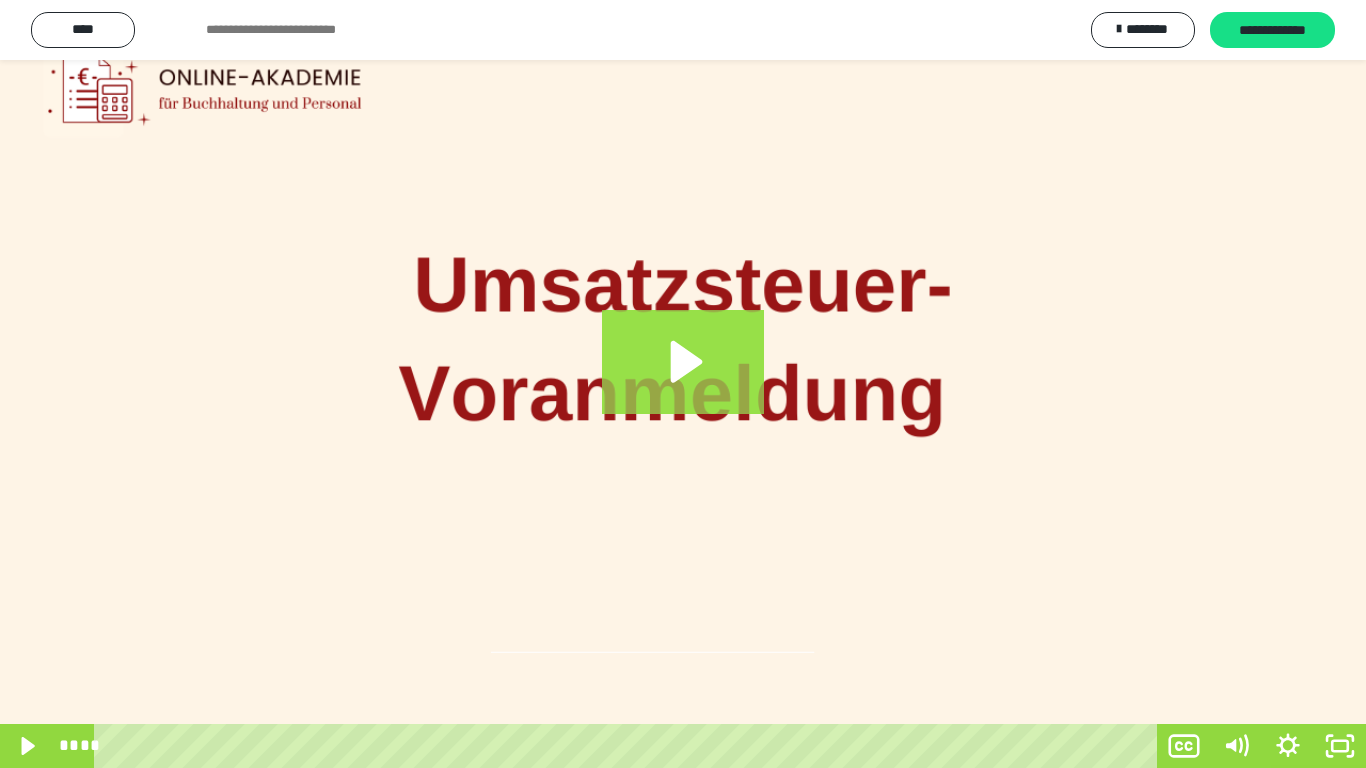 click 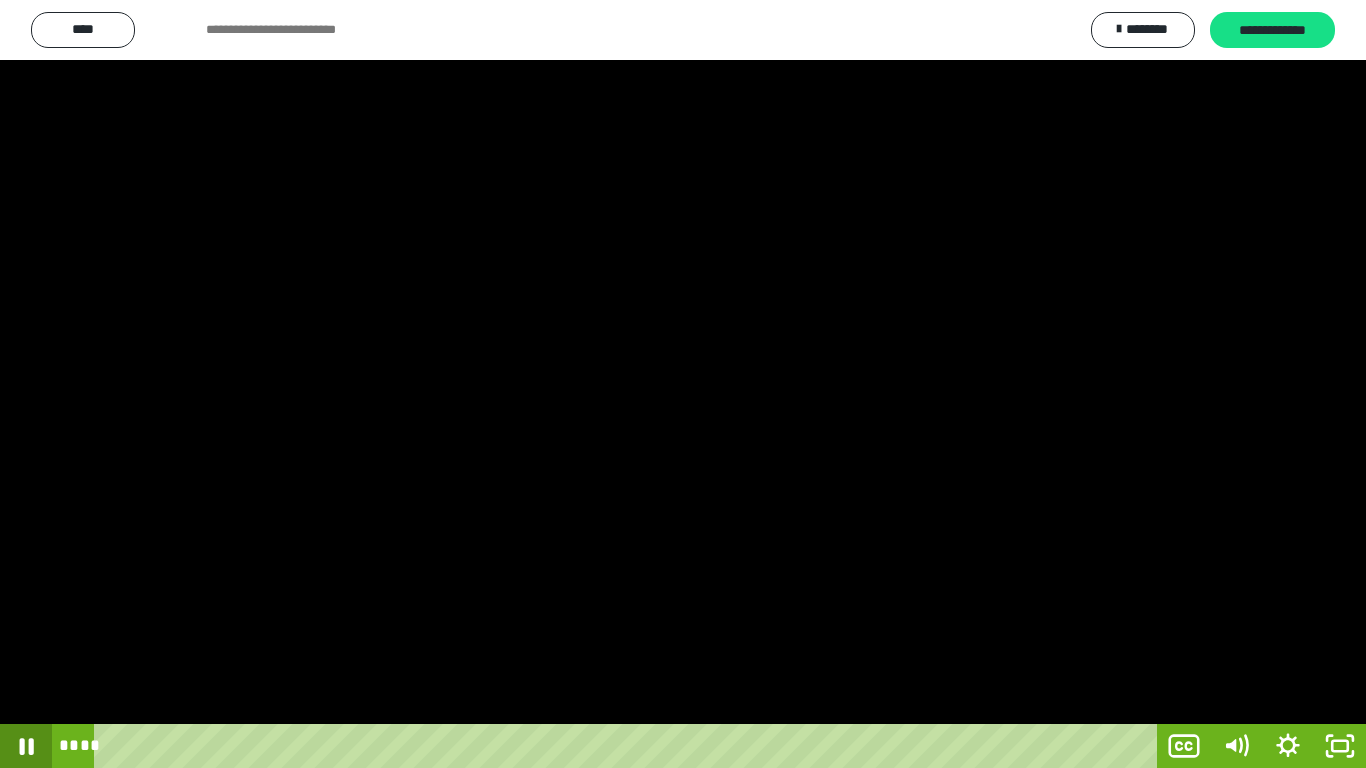 click 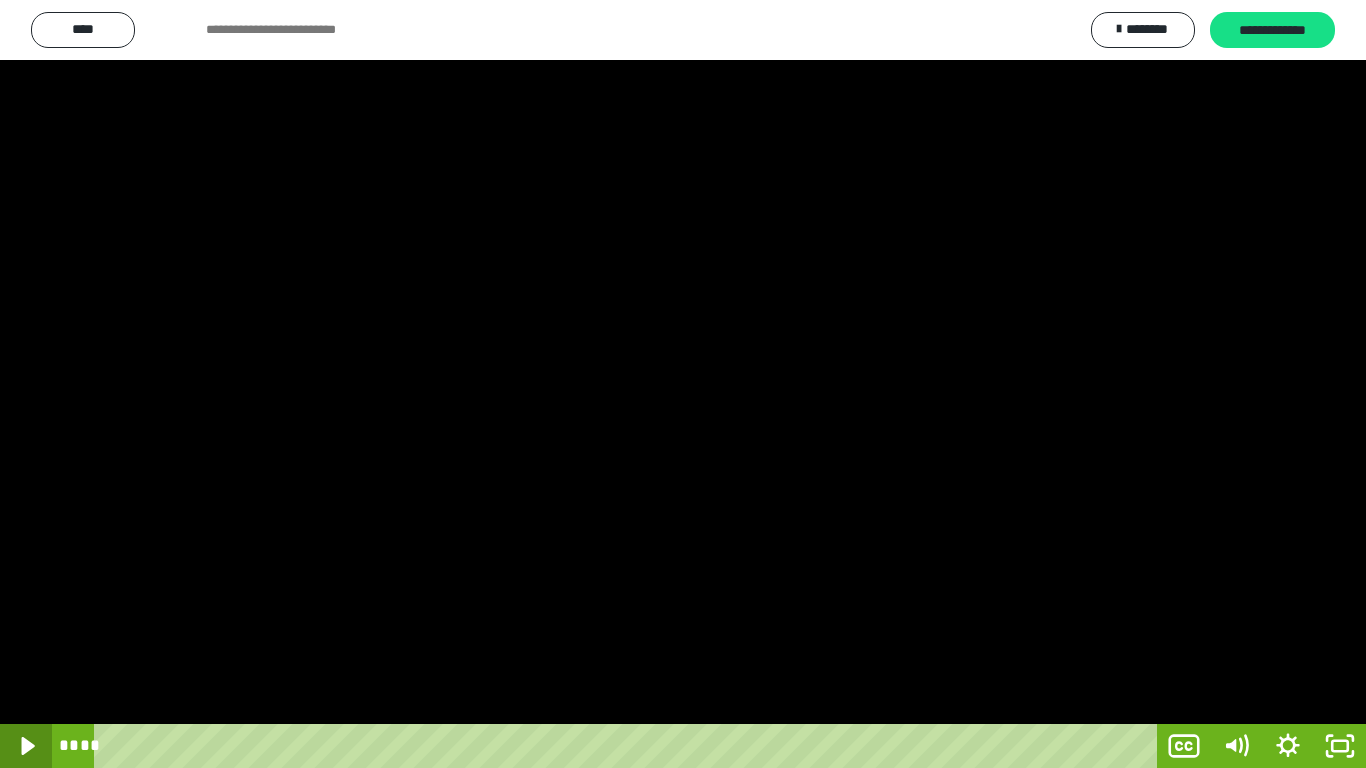 click 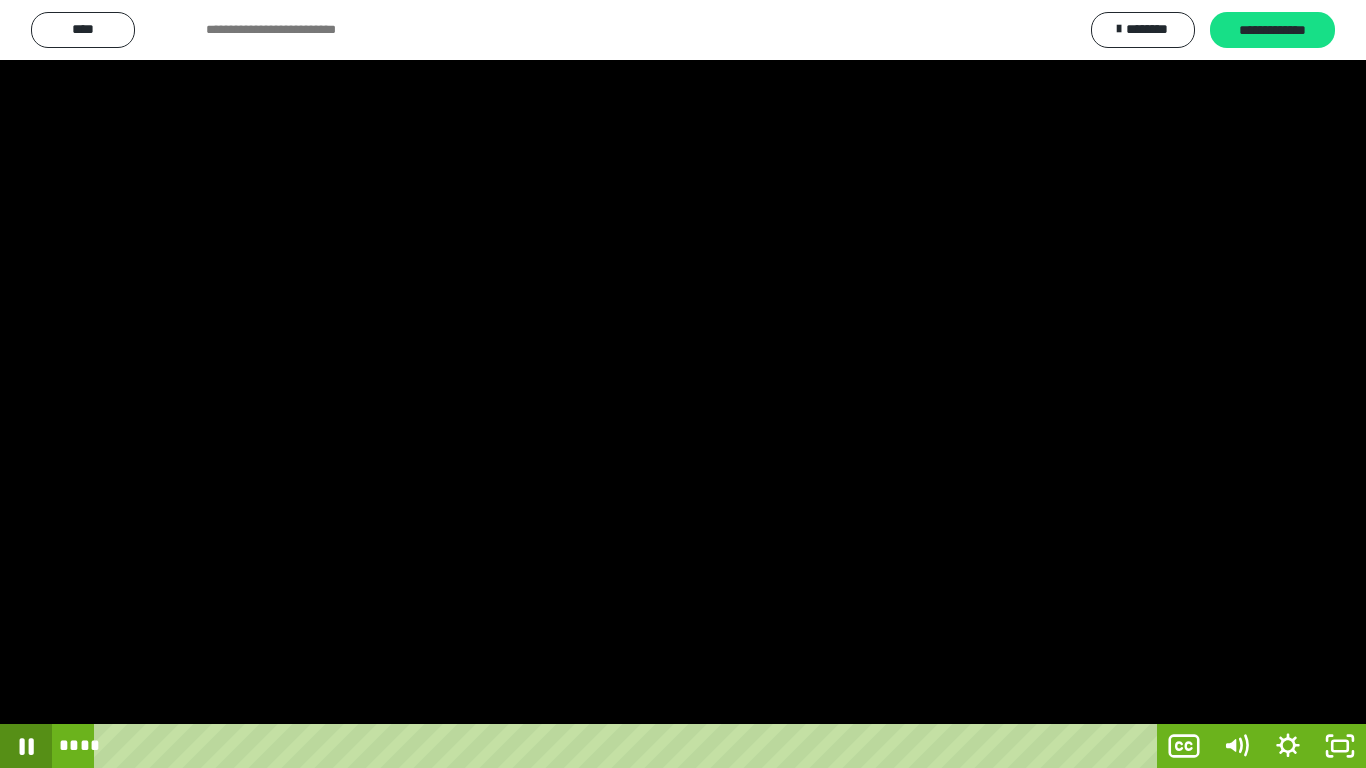 click 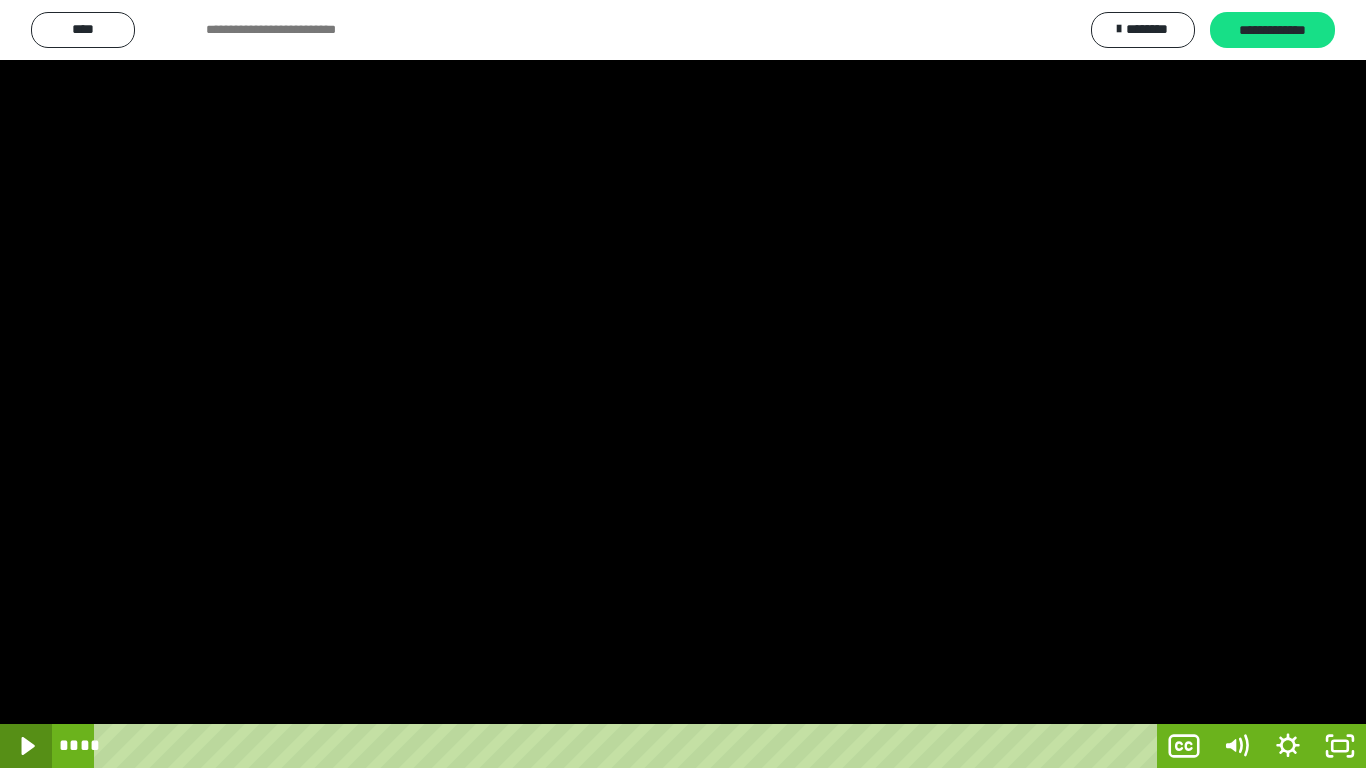 click 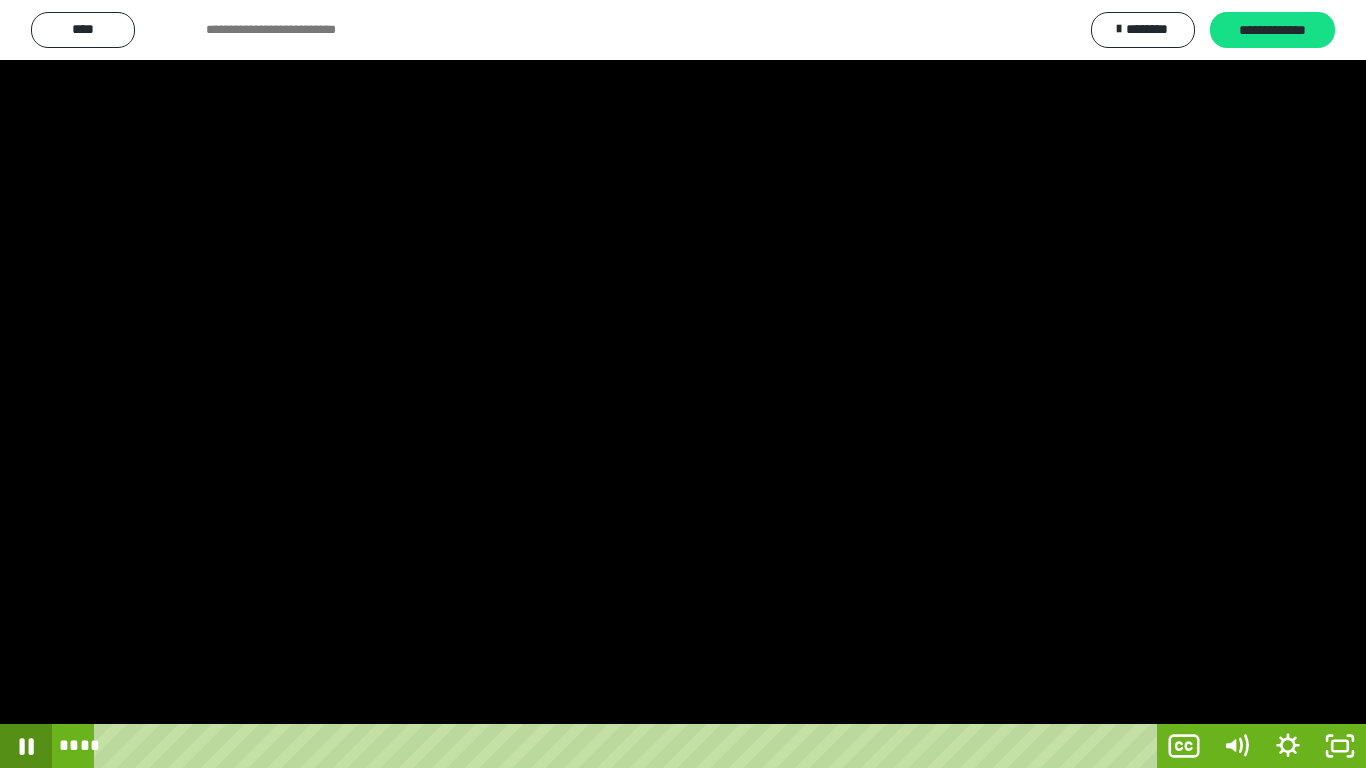 click 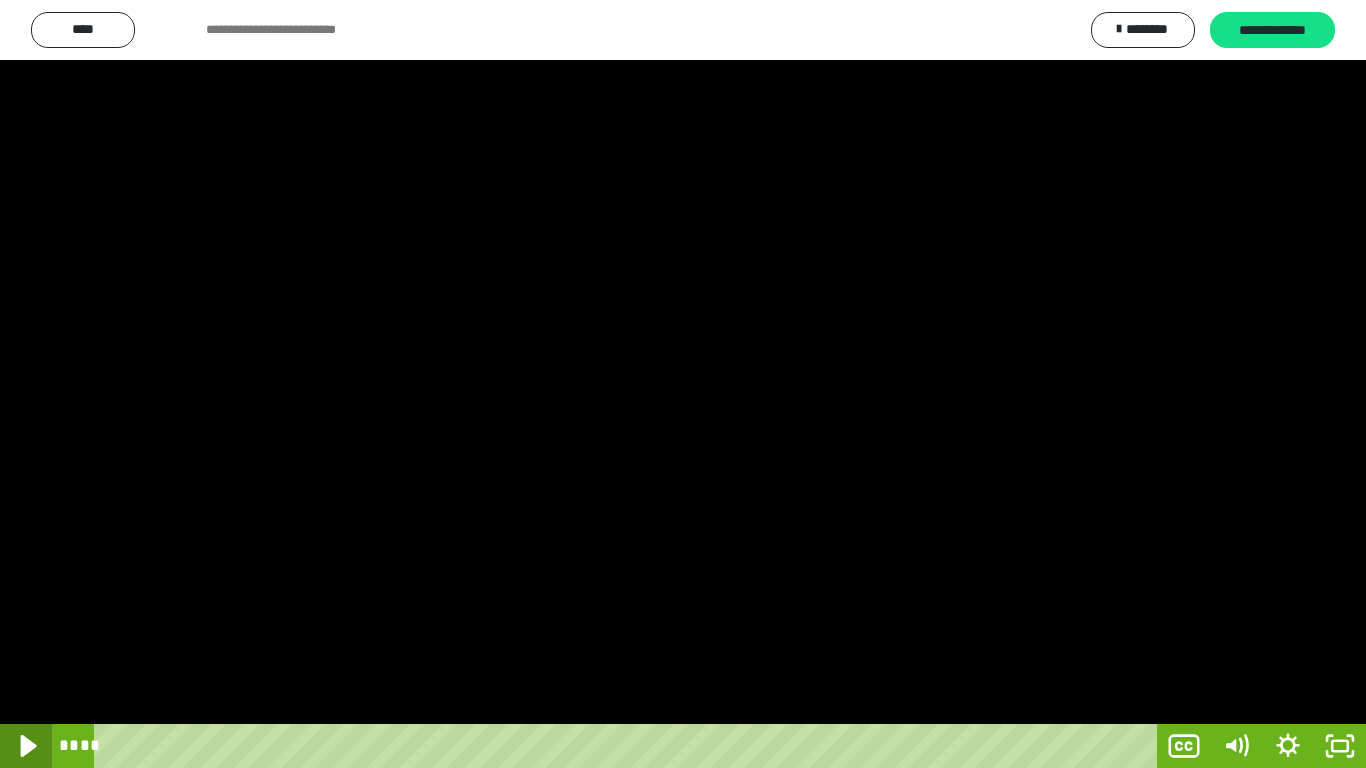 click 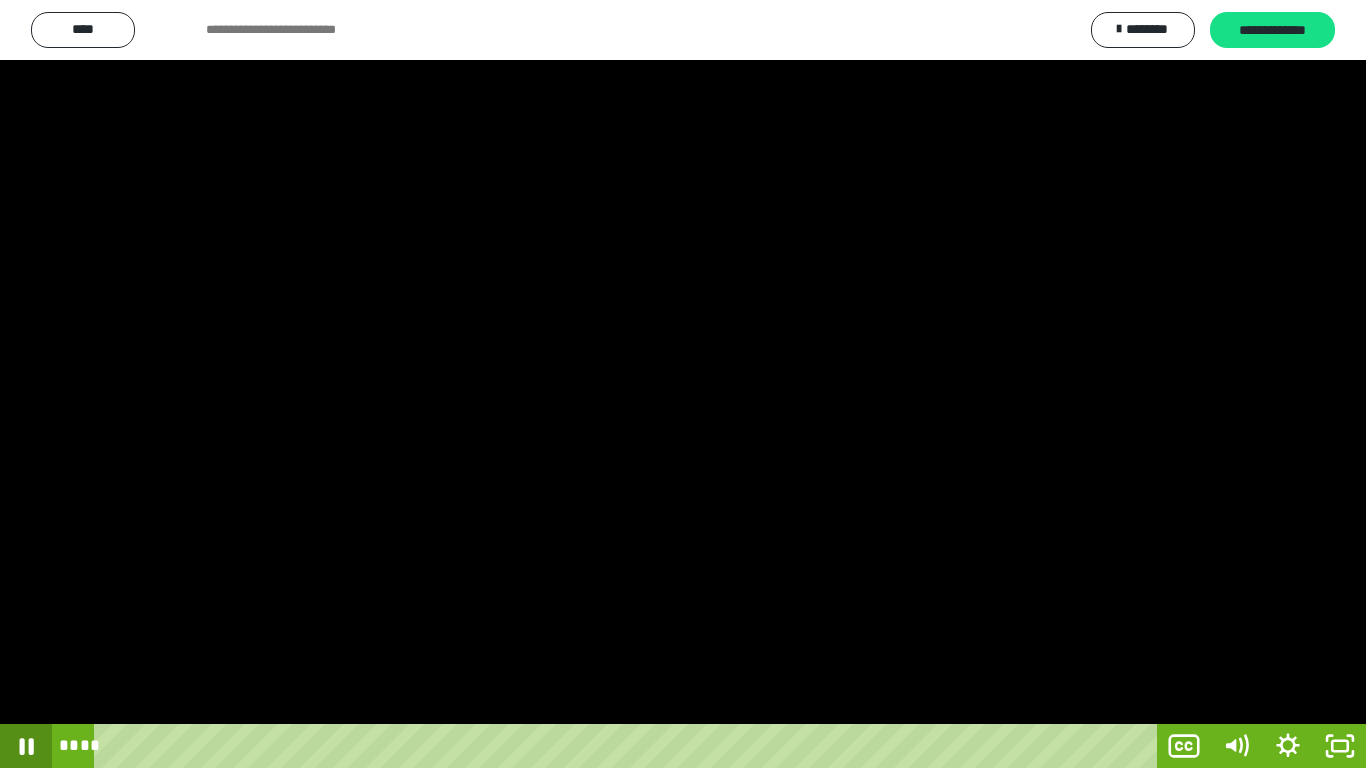 click 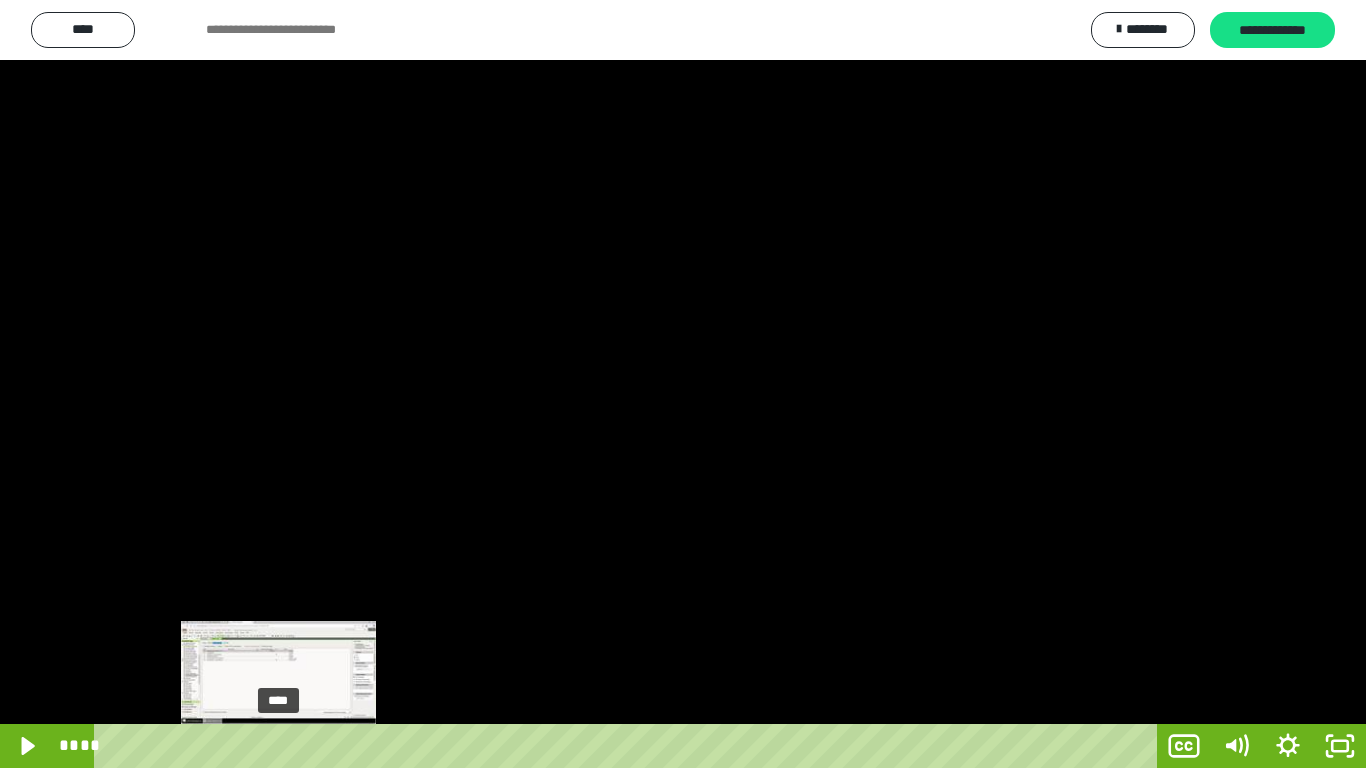 click on "****" at bounding box center [629, 746] 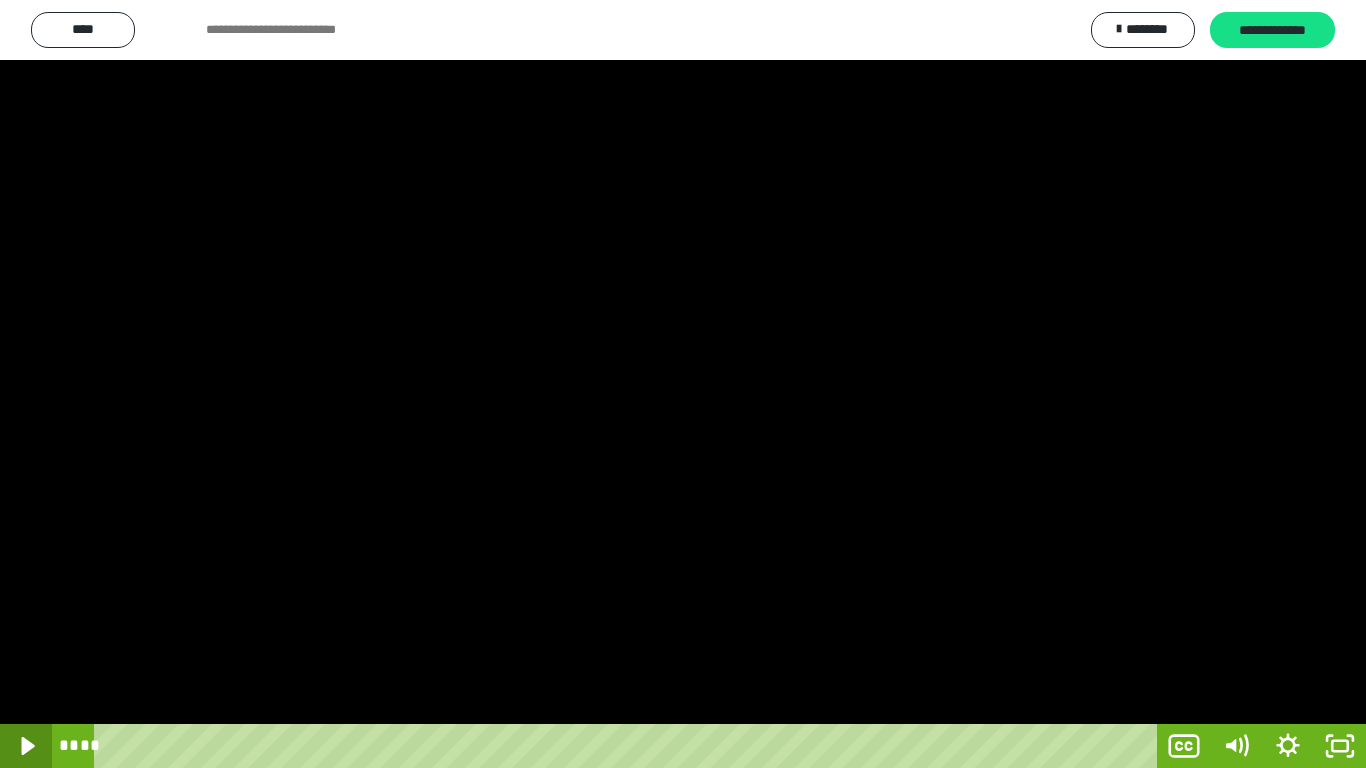click 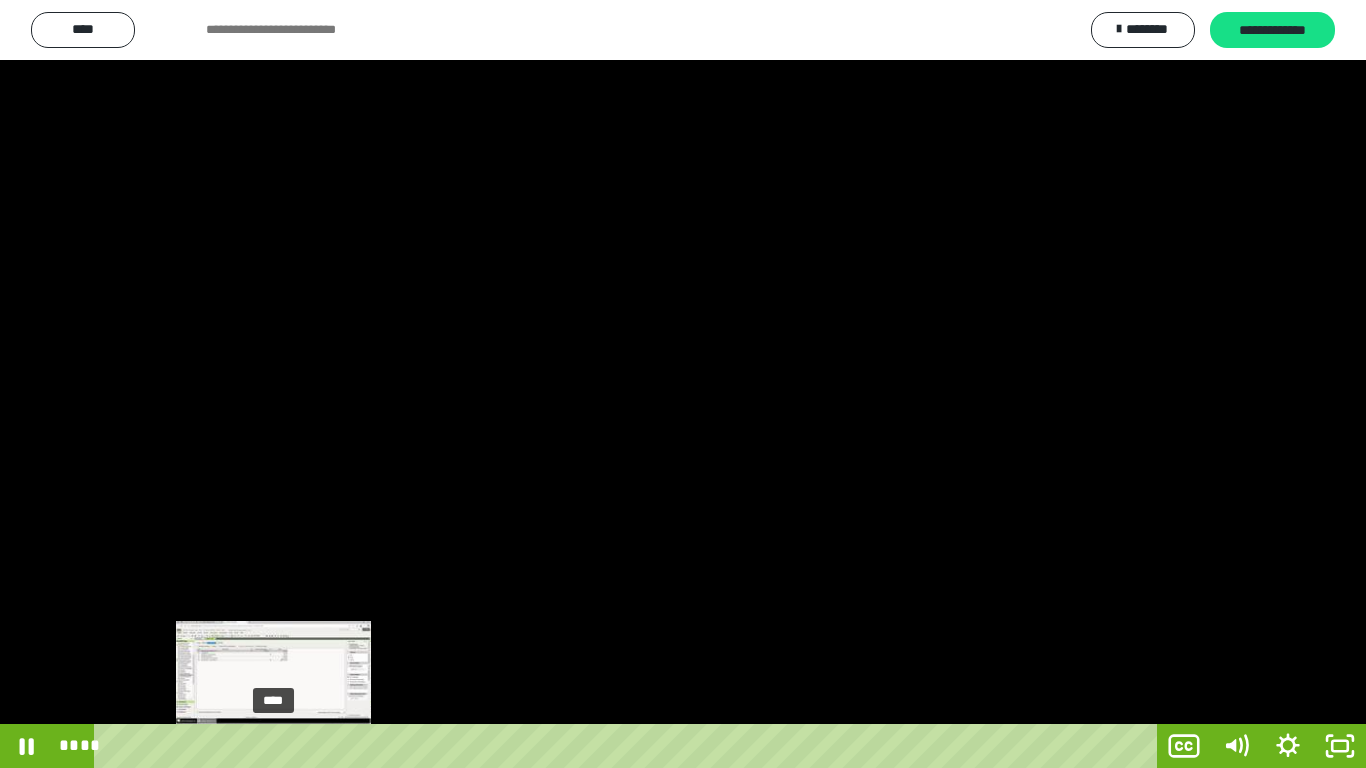 click on "****" at bounding box center (629, 746) 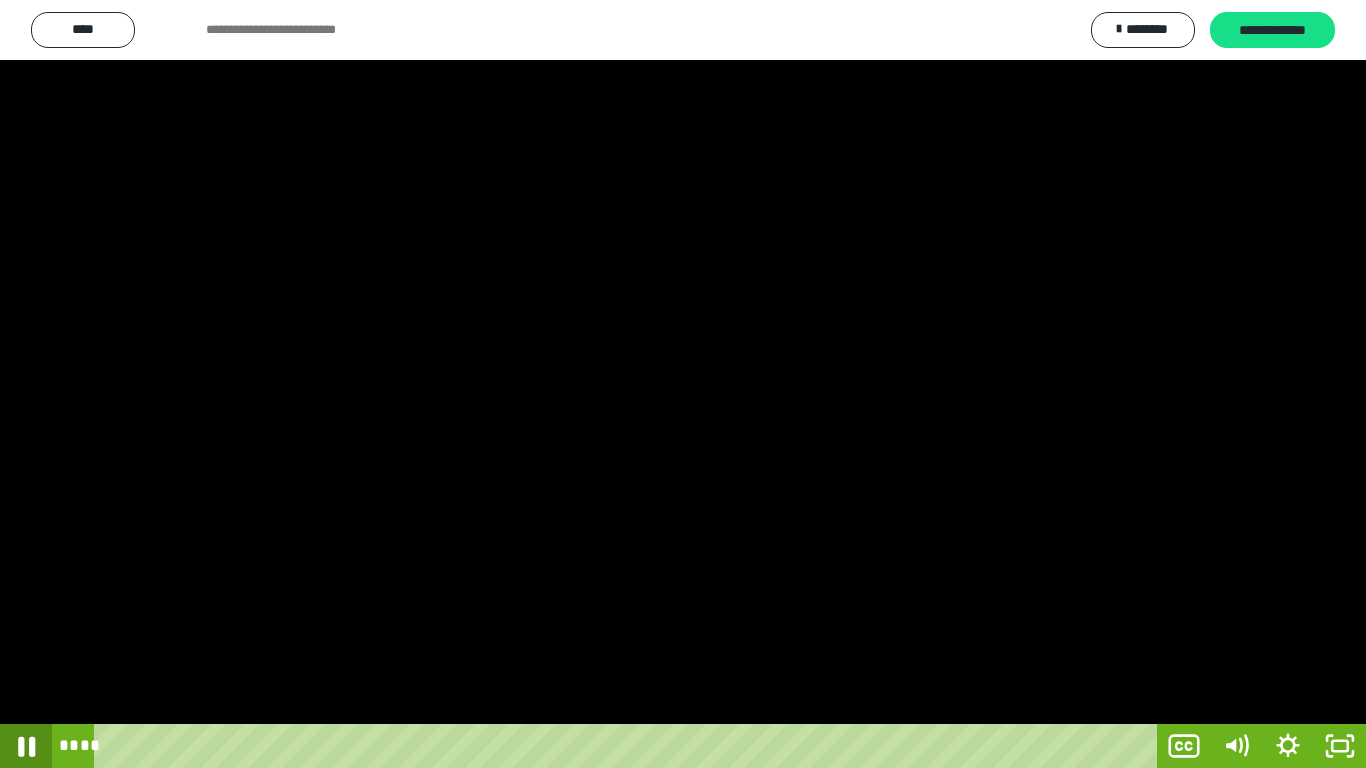 click 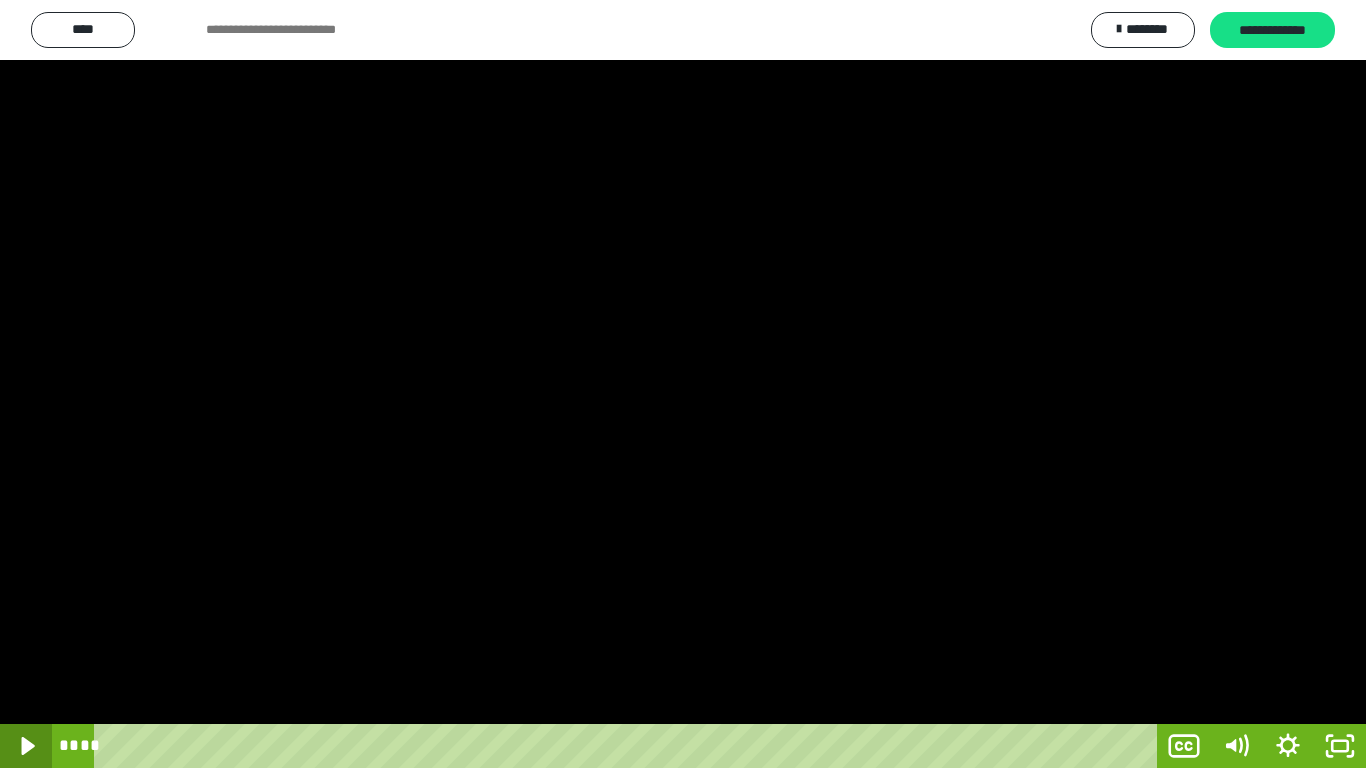 click 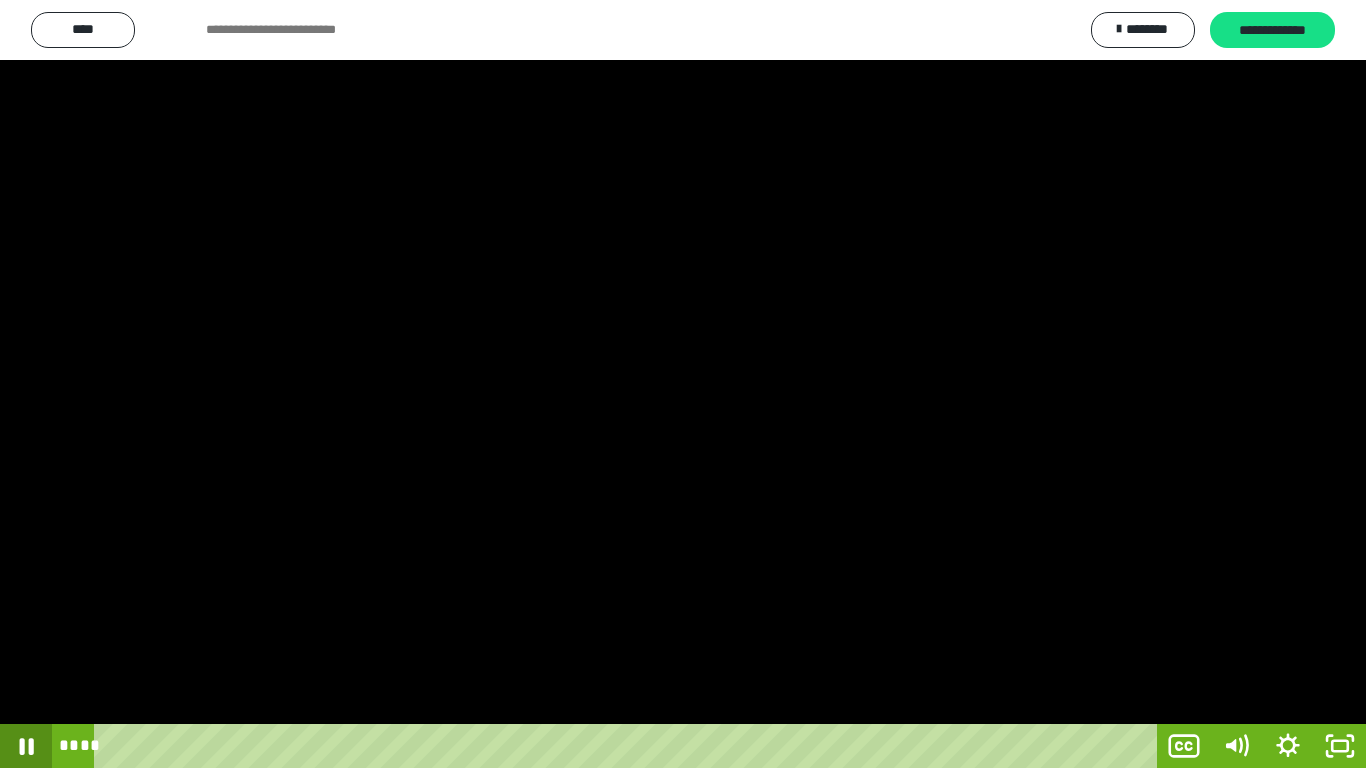 click 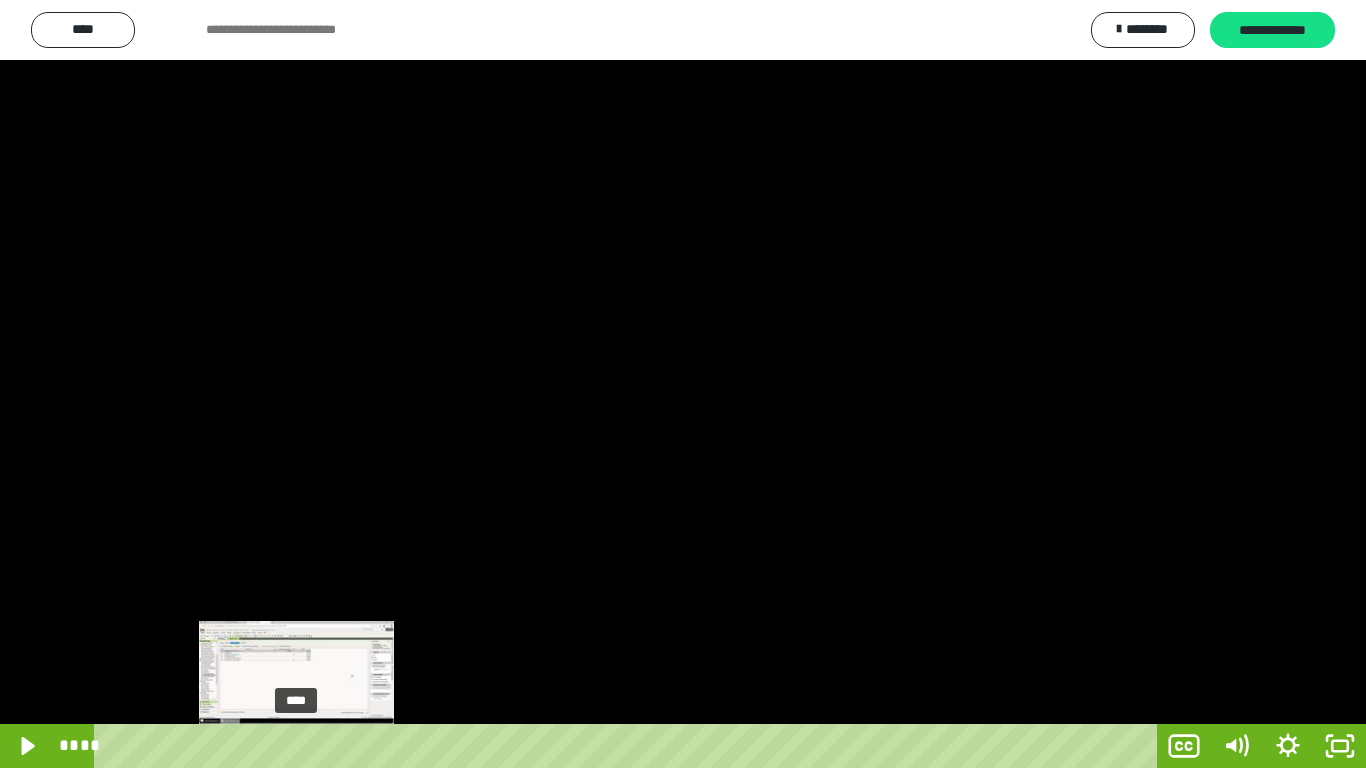 click on "****" at bounding box center [629, 746] 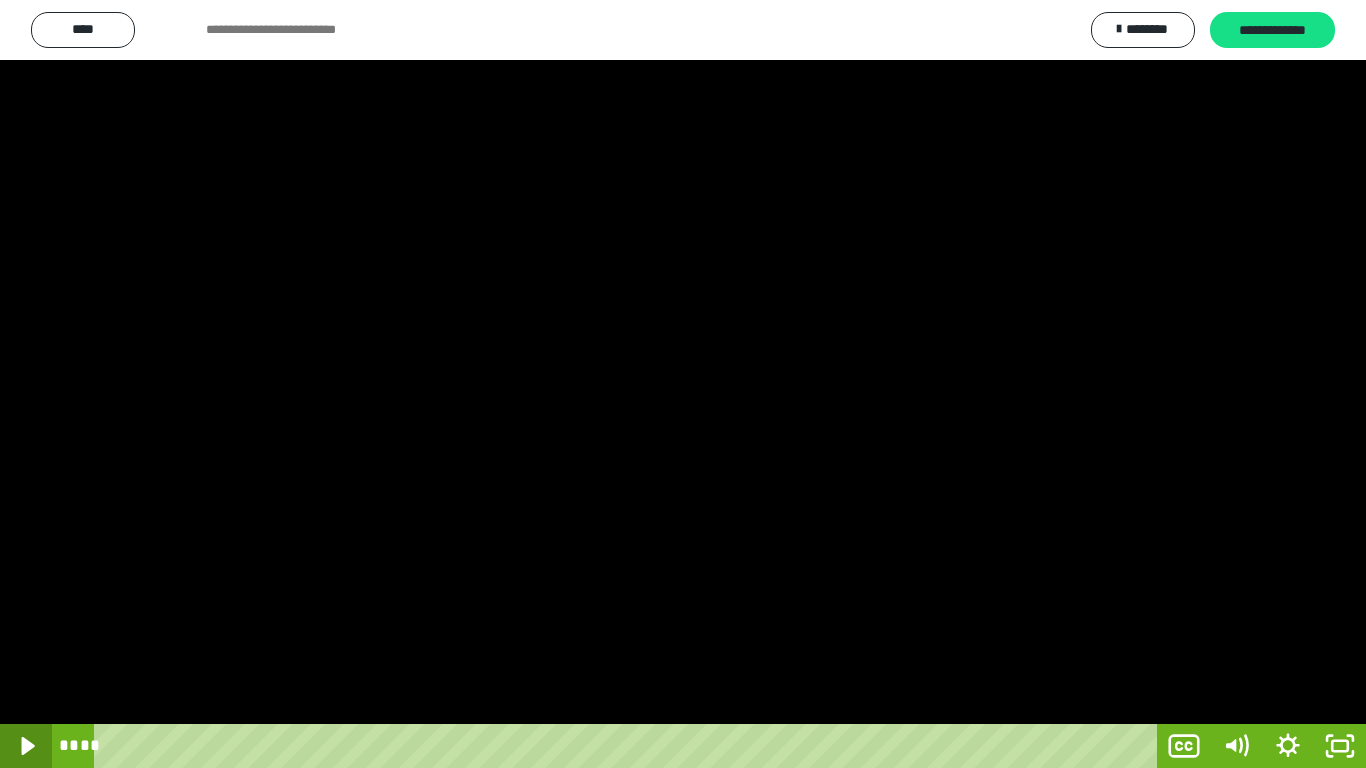 click 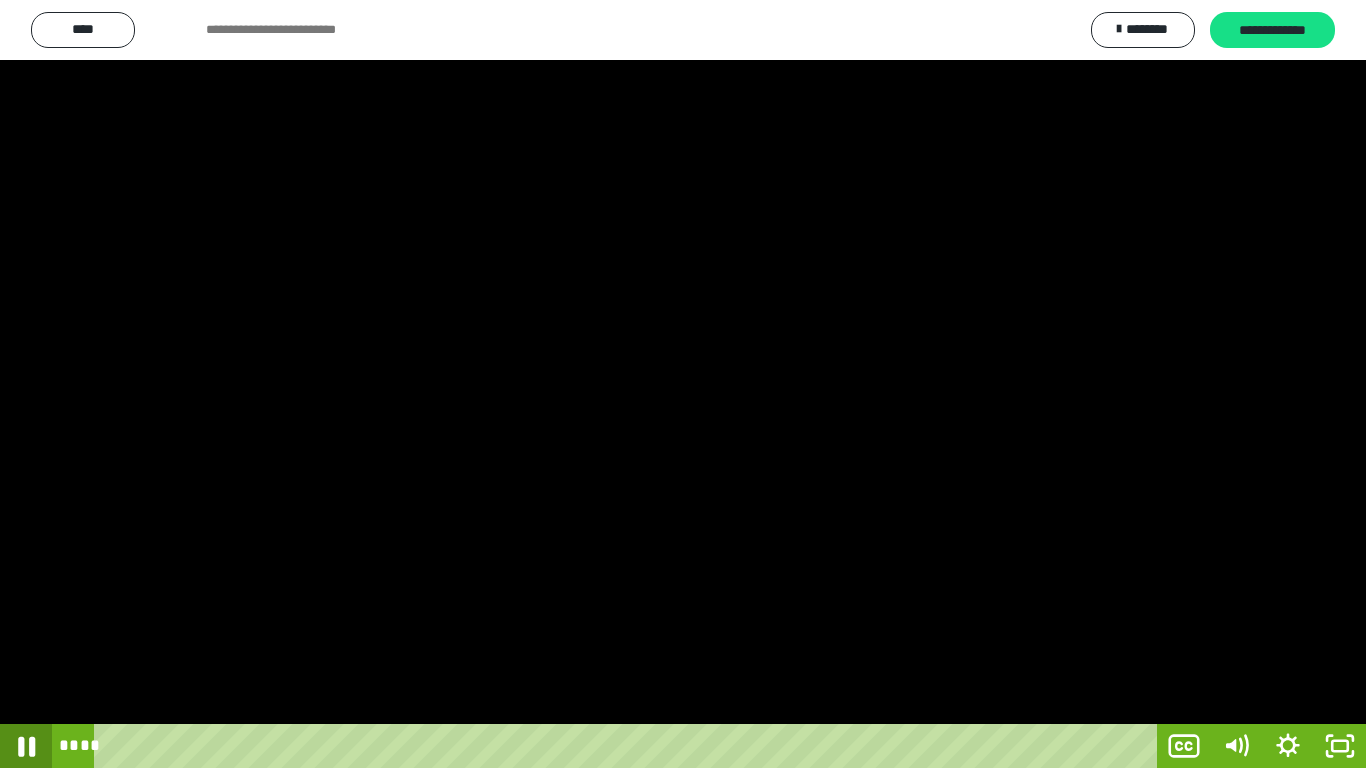 click 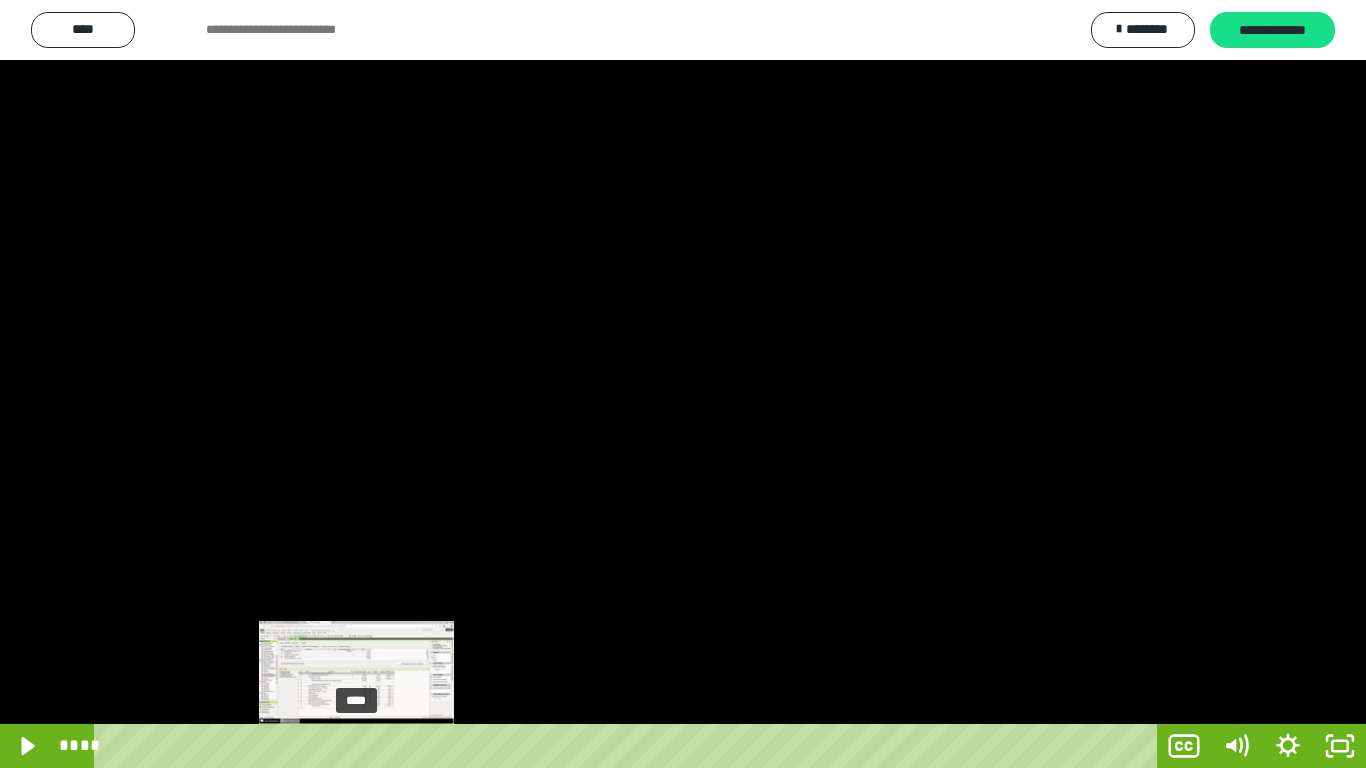 click on "****" at bounding box center [629, 746] 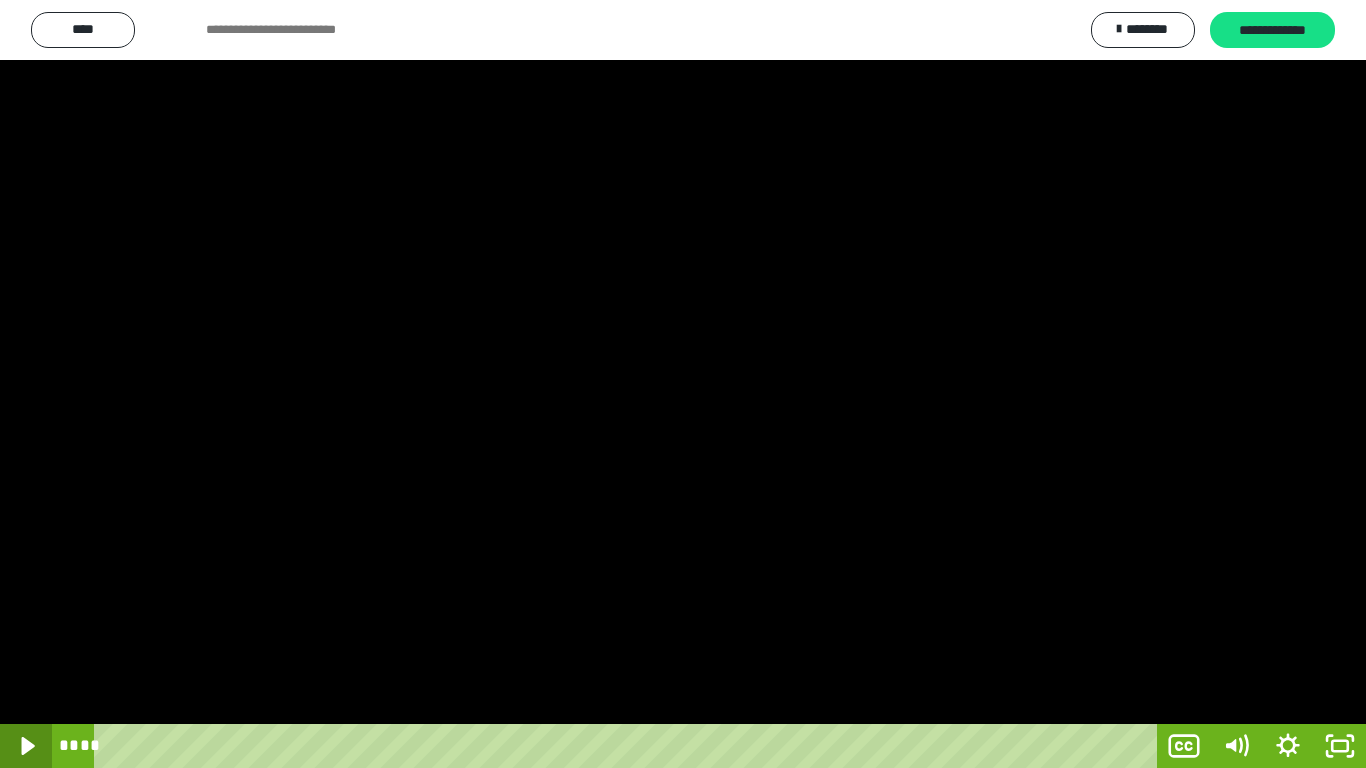 click 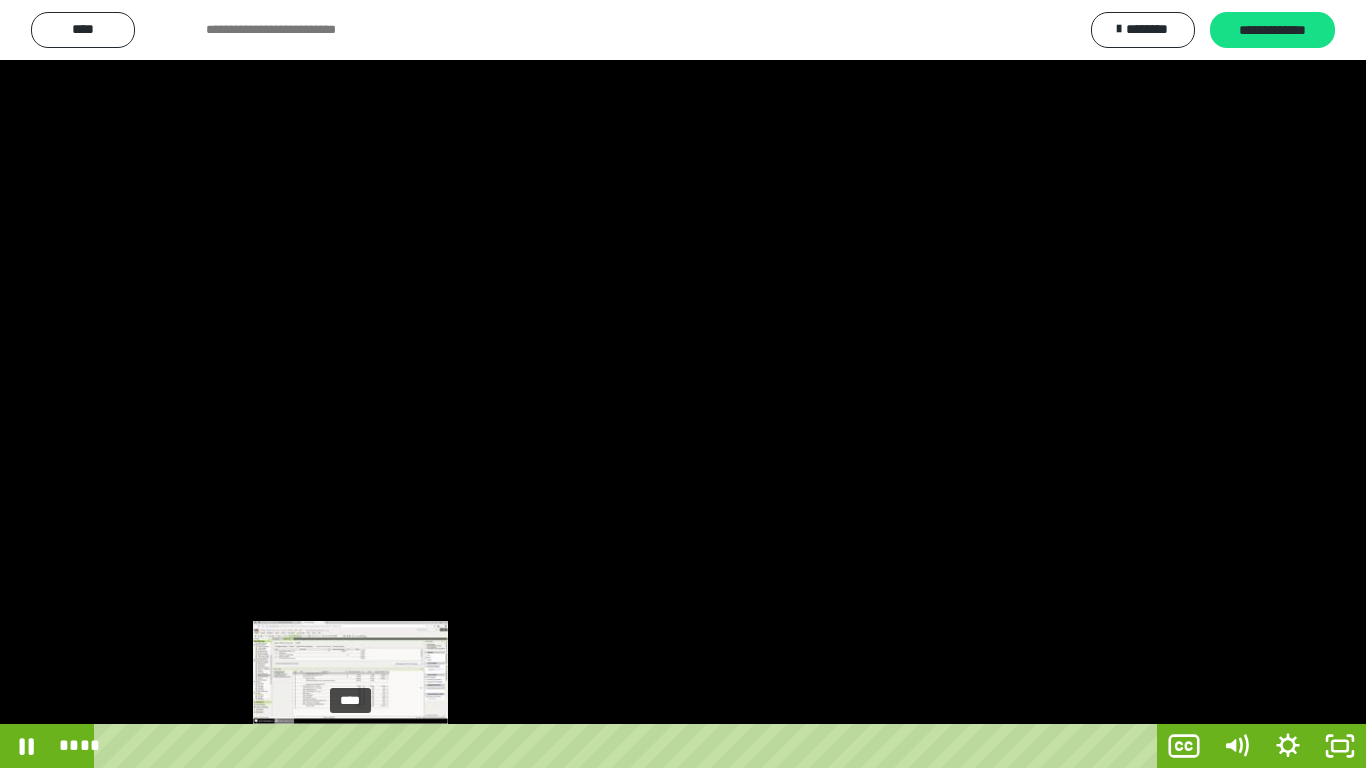 click on "****" at bounding box center [629, 746] 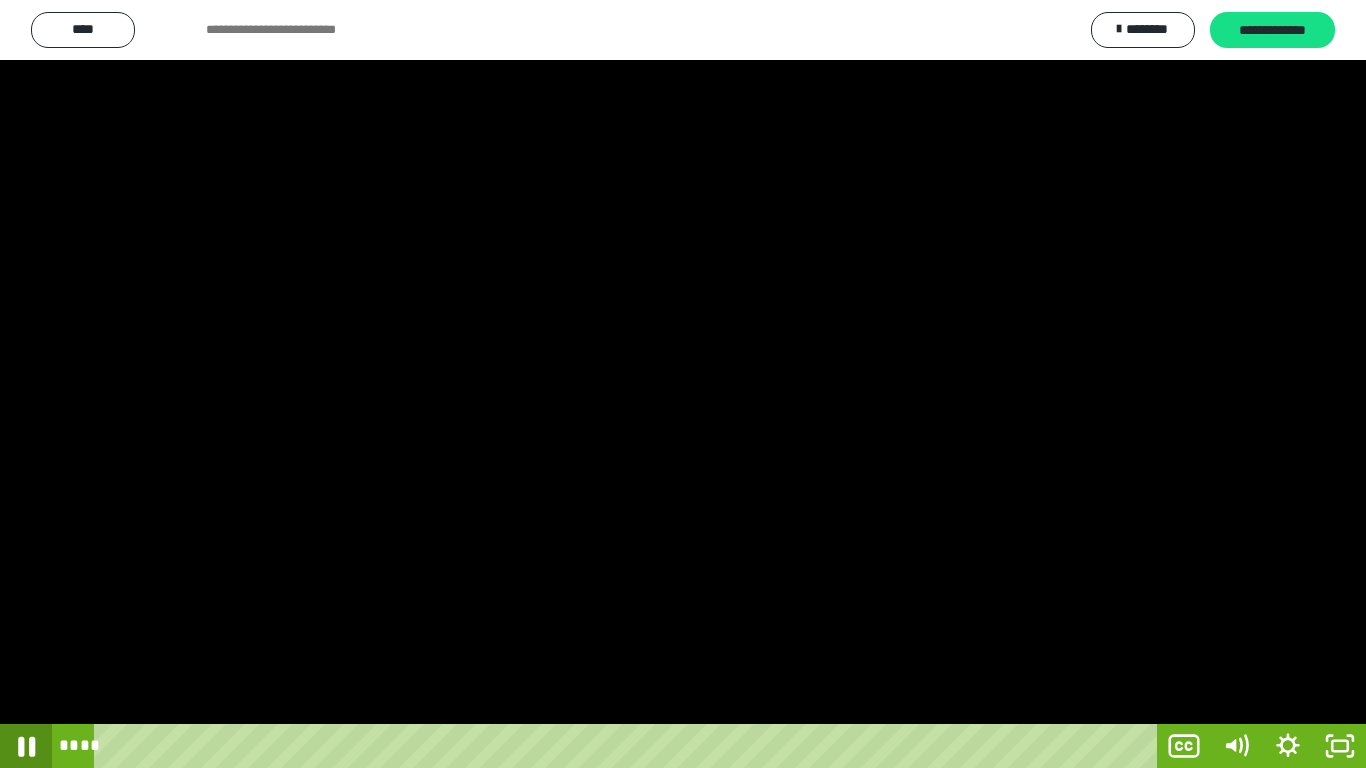 click 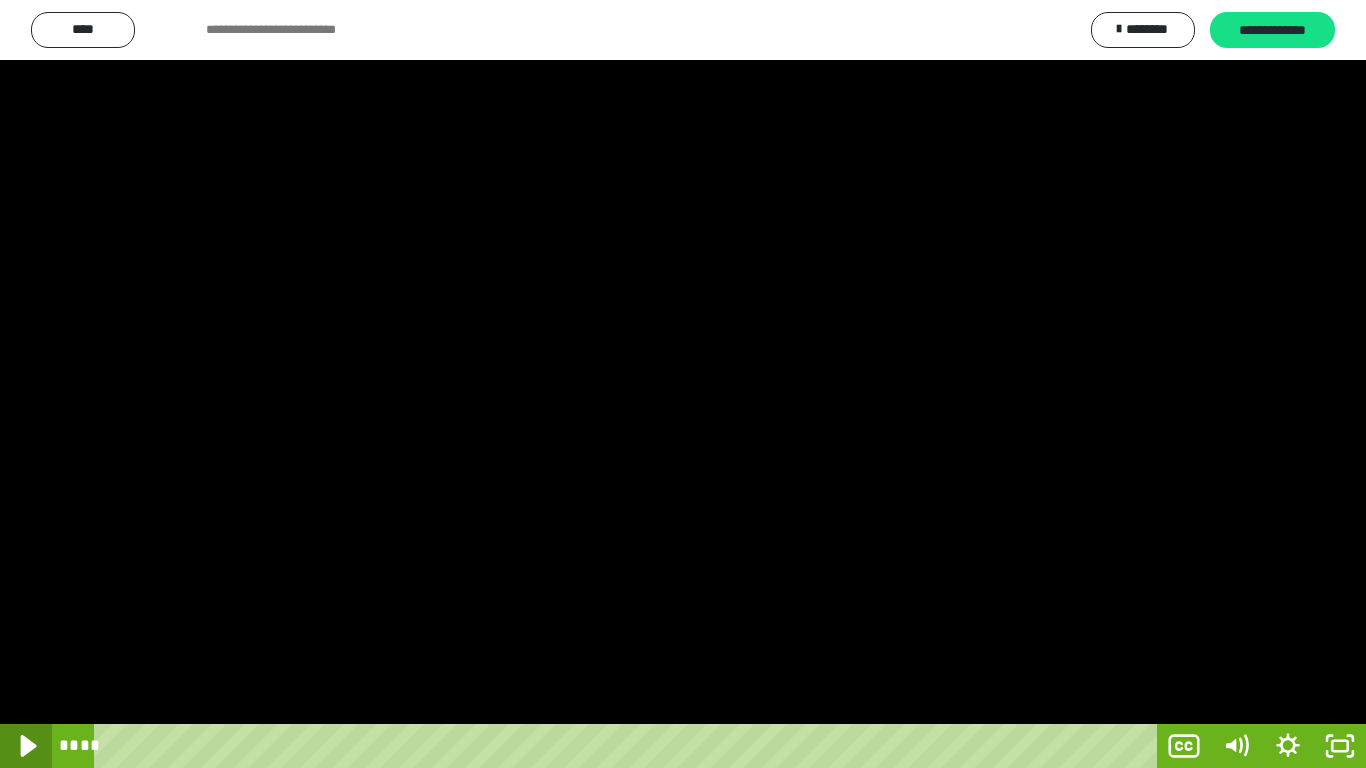 drag, startPoint x: 17, startPoint y: 745, endPoint x: 1237, endPoint y: 754, distance: 1220.0332 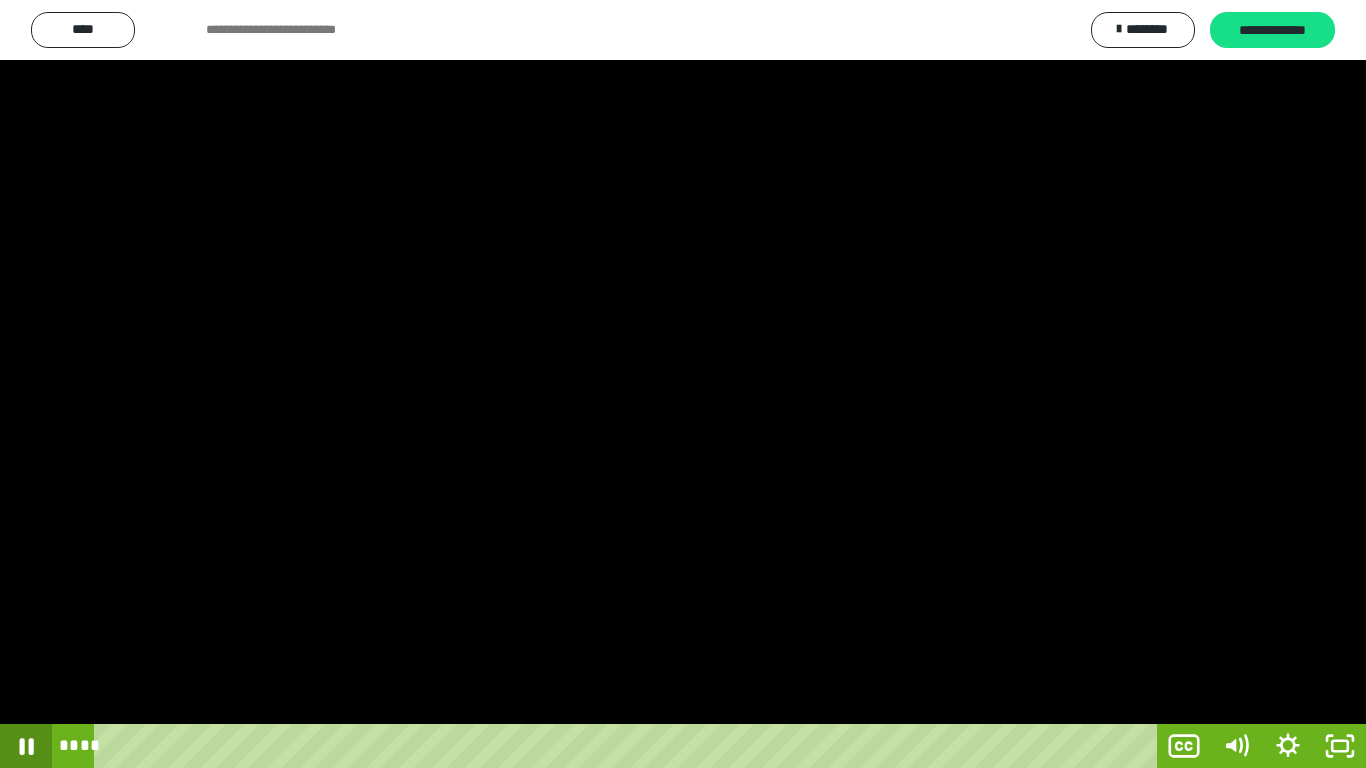 click 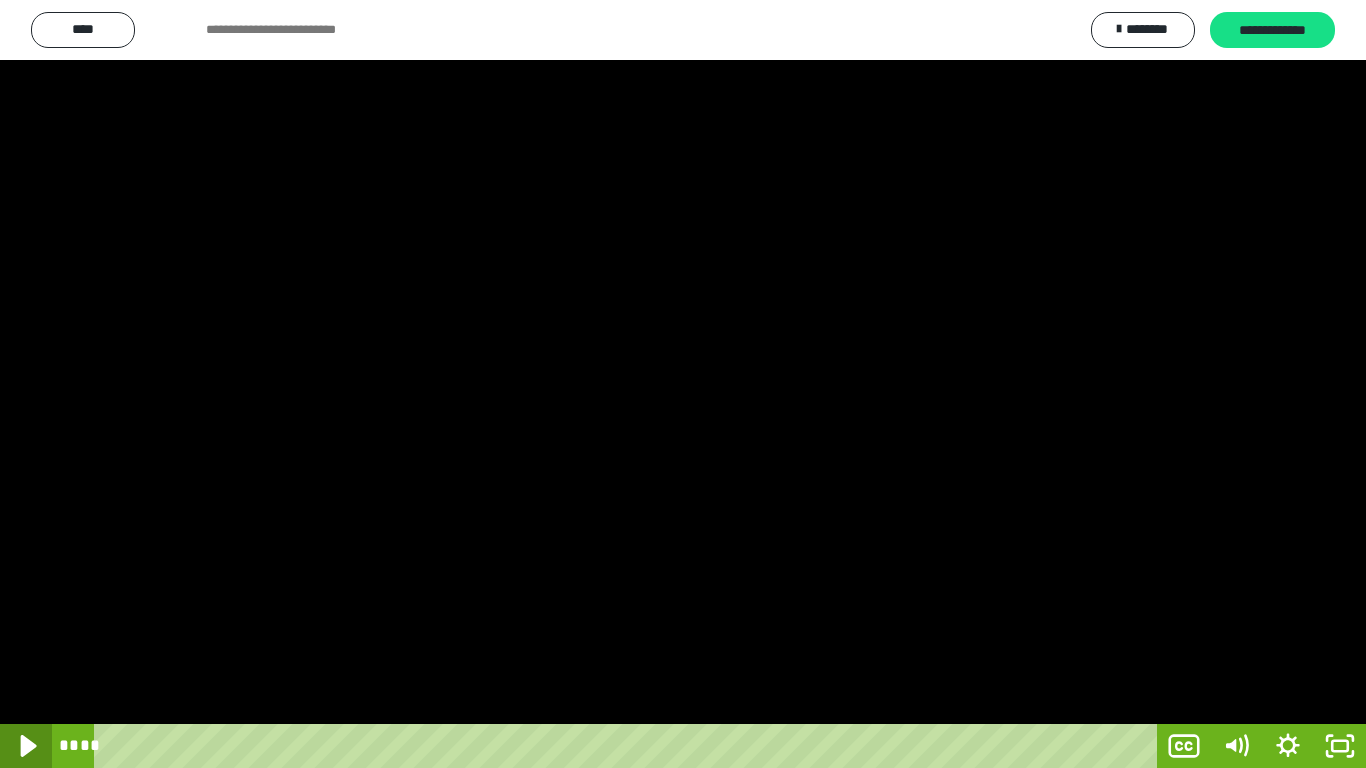 click 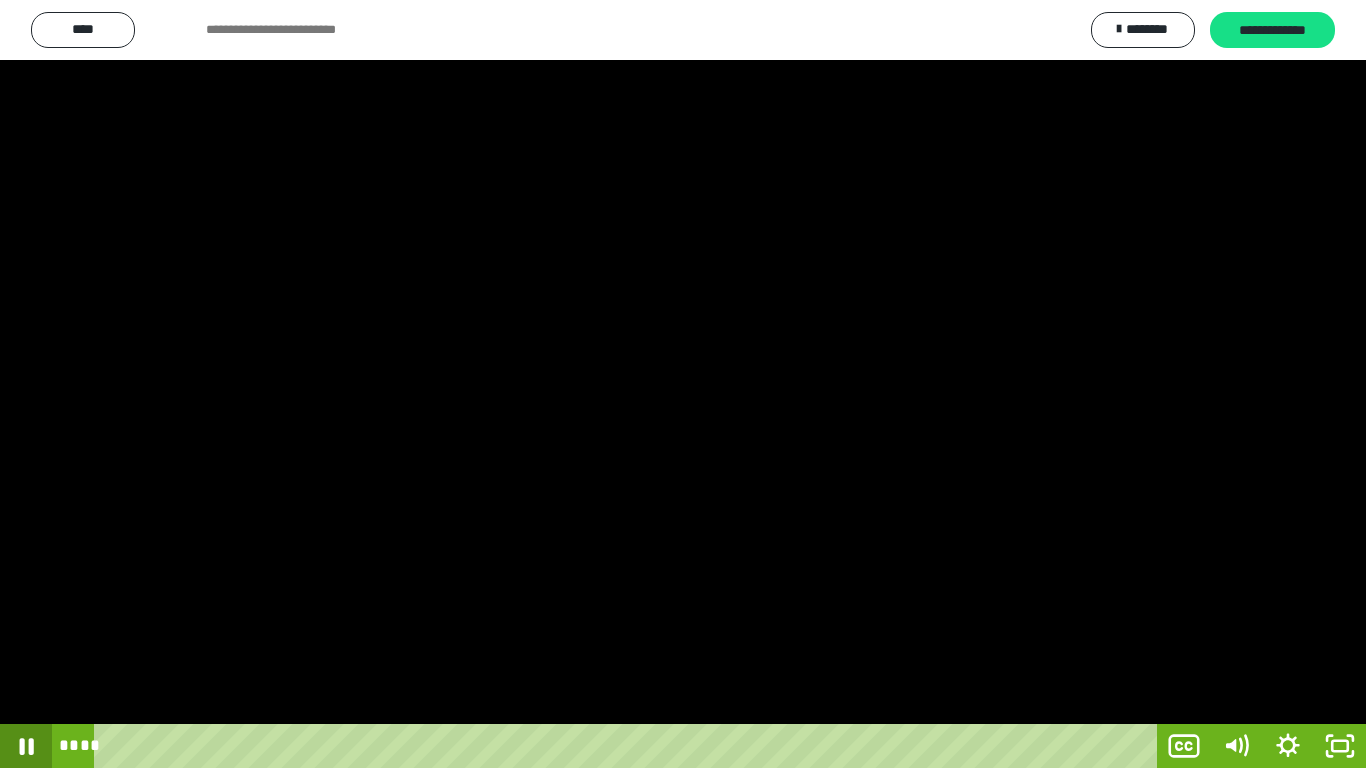 click 